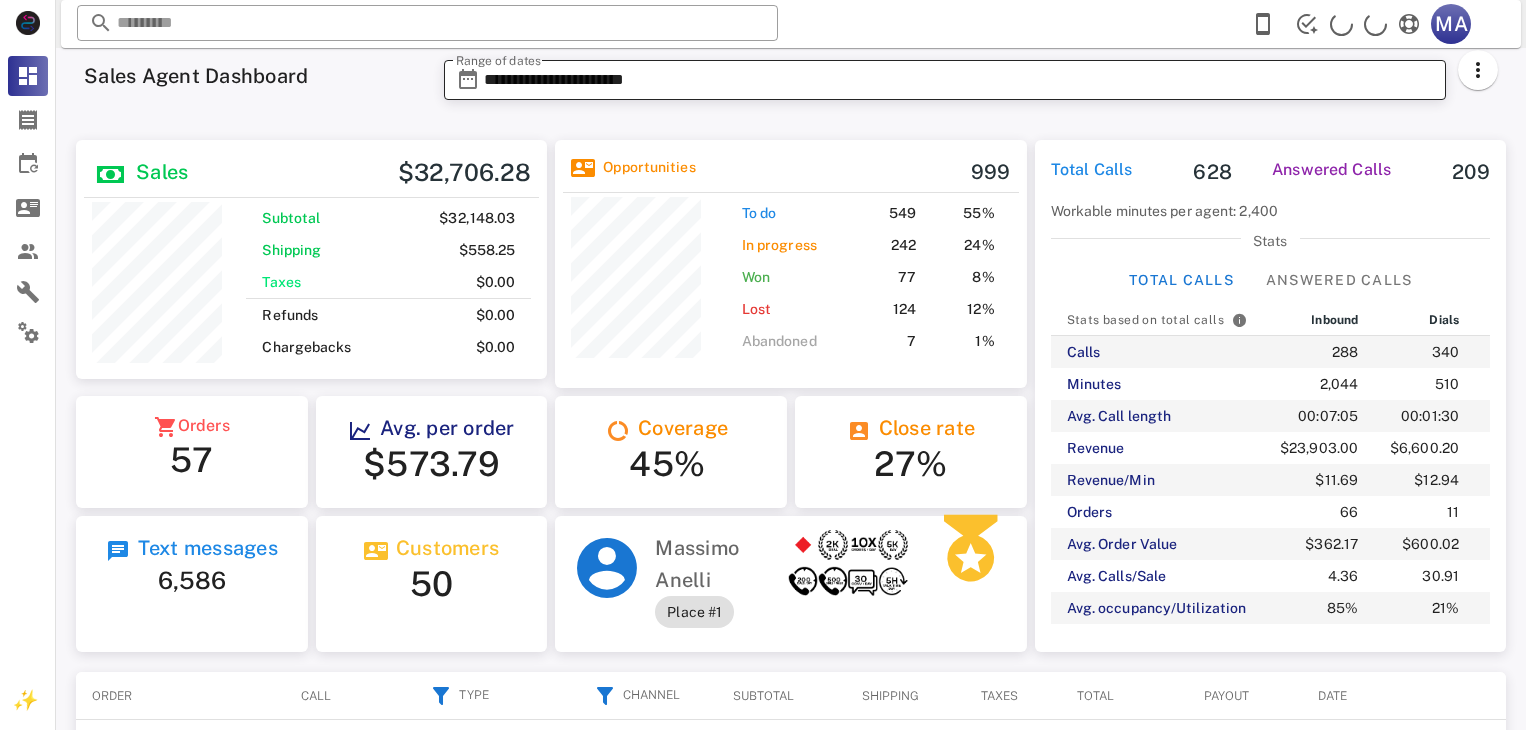 scroll, scrollTop: 0, scrollLeft: 0, axis: both 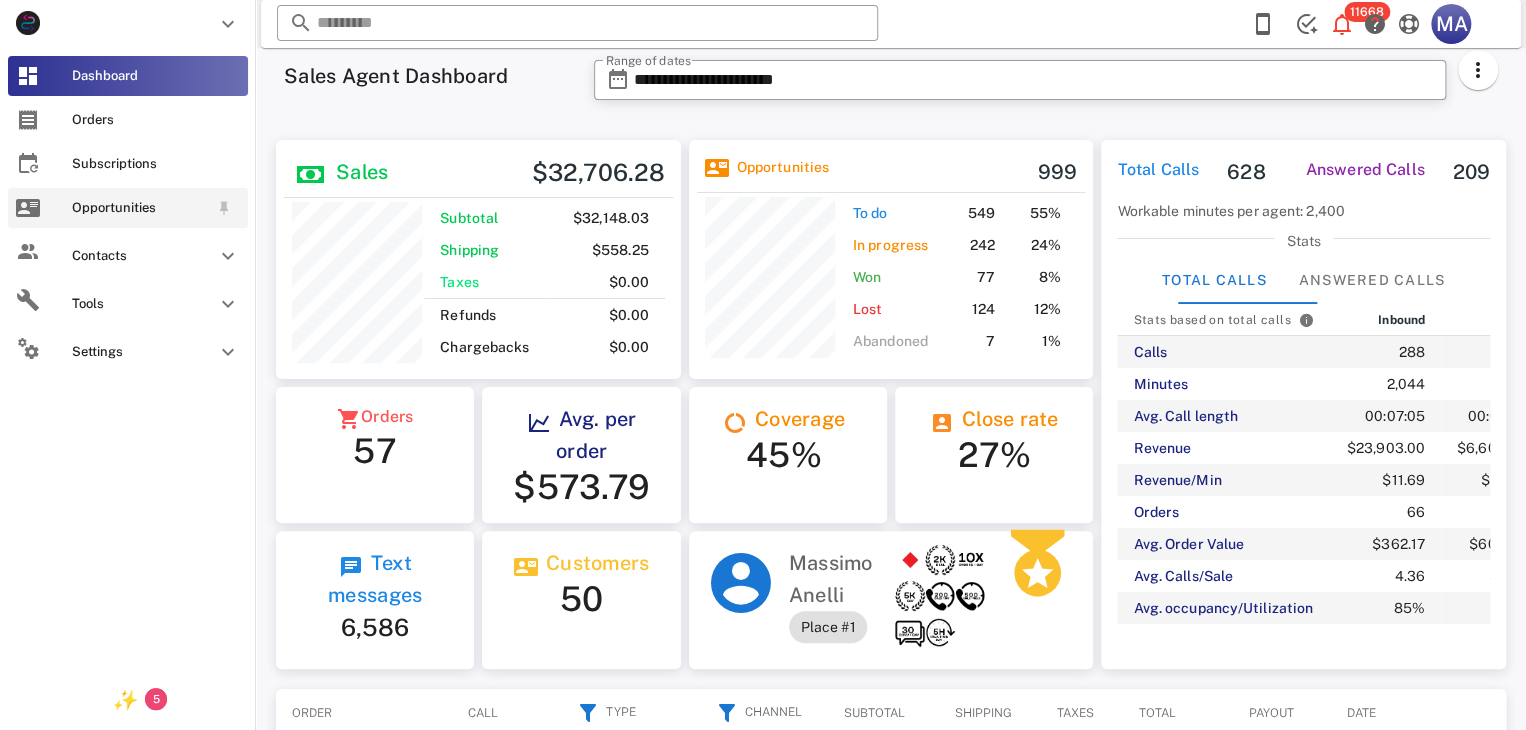 click at bounding box center [28, 208] 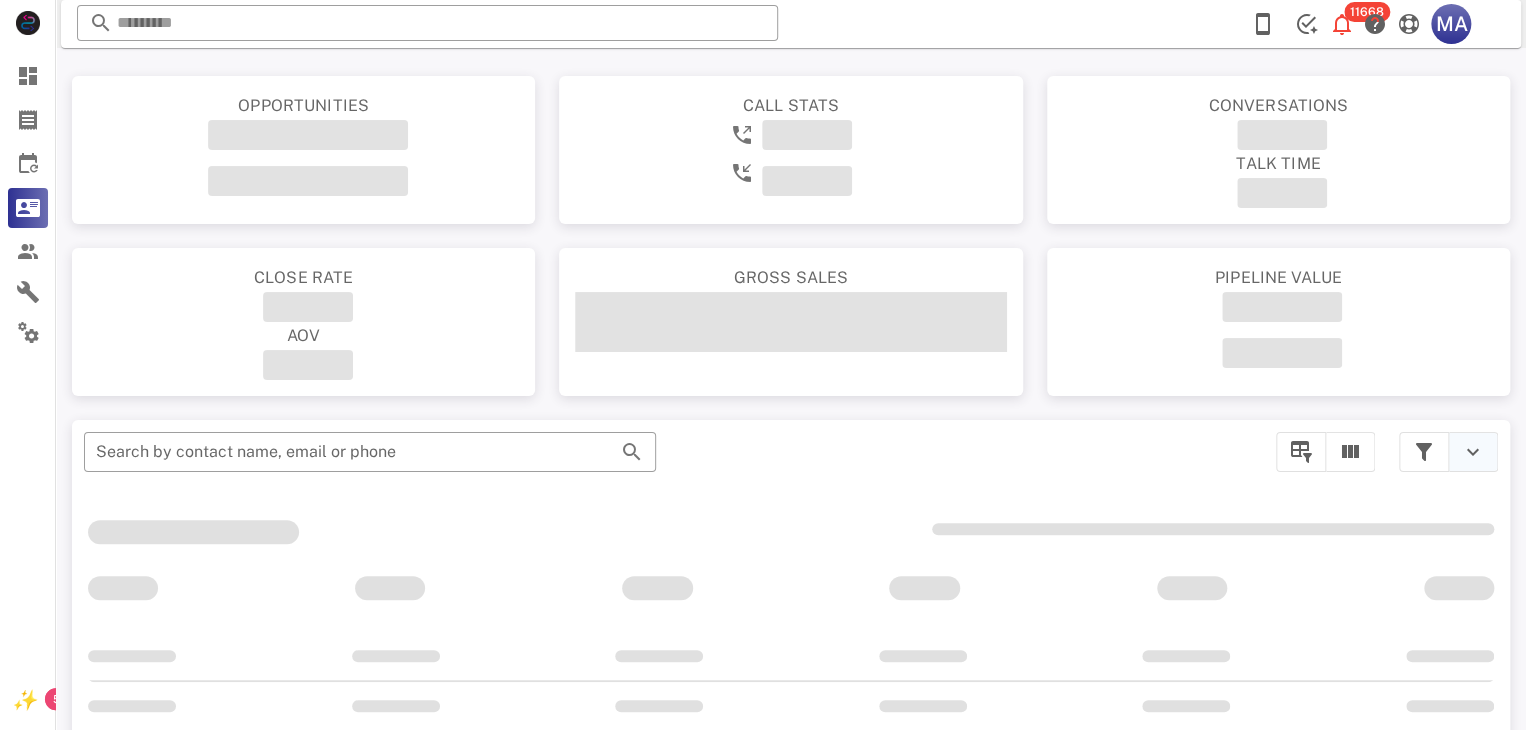 click at bounding box center (1473, 452) 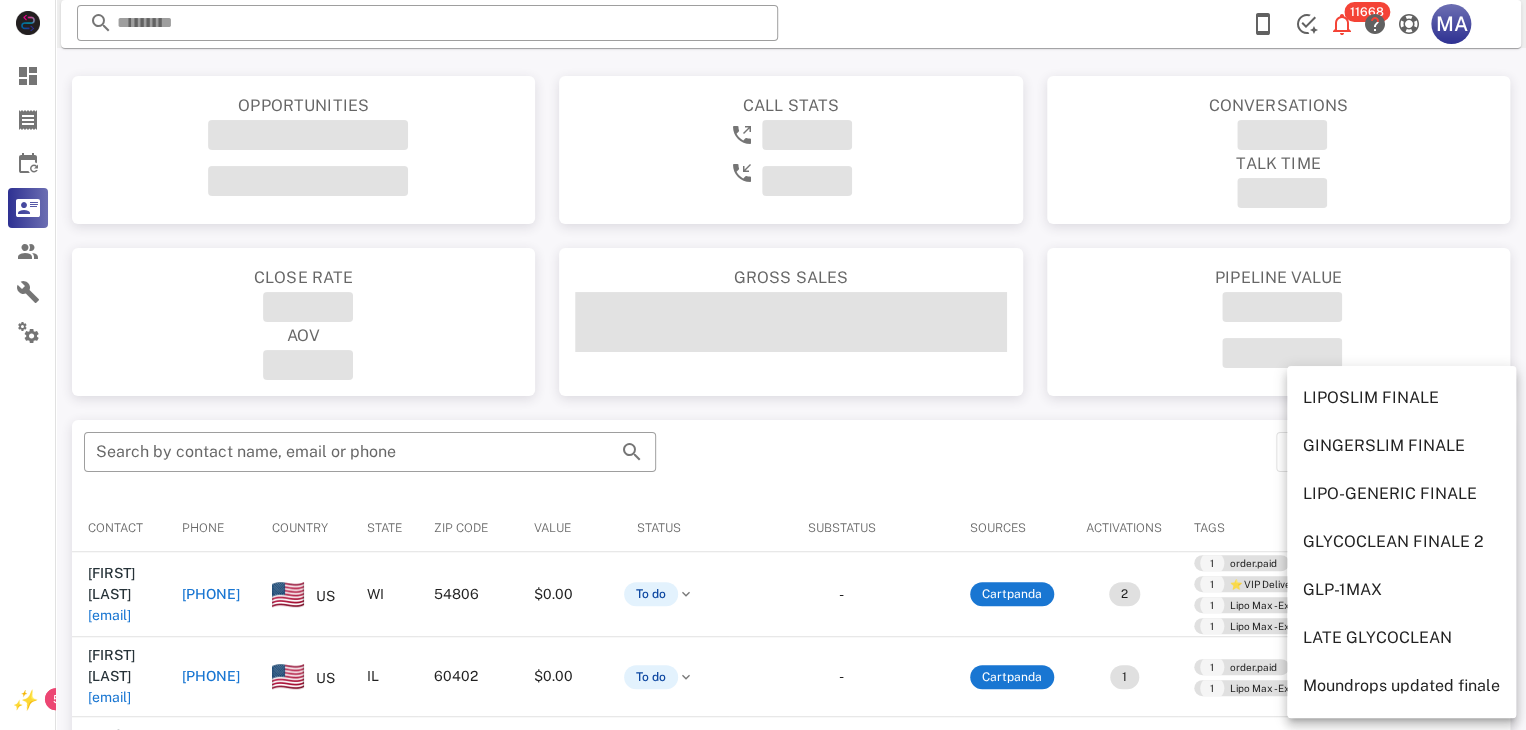 click at bounding box center (1282, 353) 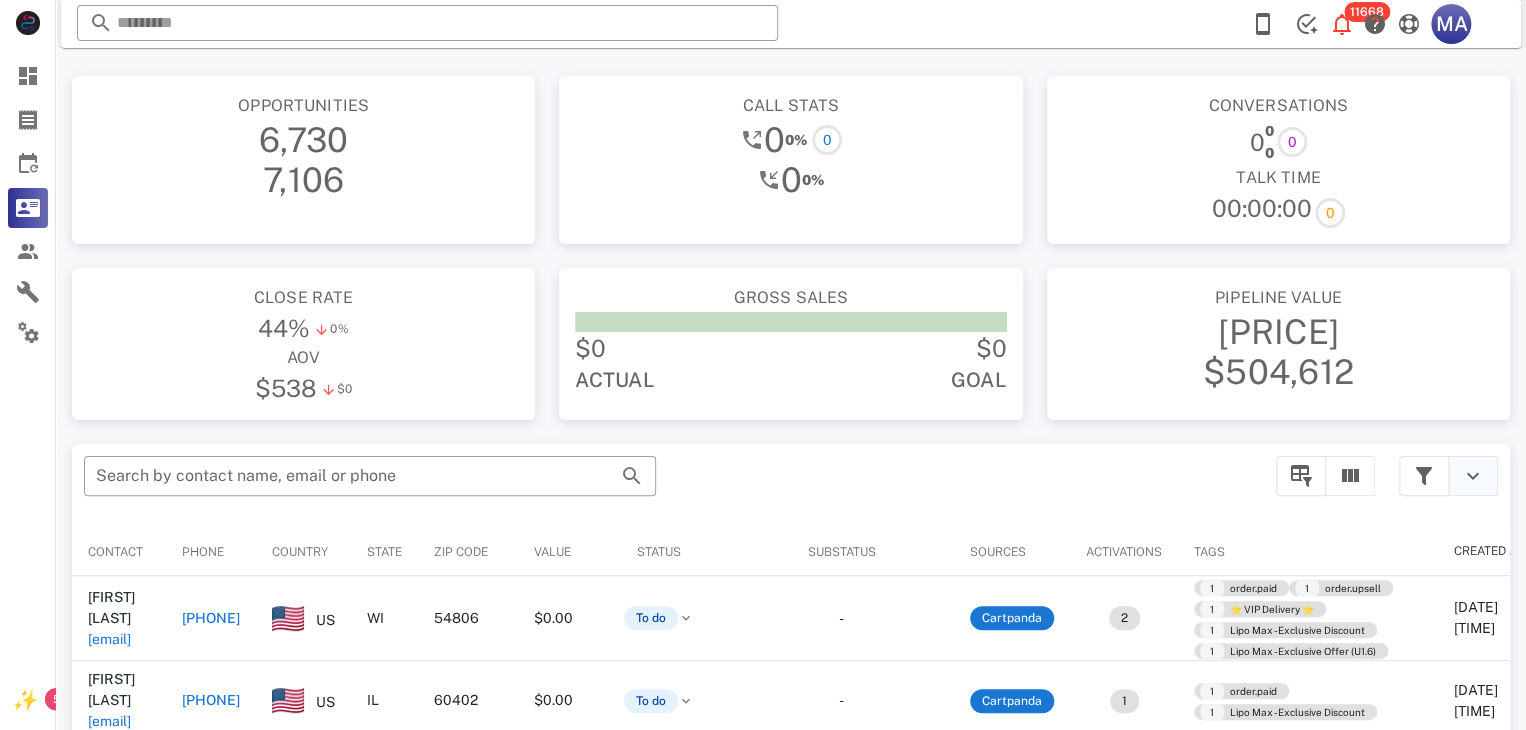 click at bounding box center [1473, 476] 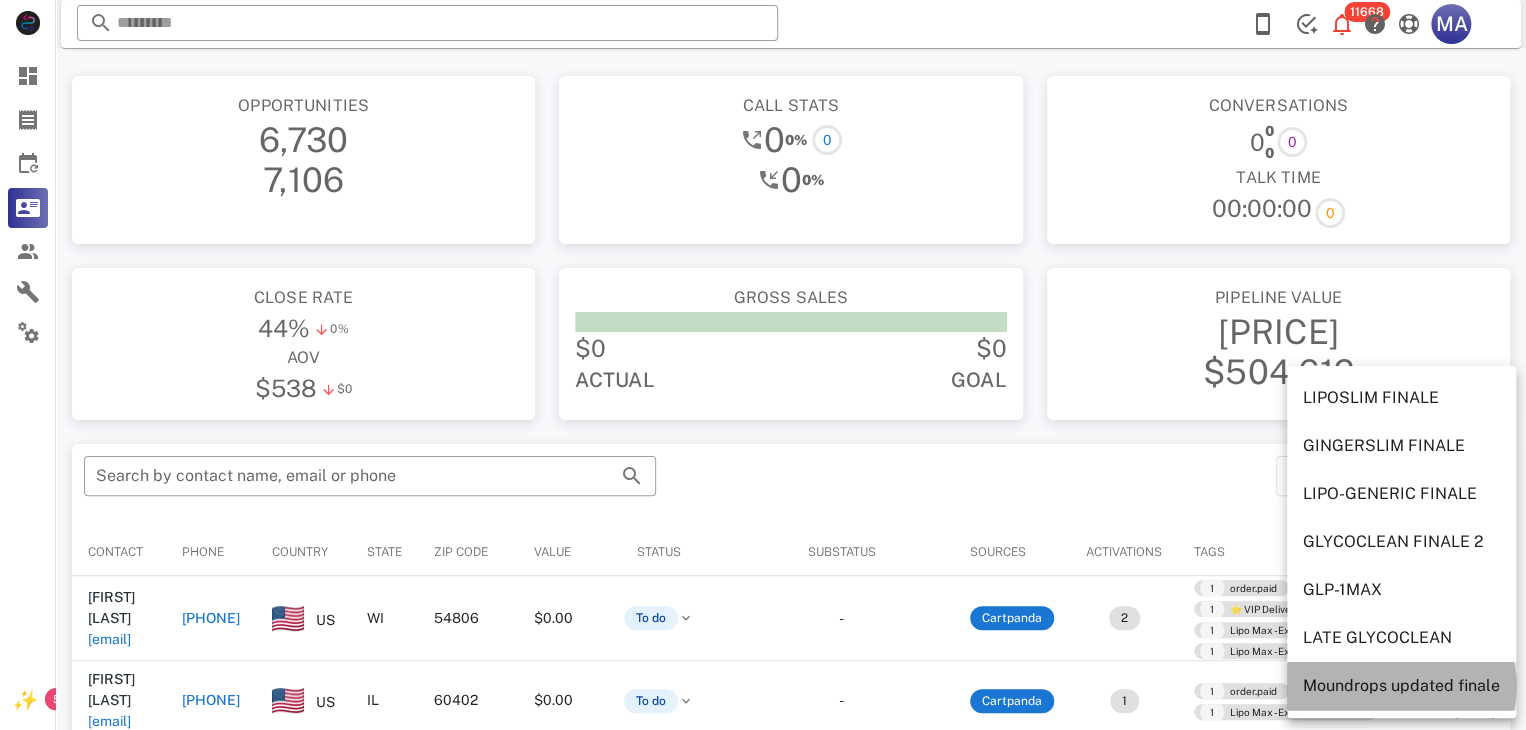 click on "Moundrops updated finale" at bounding box center (1401, 685) 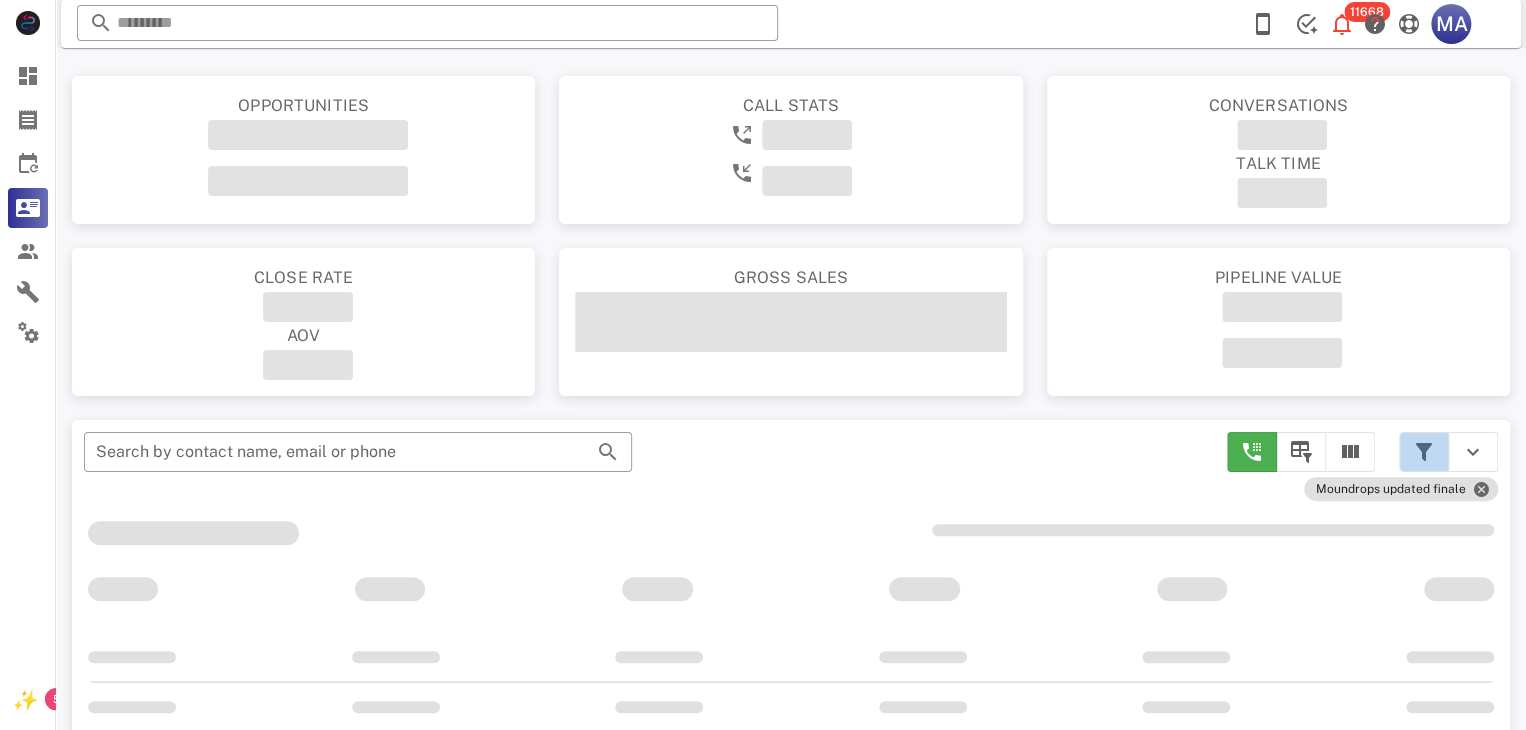 click at bounding box center (1424, 452) 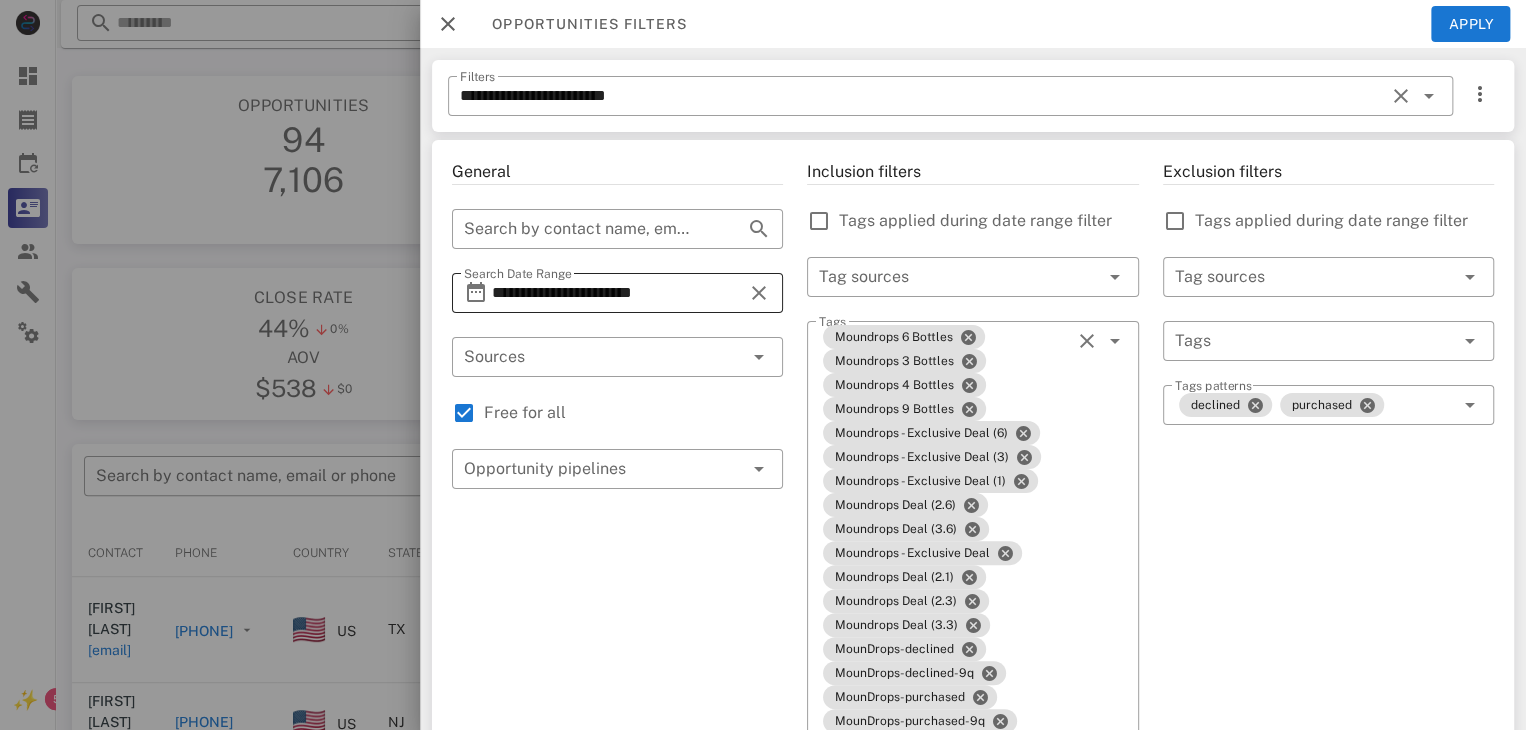 click on "**********" at bounding box center [617, 293] 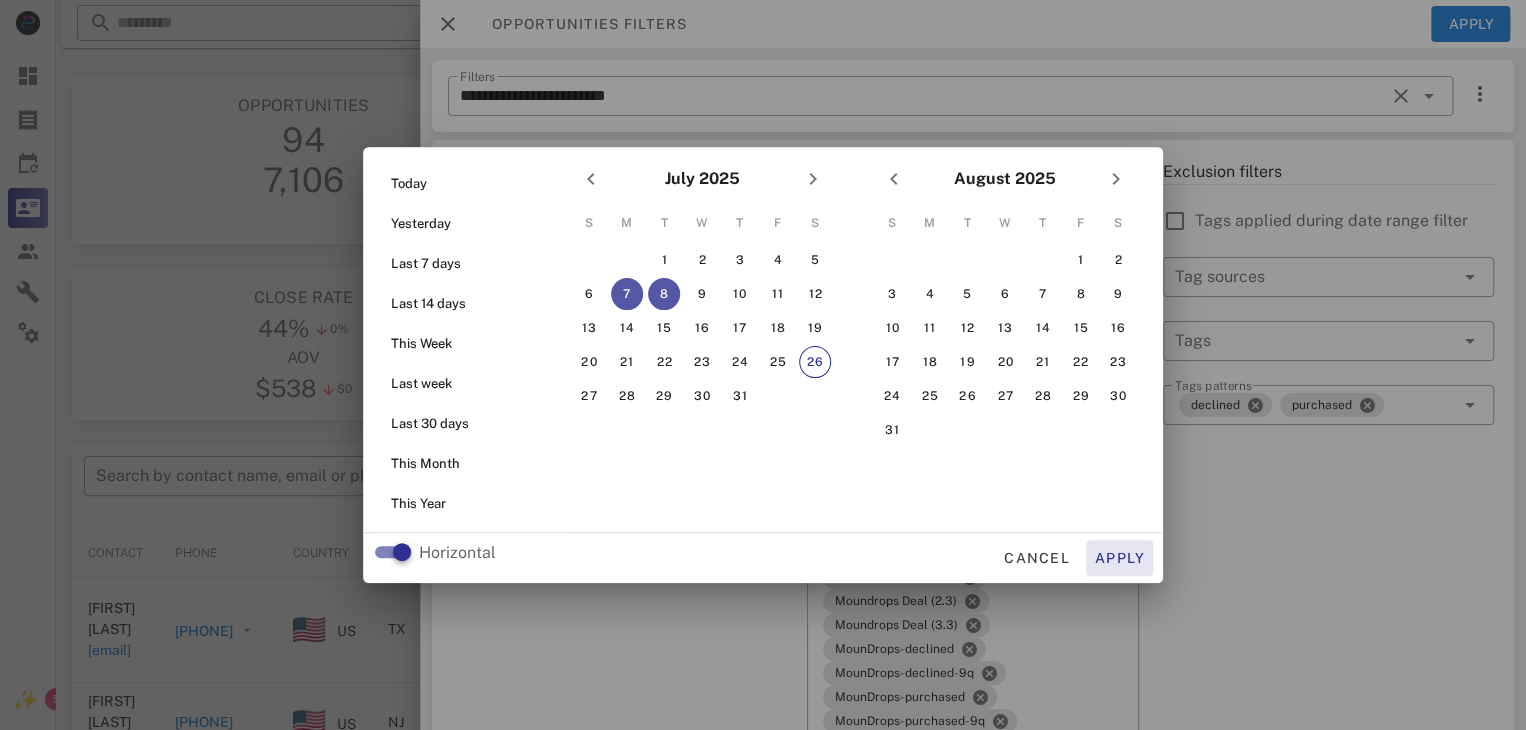 click on "Apply" at bounding box center [1120, 558] 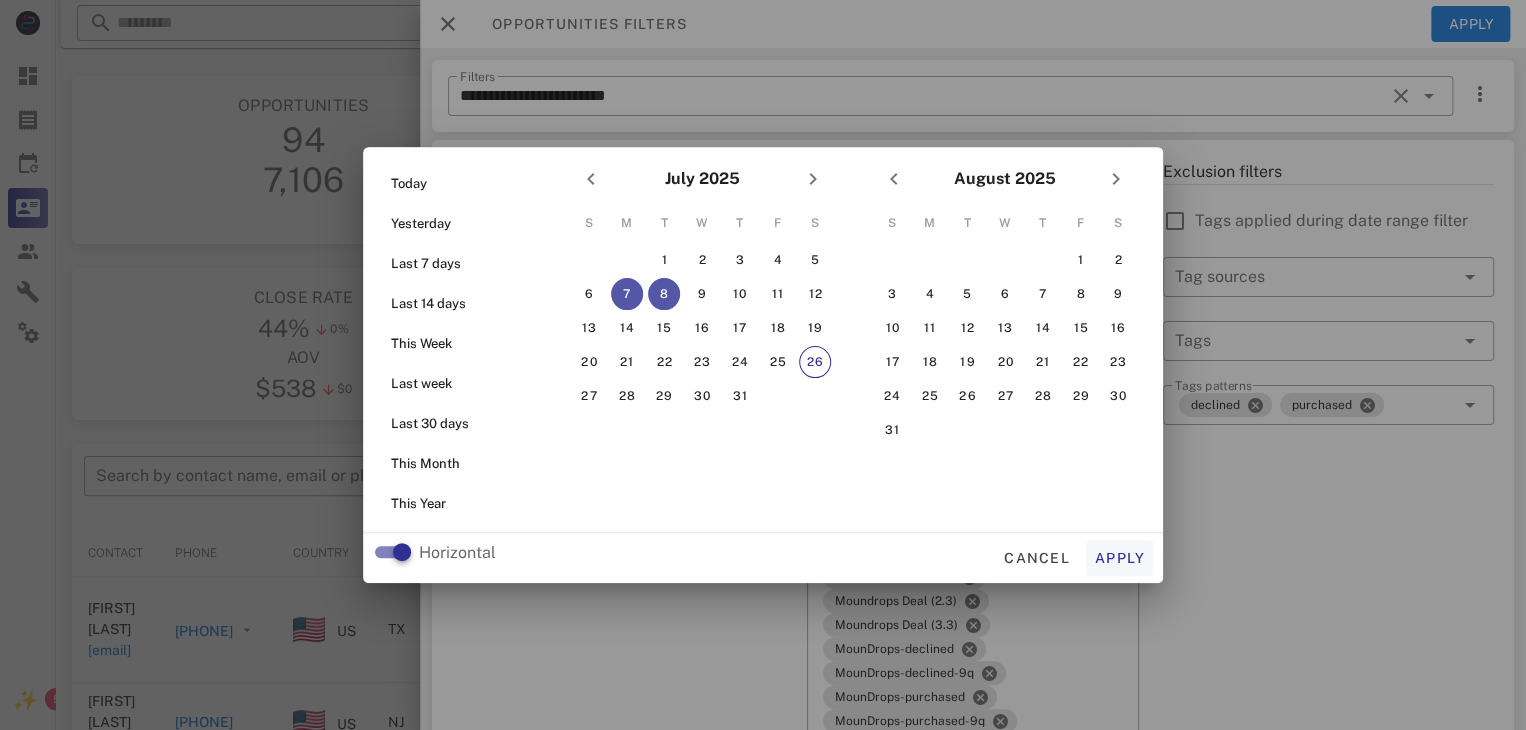 type 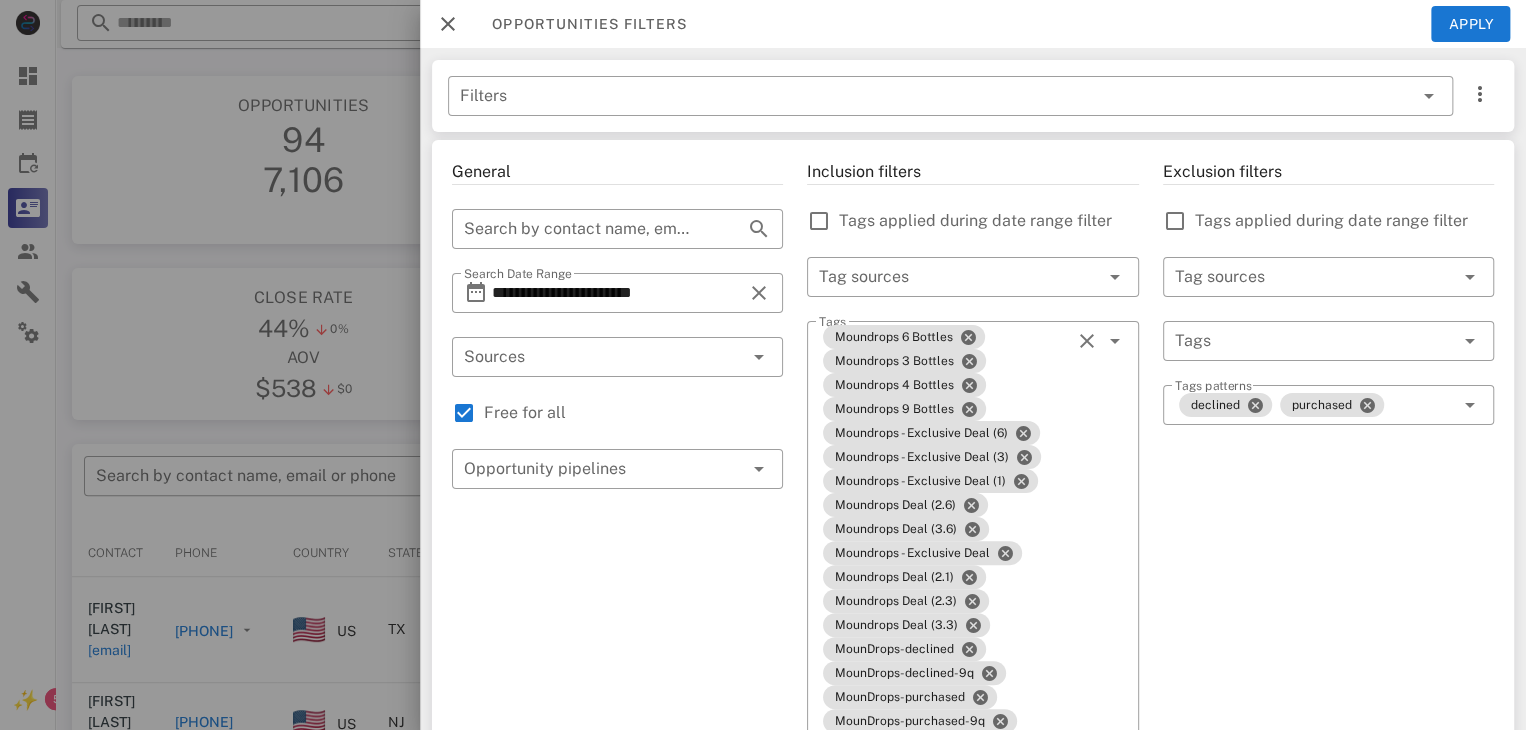 click at bounding box center [763, 365] 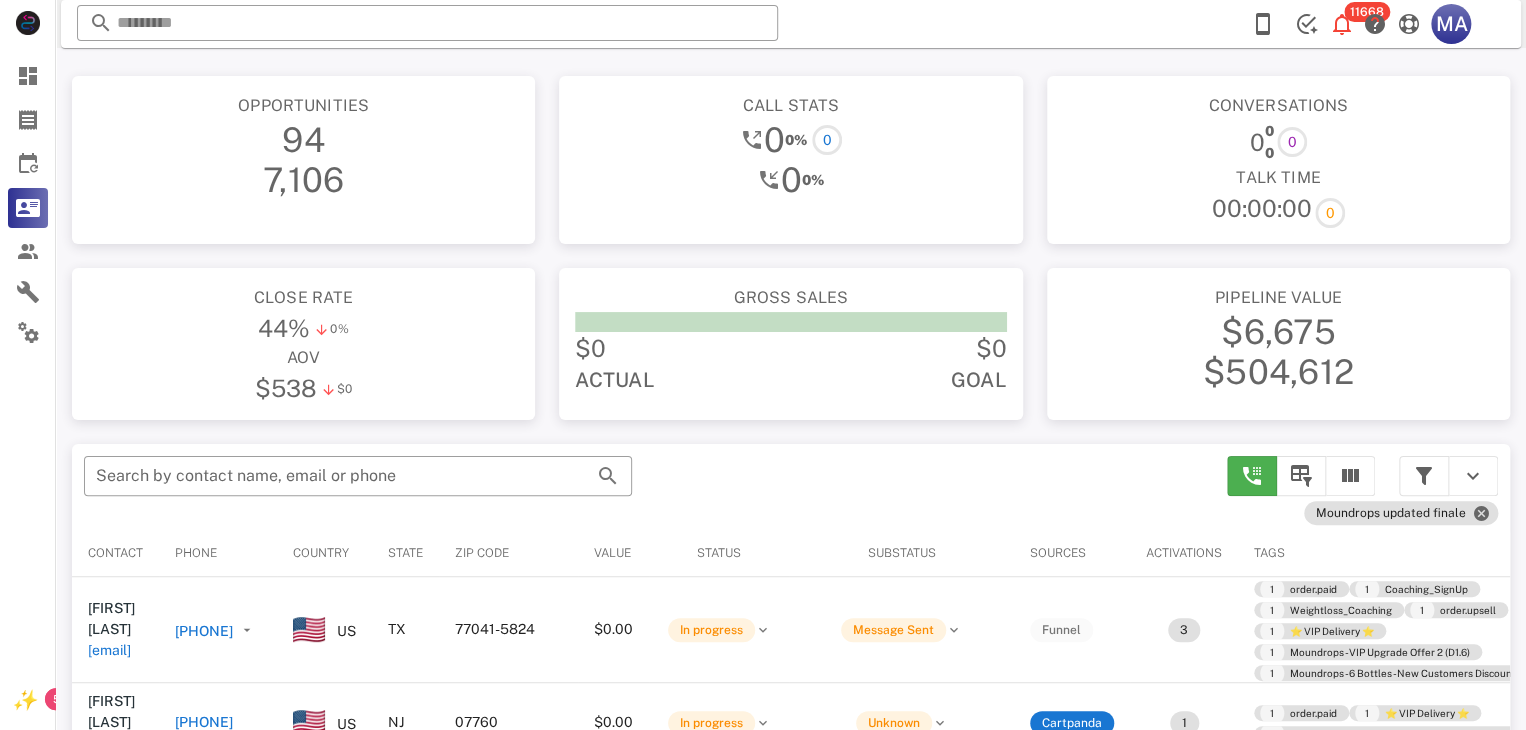 scroll, scrollTop: 246, scrollLeft: 0, axis: vertical 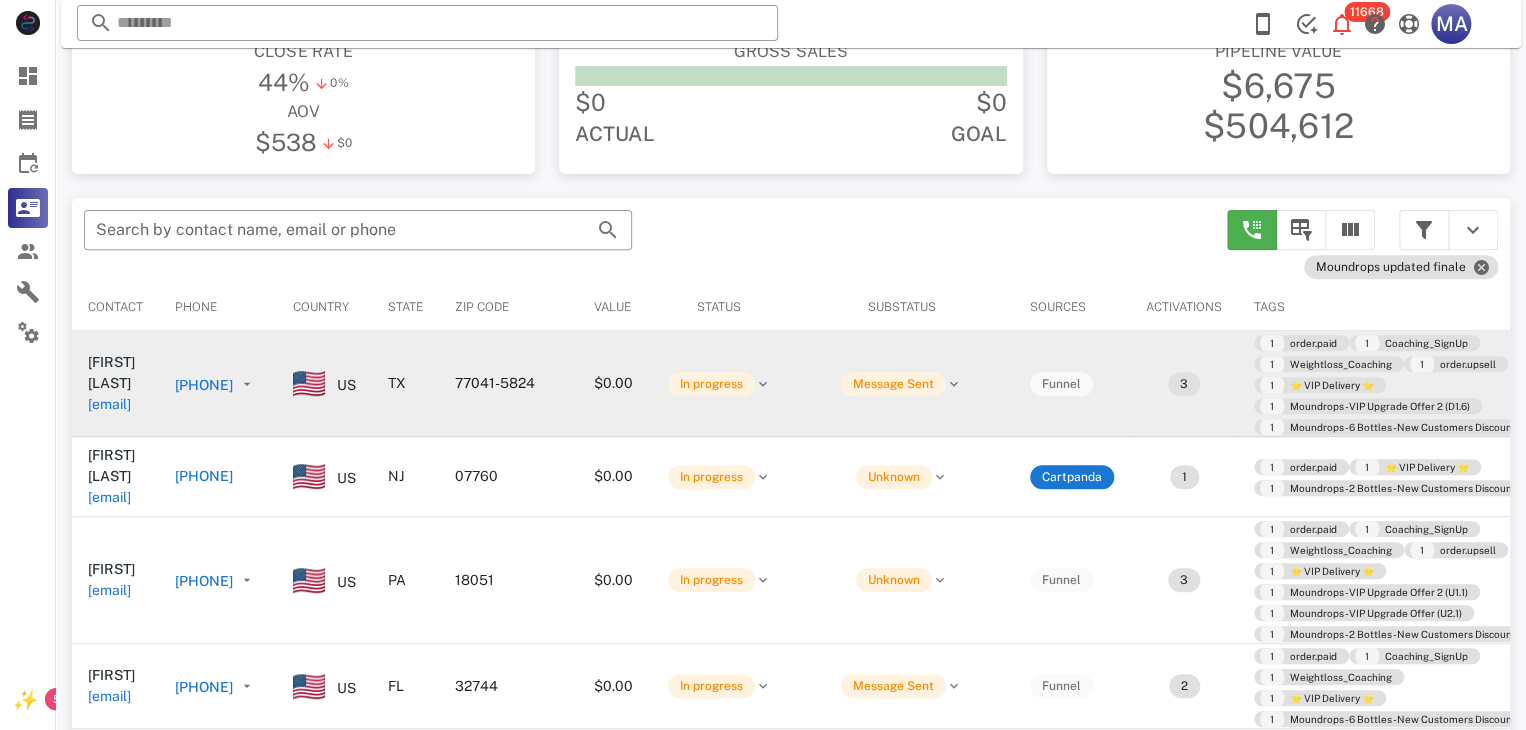 click on "[PHONE]" at bounding box center (204, 385) 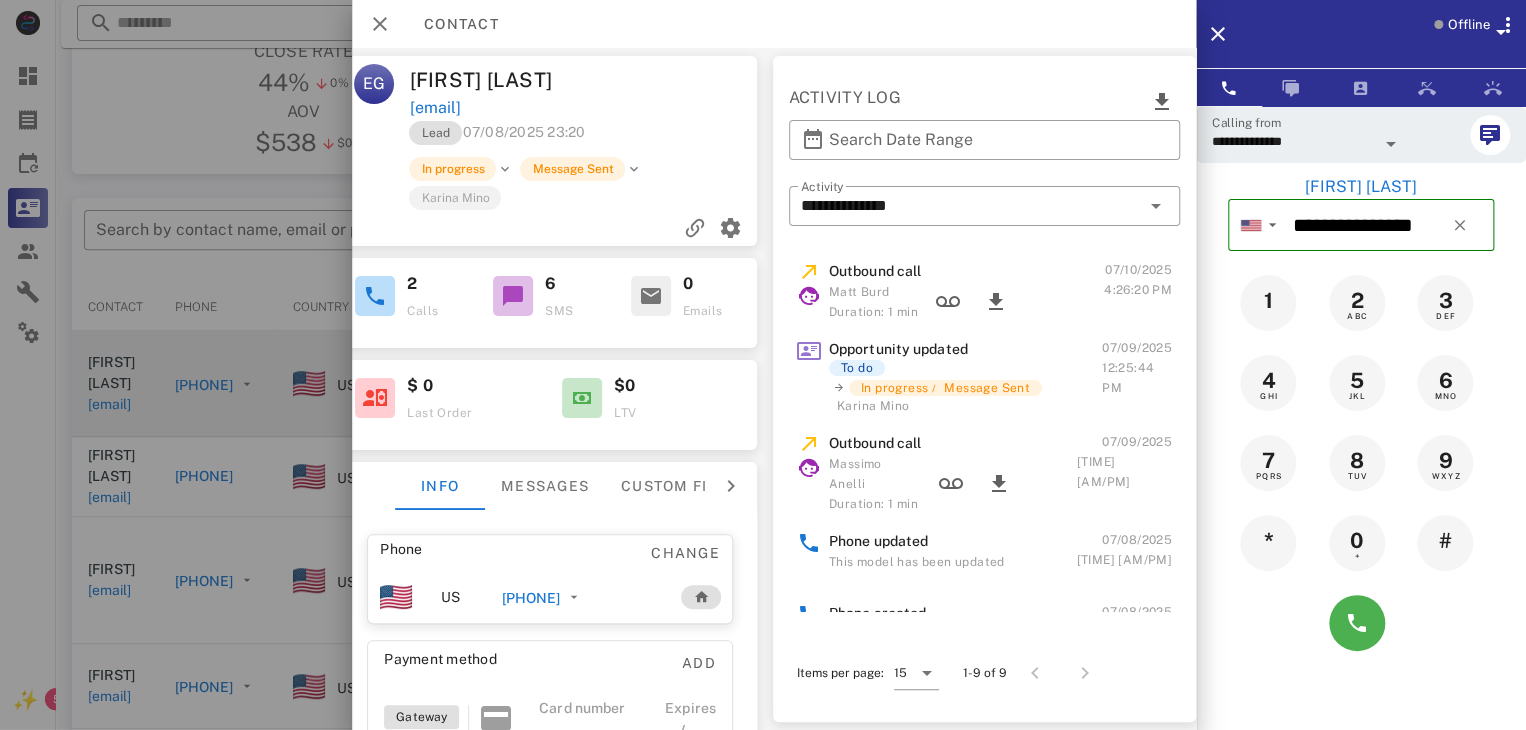 click on "Outbound call" at bounding box center (875, 443) 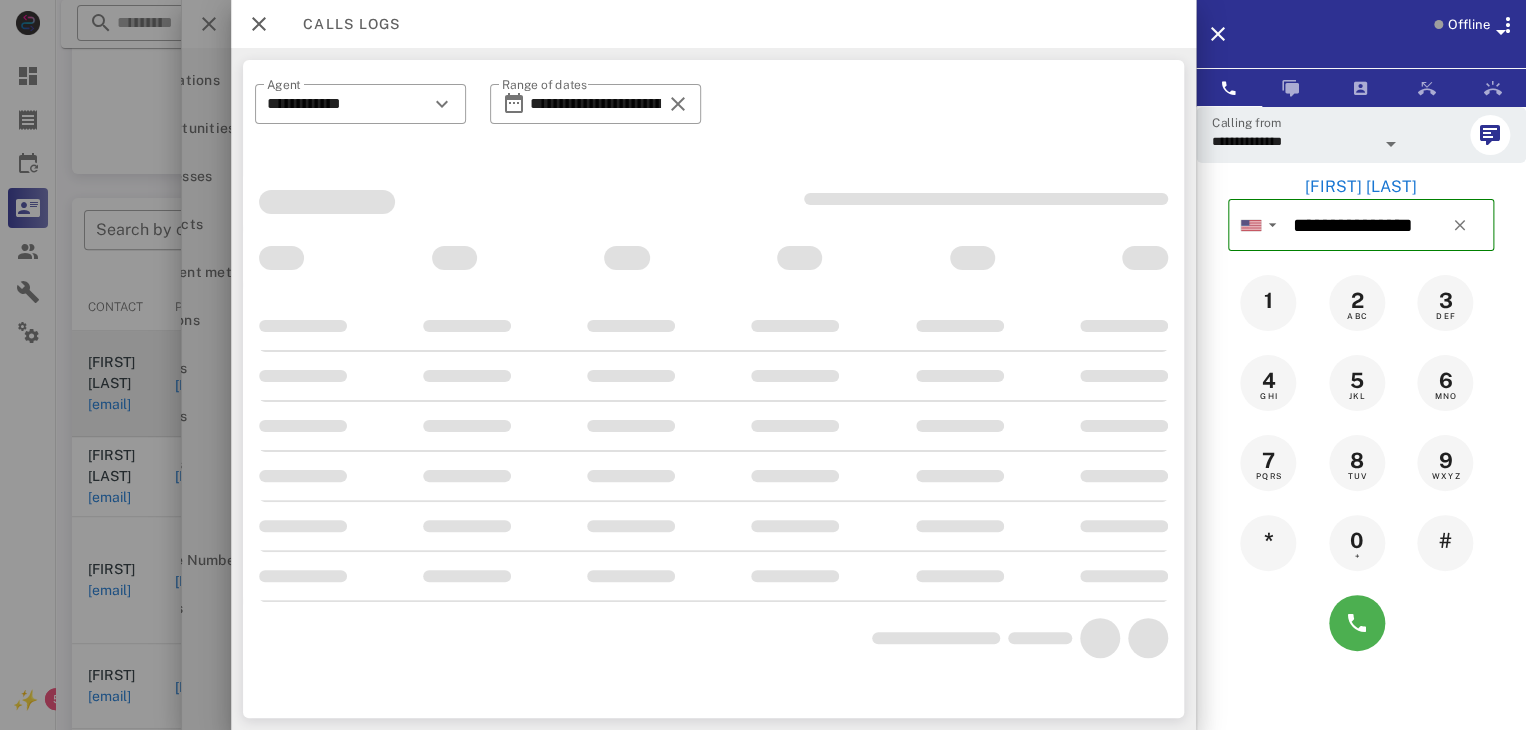 scroll, scrollTop: 0, scrollLeft: 120, axis: horizontal 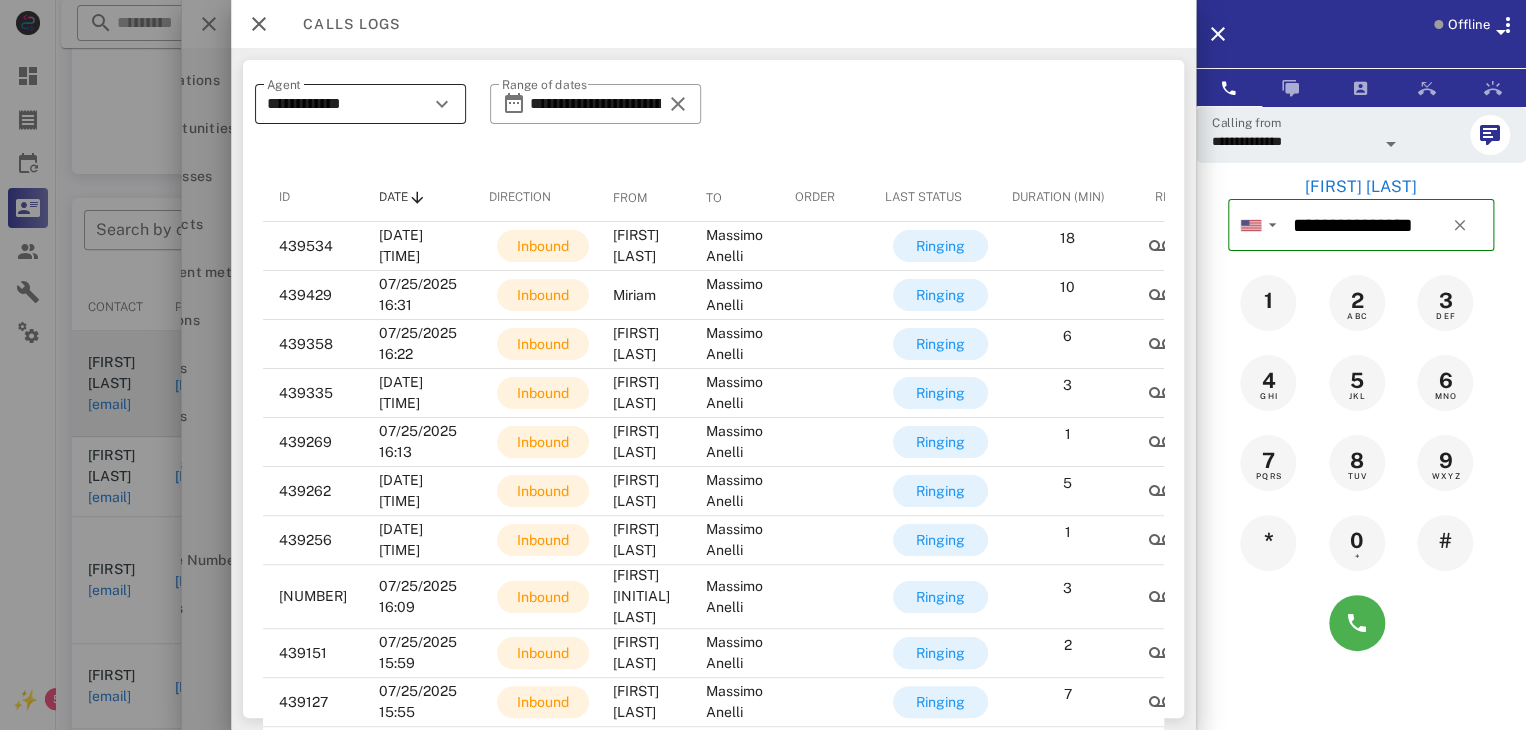 click at bounding box center (442, 104) 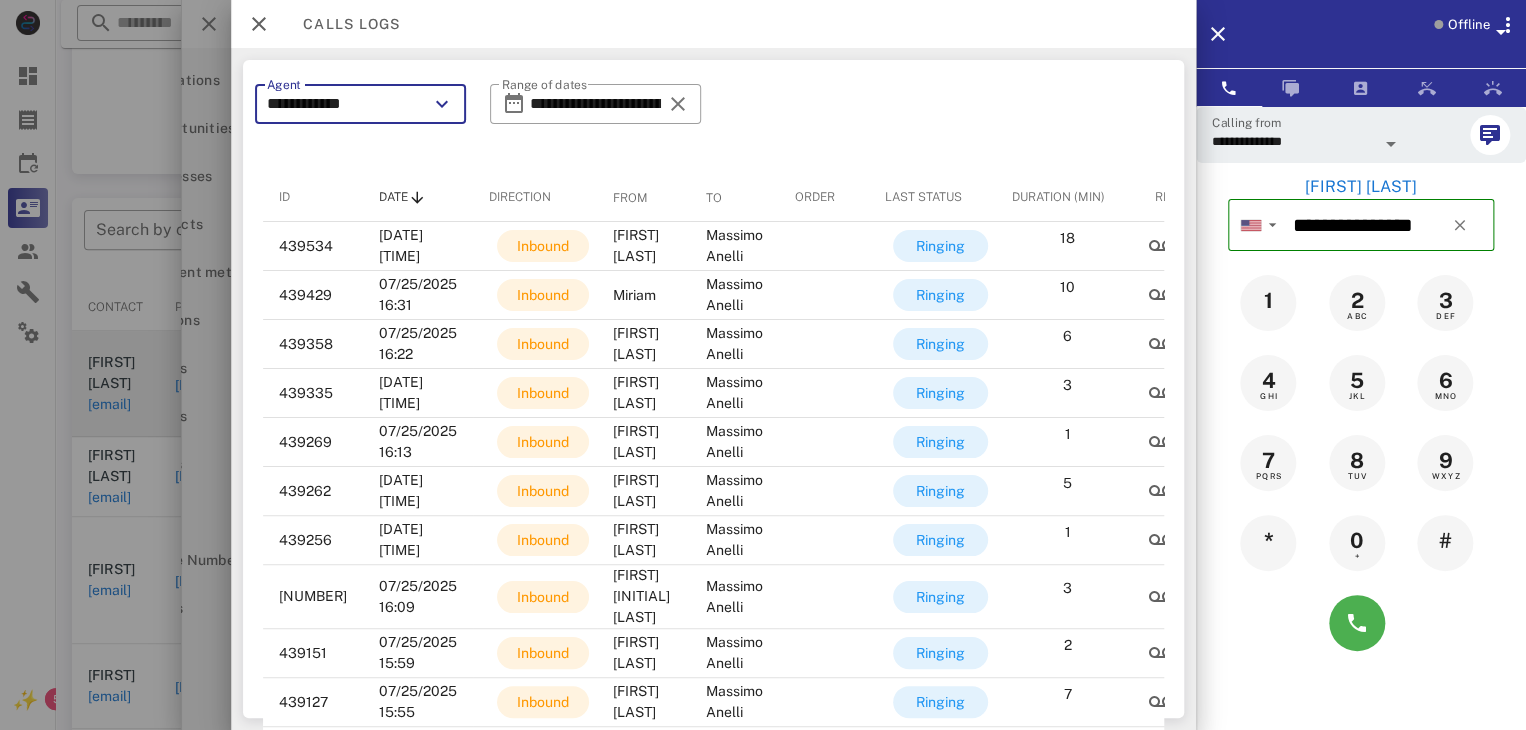 click at bounding box center [442, 104] 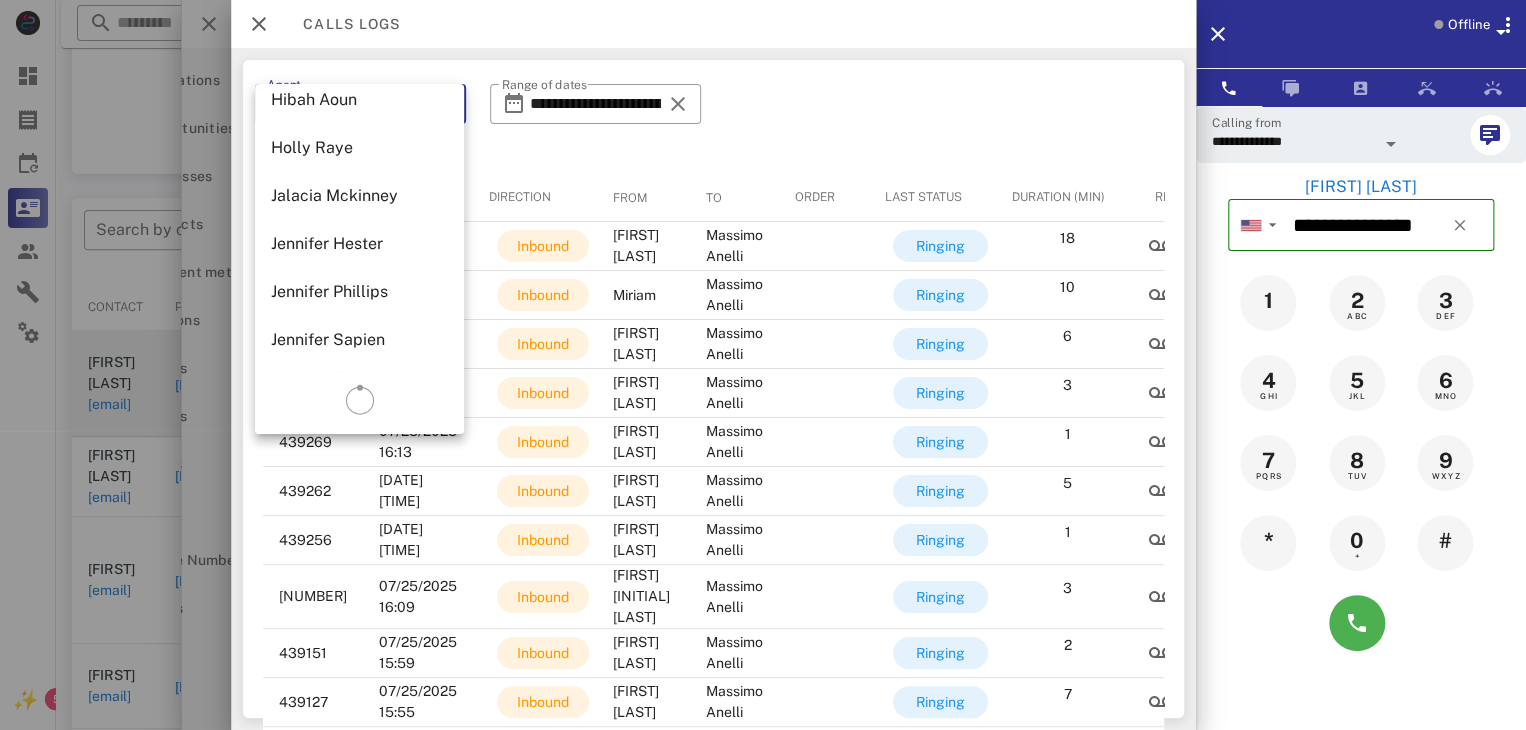 scroll, scrollTop: 2177, scrollLeft: 0, axis: vertical 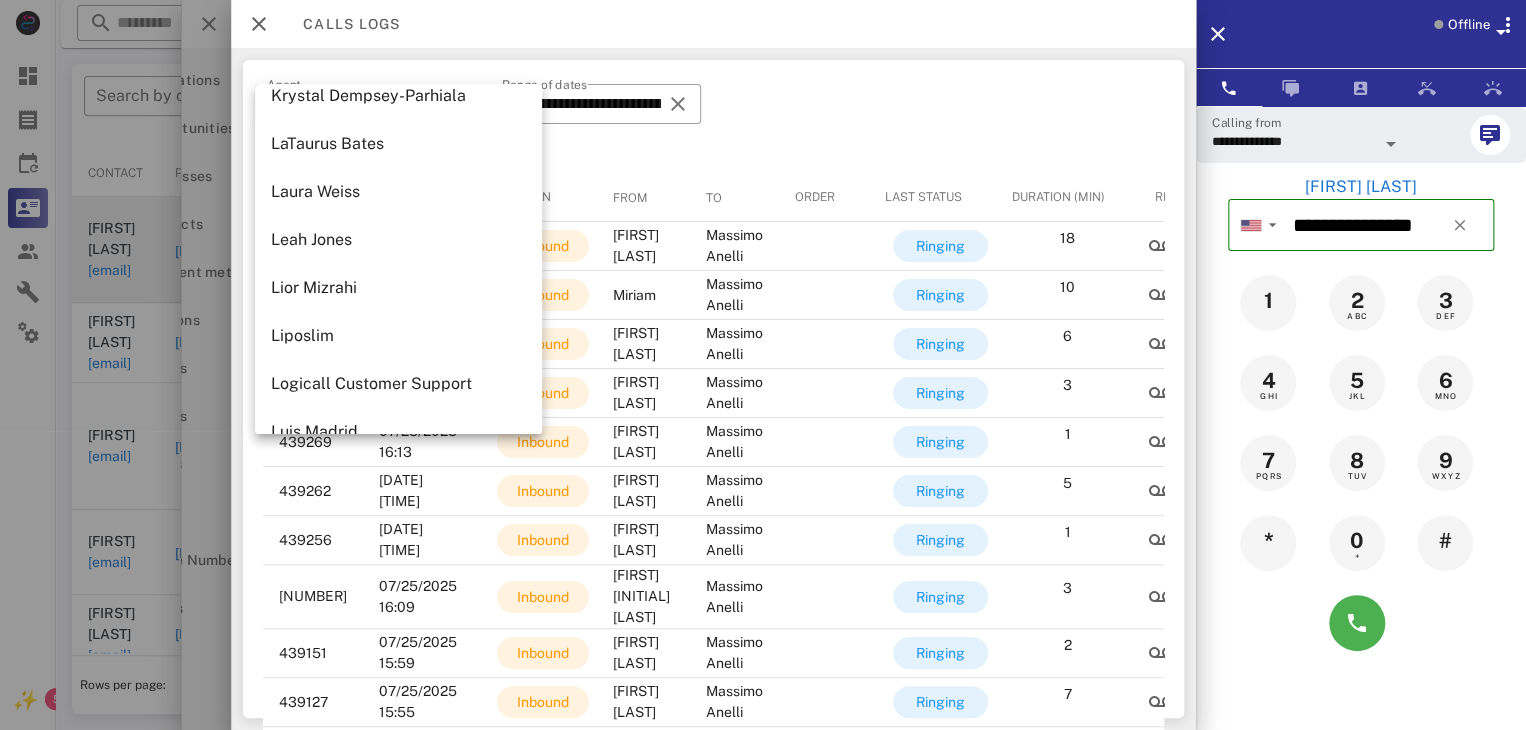 click on "Lior Mizrahi" at bounding box center (398, 287) 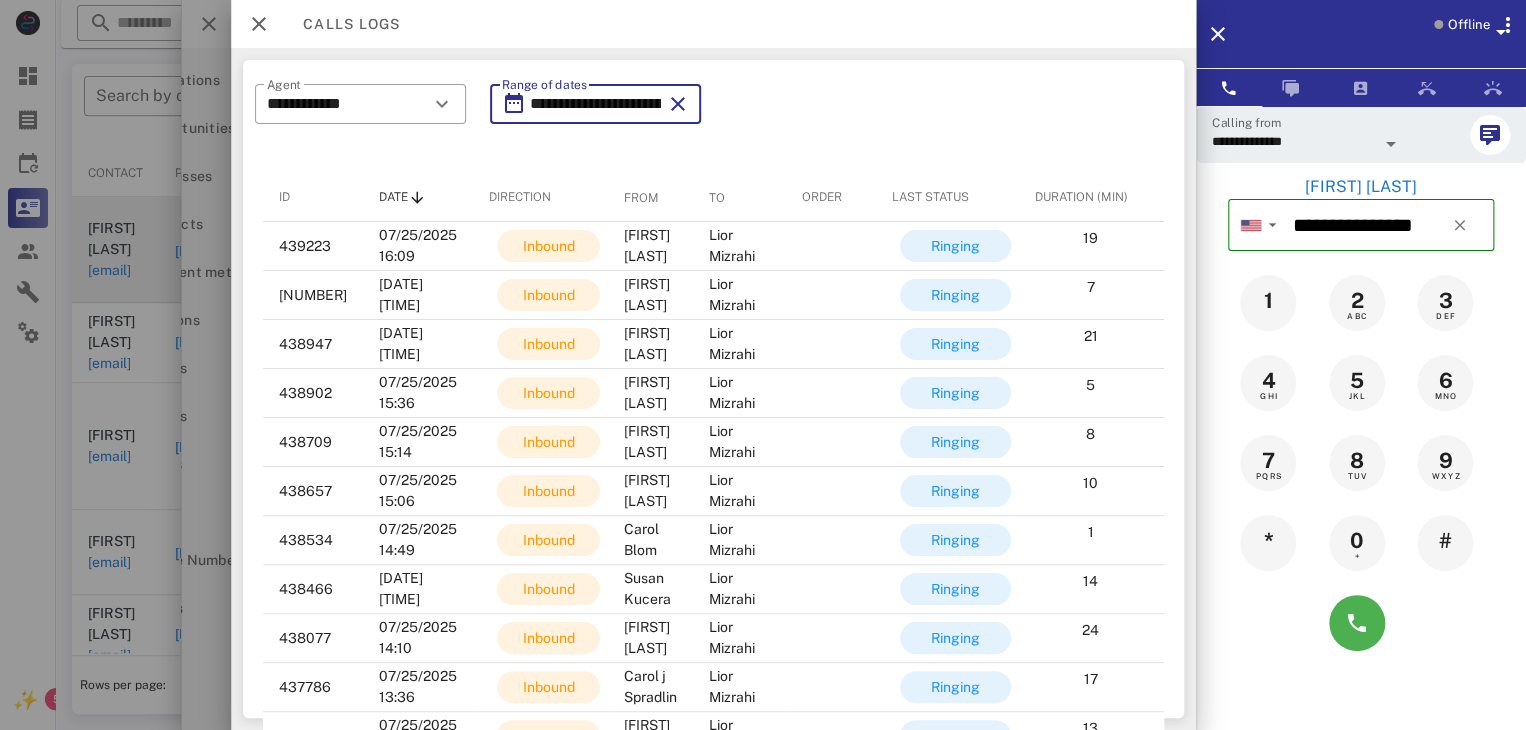 click on "**********" at bounding box center (595, 104) 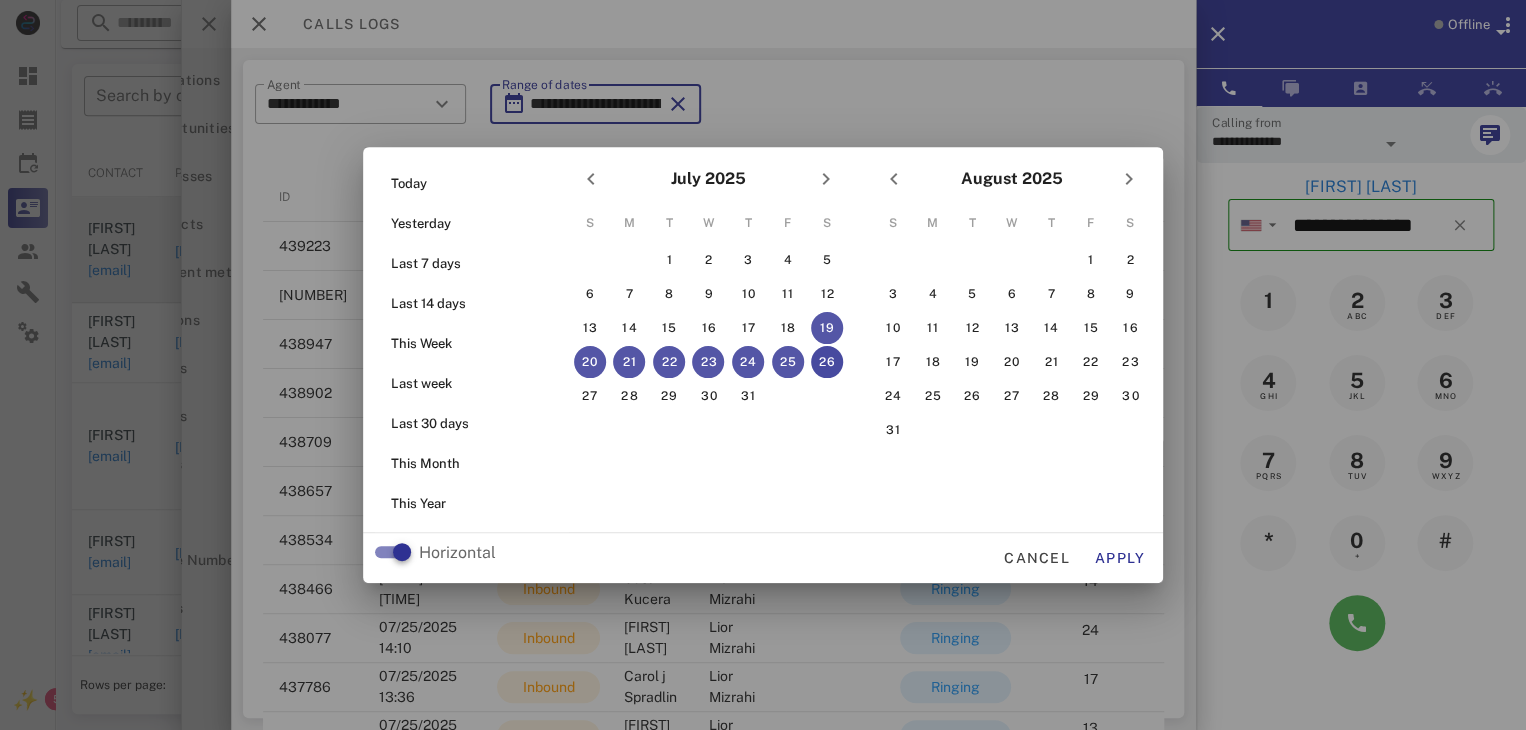 click on "Today Yesterday Last 7 days Last 14 days This Week Last week Last 30 days This Month This Year July 2025 S M T W T F S 1 2 3 4 5 6 7 8 9 10 11 12 13 14 15 16 17 18 19 20 21 22 23 24 25 26 27 28 29 30 31 August 2025 S M T W T F S 1 2 3 4 5 6 7 8 9 10 11 12 13 14 15 16 17 18 19 20 21 22 23 24 25 26 27 28 29 30 31" at bounding box center [763, 340] 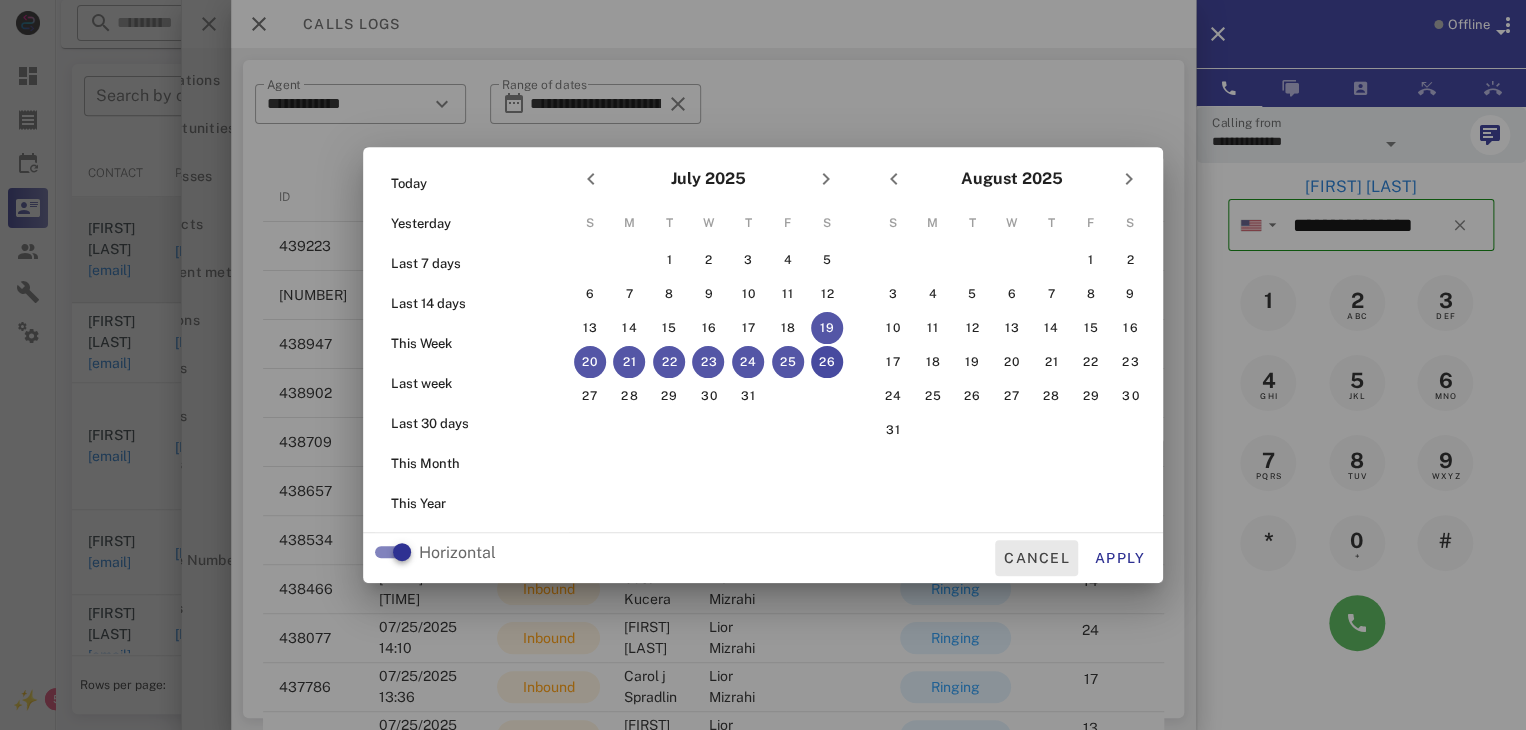 click on "Cancel" at bounding box center (1036, 558) 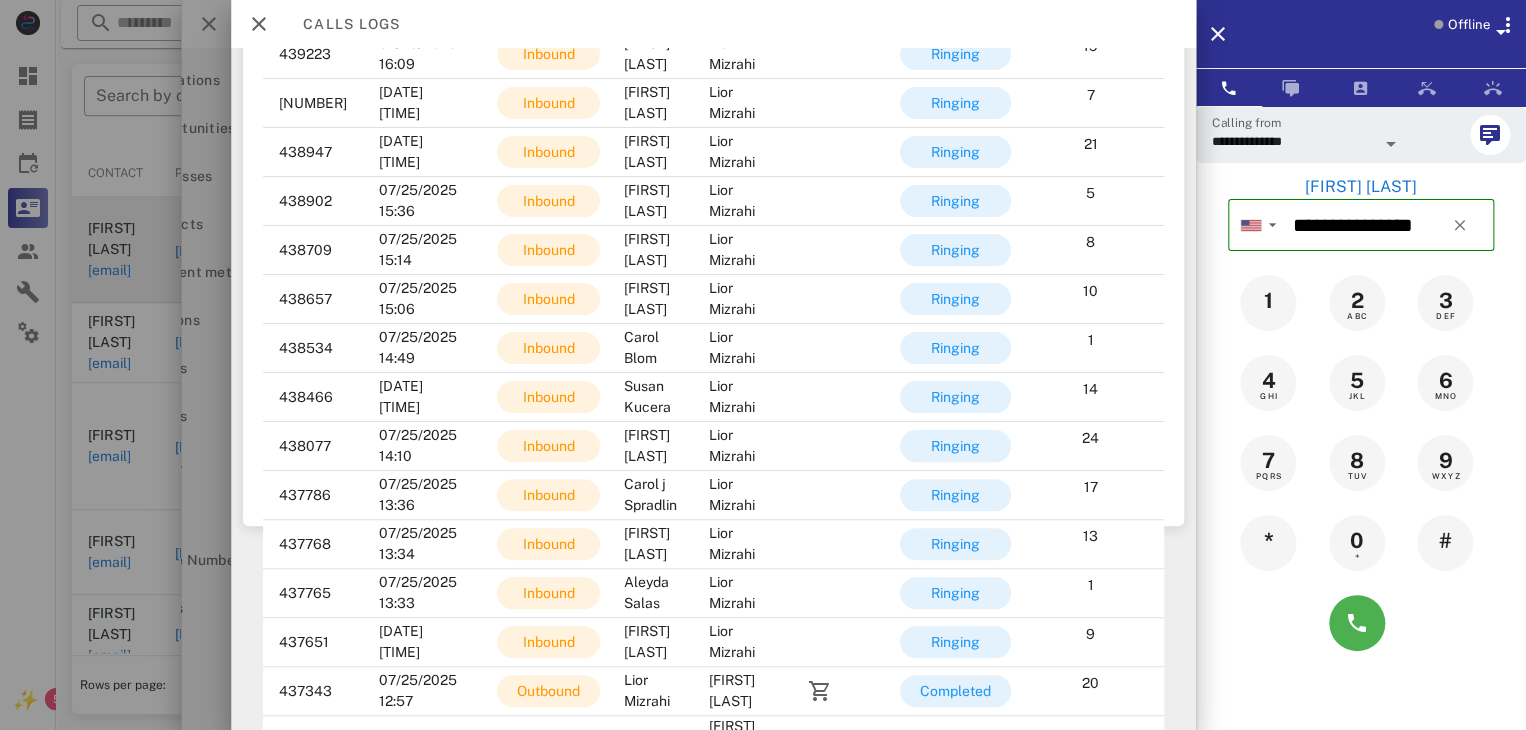 scroll, scrollTop: 308, scrollLeft: 0, axis: vertical 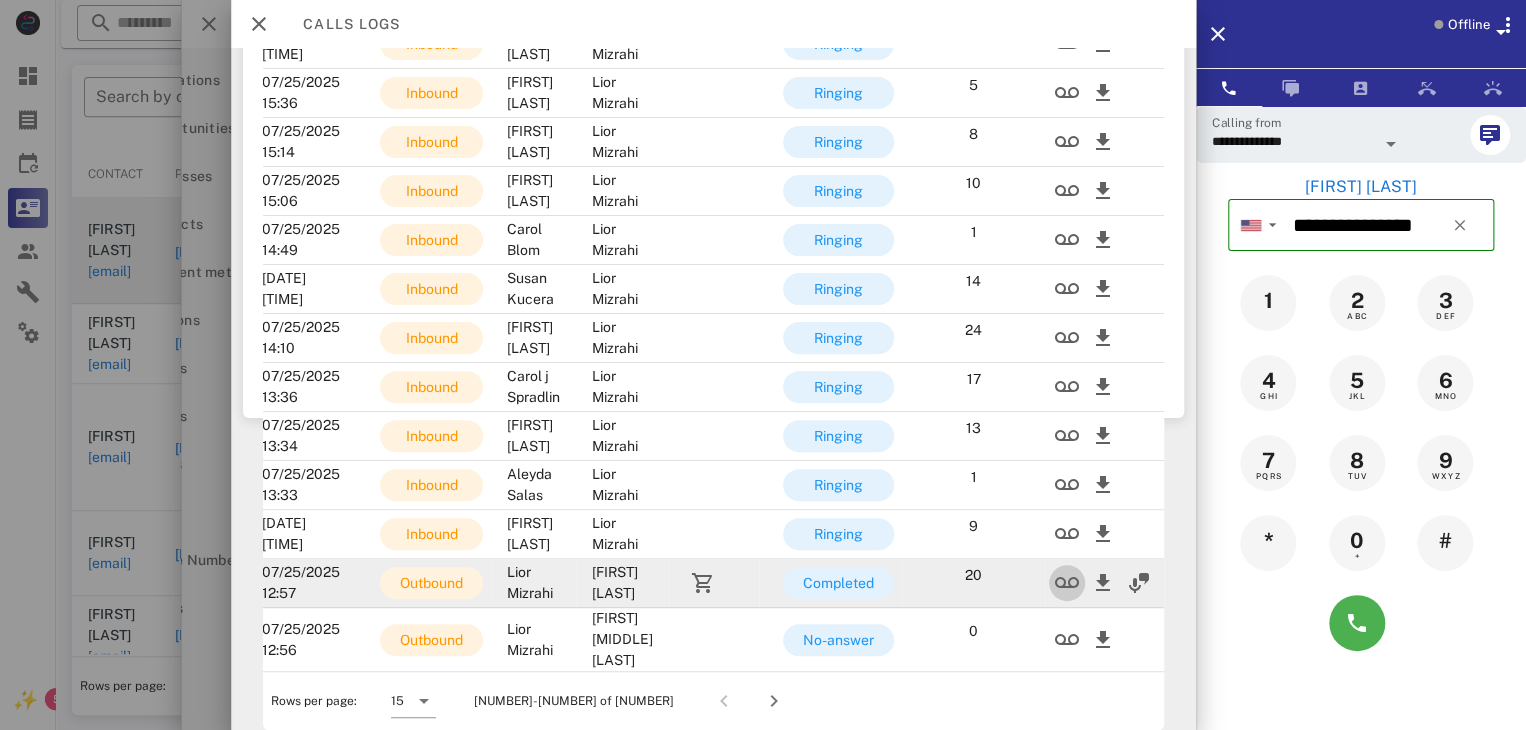 click at bounding box center [1067, 583] 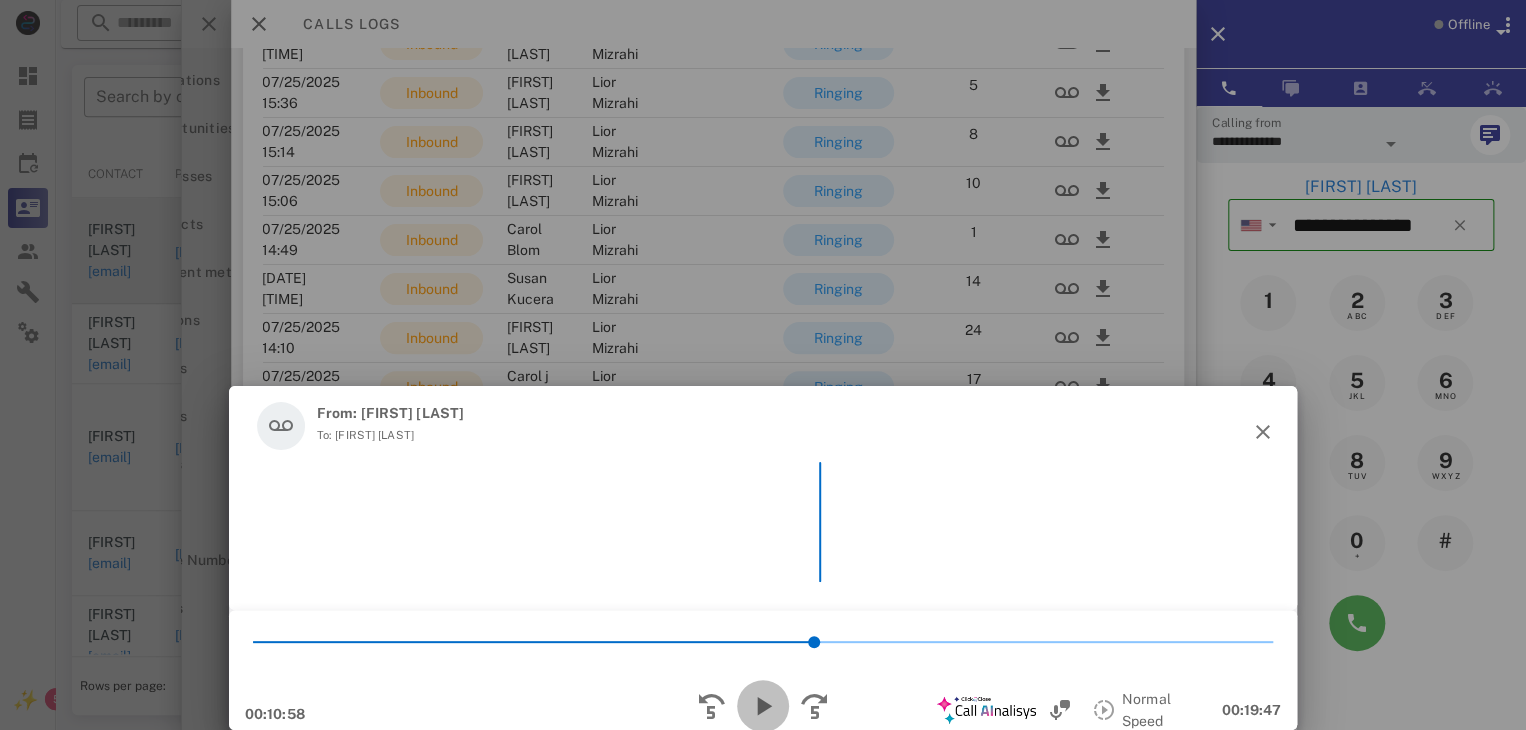 click at bounding box center (763, 706) 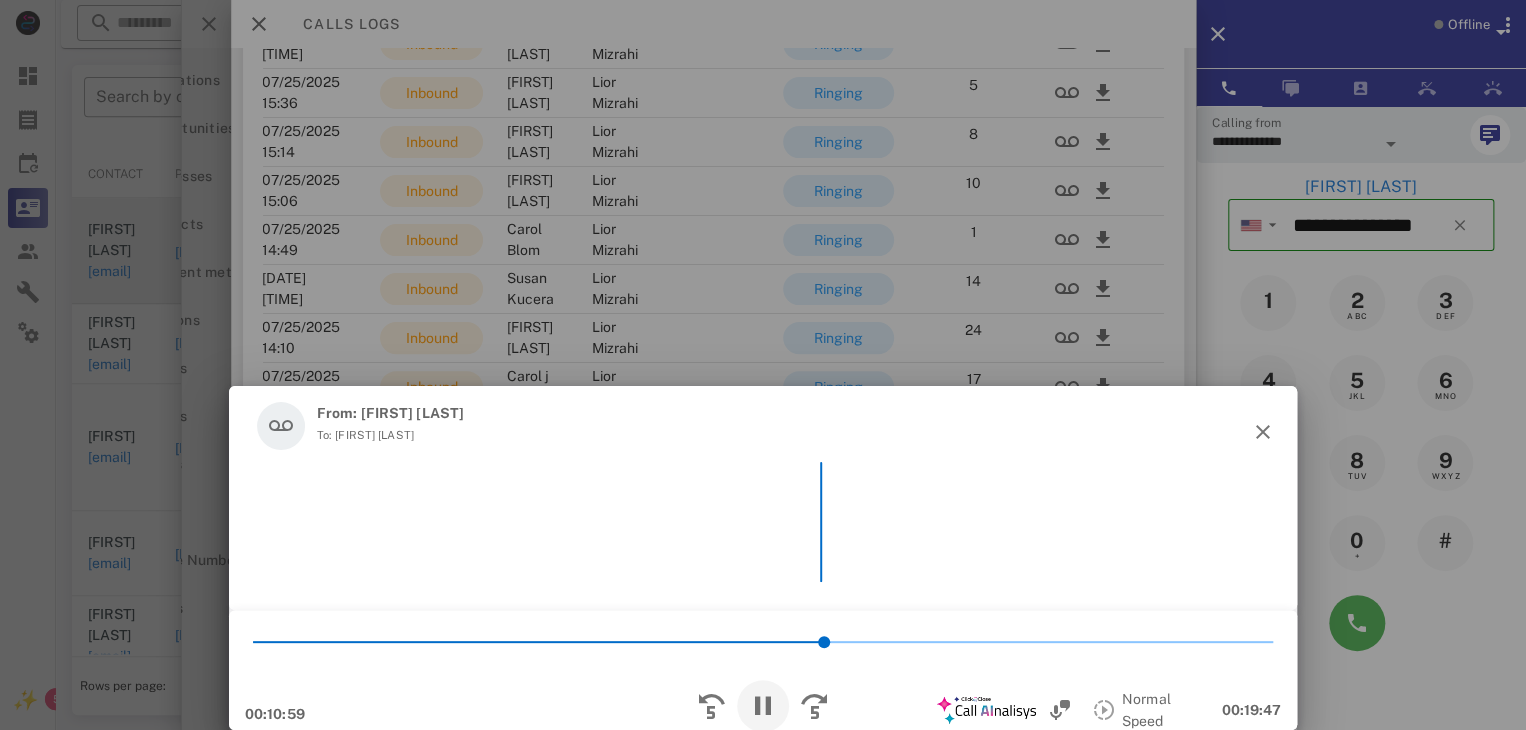 scroll, scrollTop: 4356, scrollLeft: 0, axis: vertical 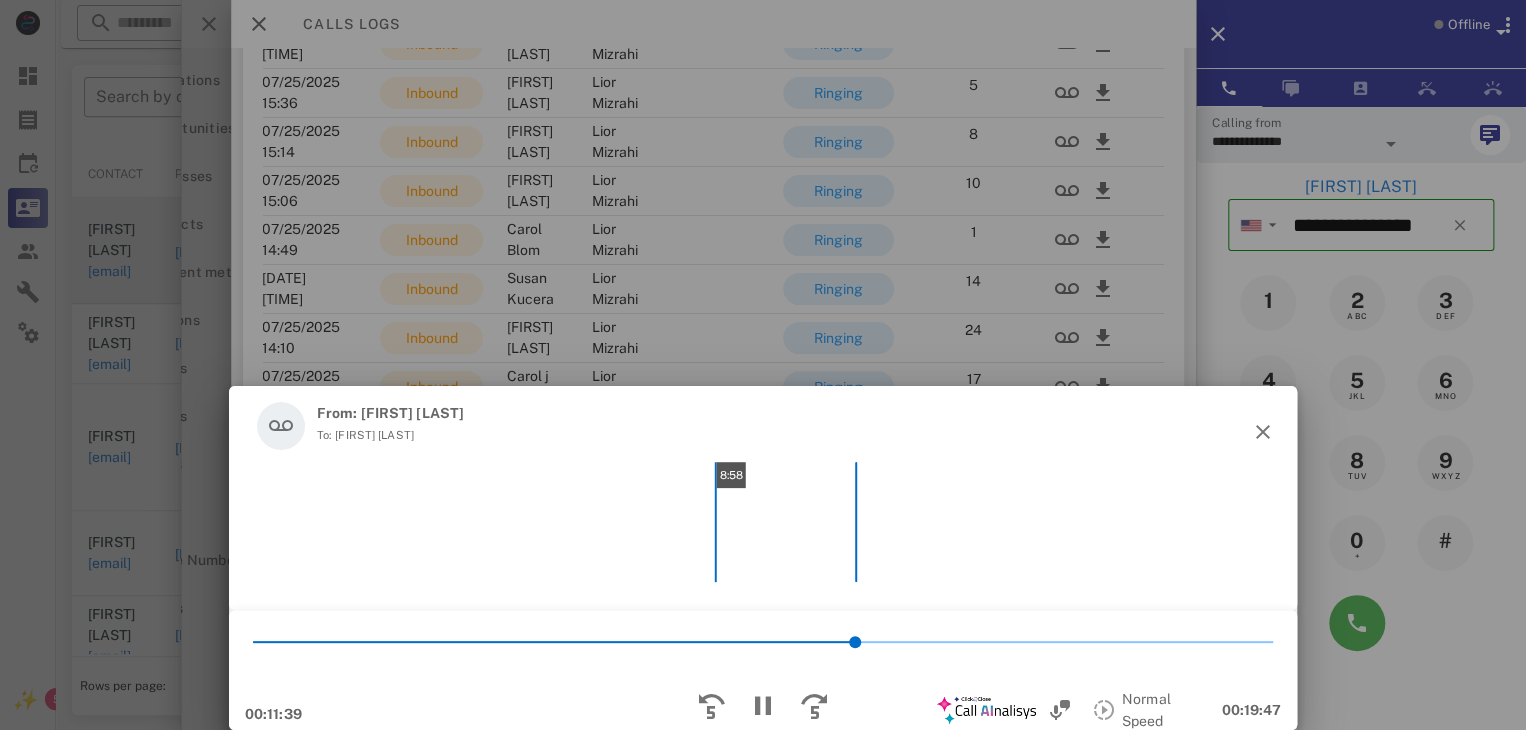 click on "8:58" at bounding box center (763, 522) 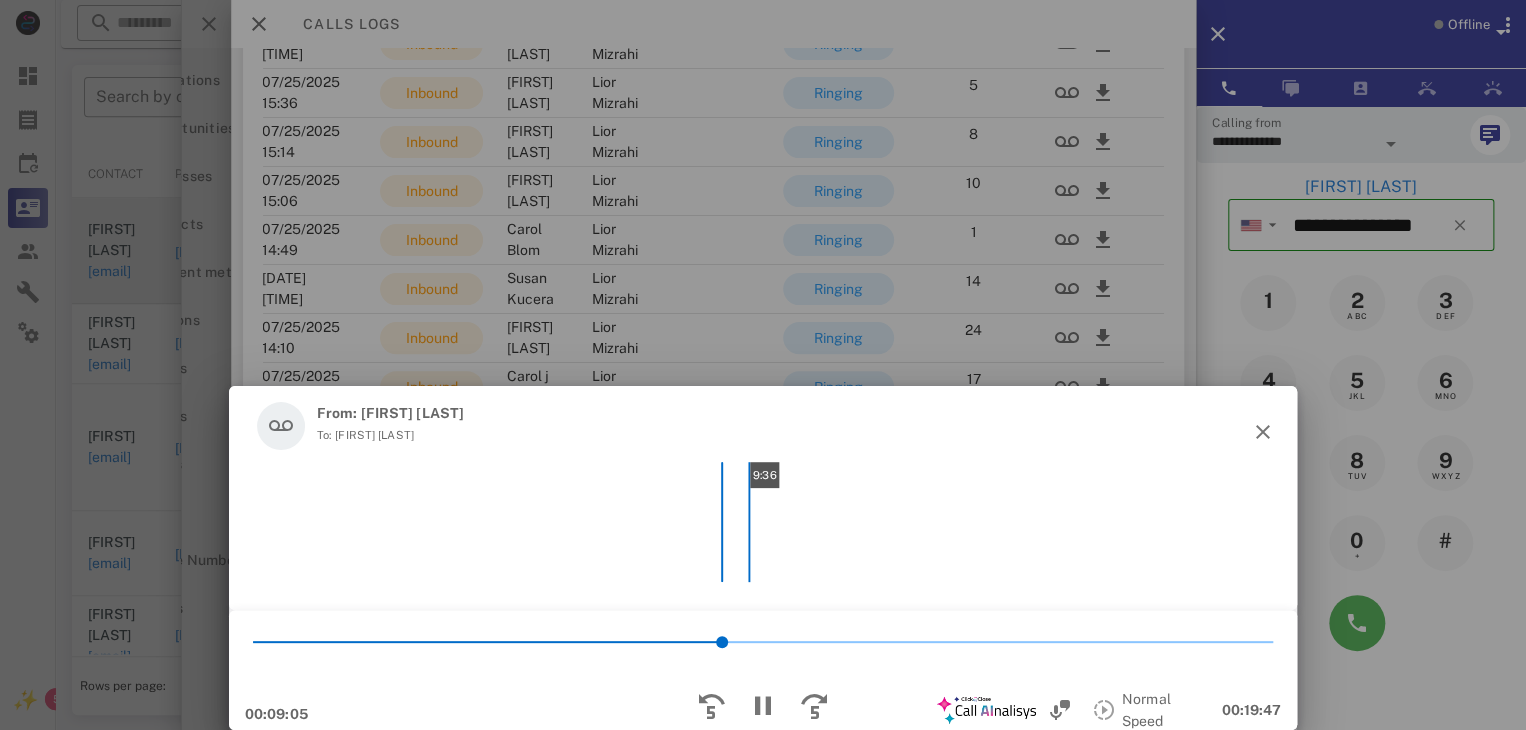scroll, scrollTop: 3424, scrollLeft: 0, axis: vertical 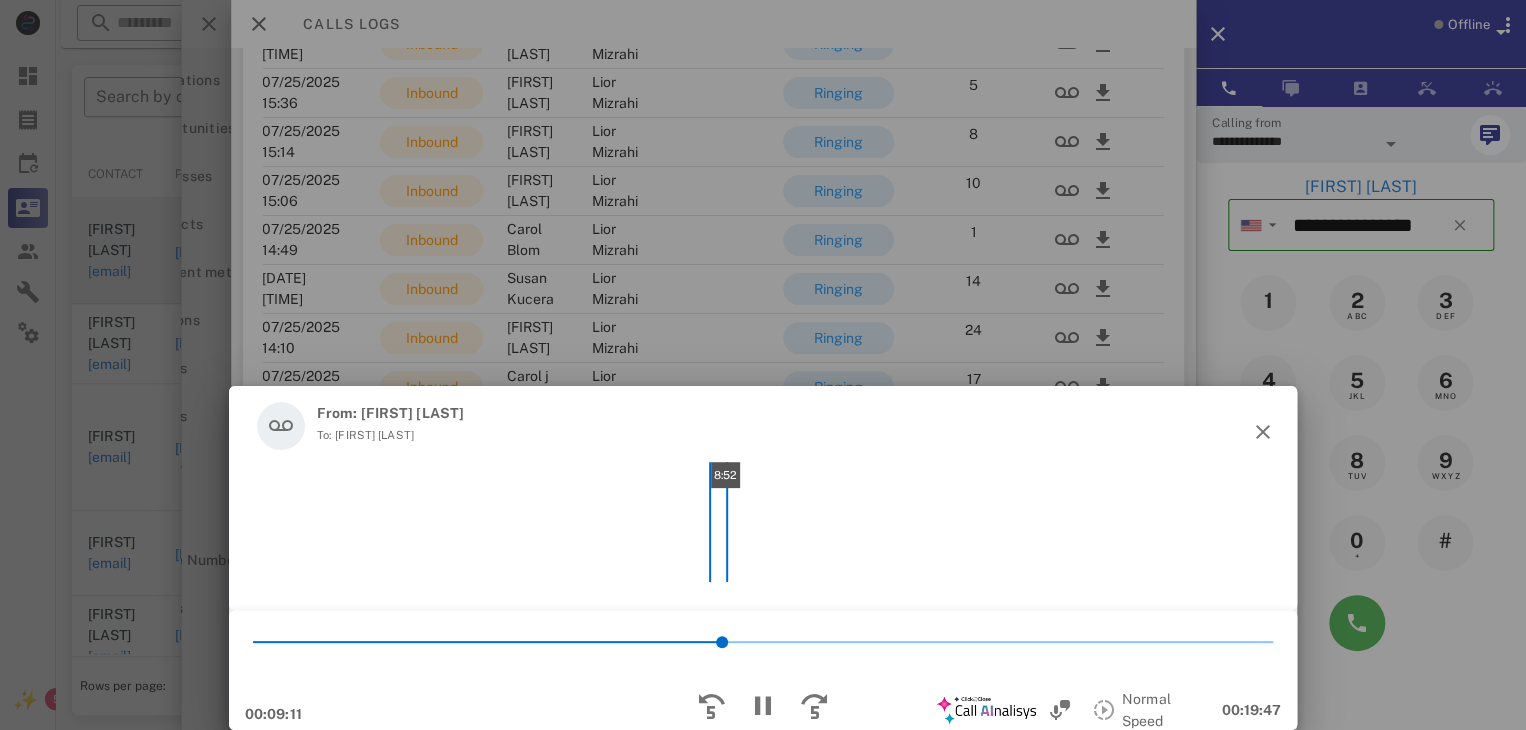 click on "8:52" at bounding box center (763, 522) 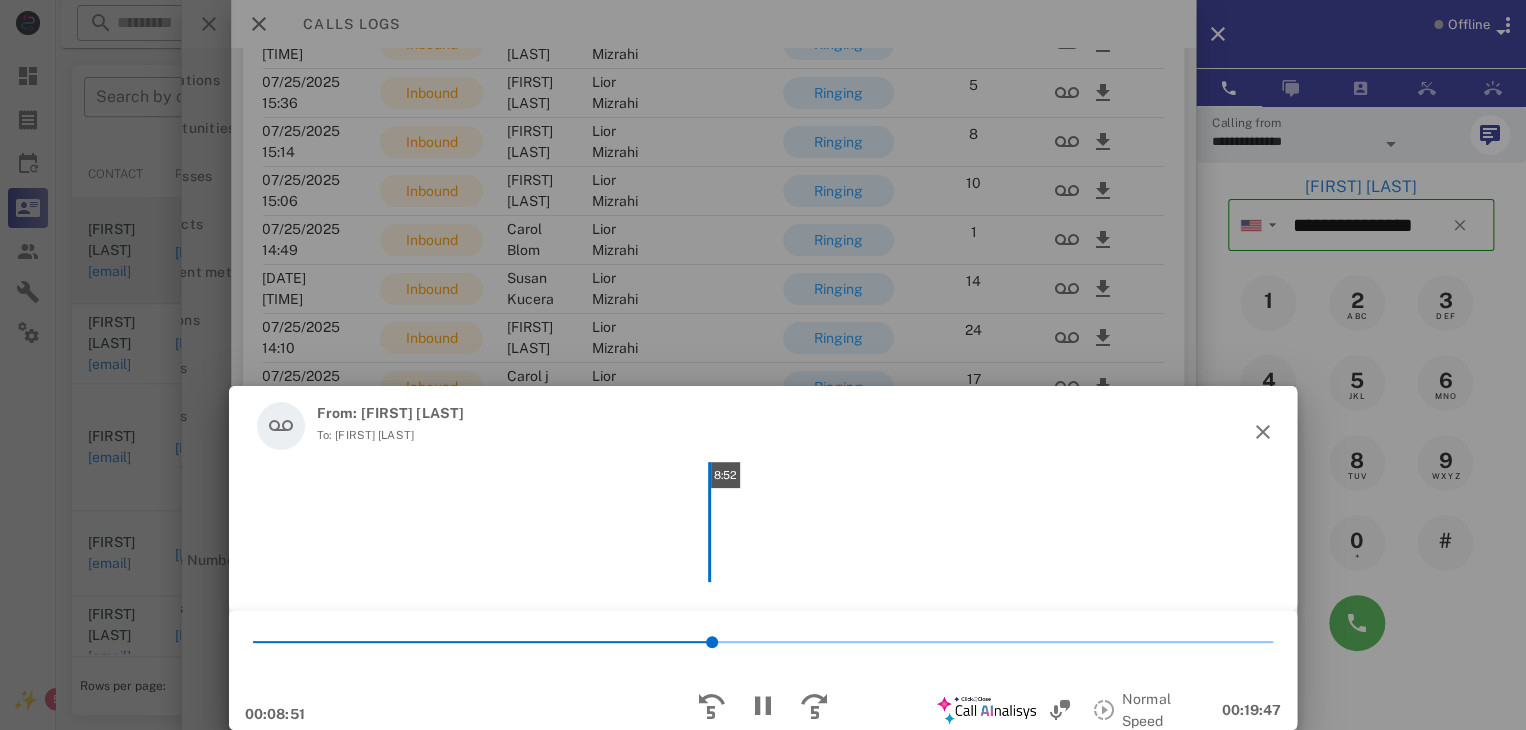 click on "8:52" at bounding box center (763, 522) 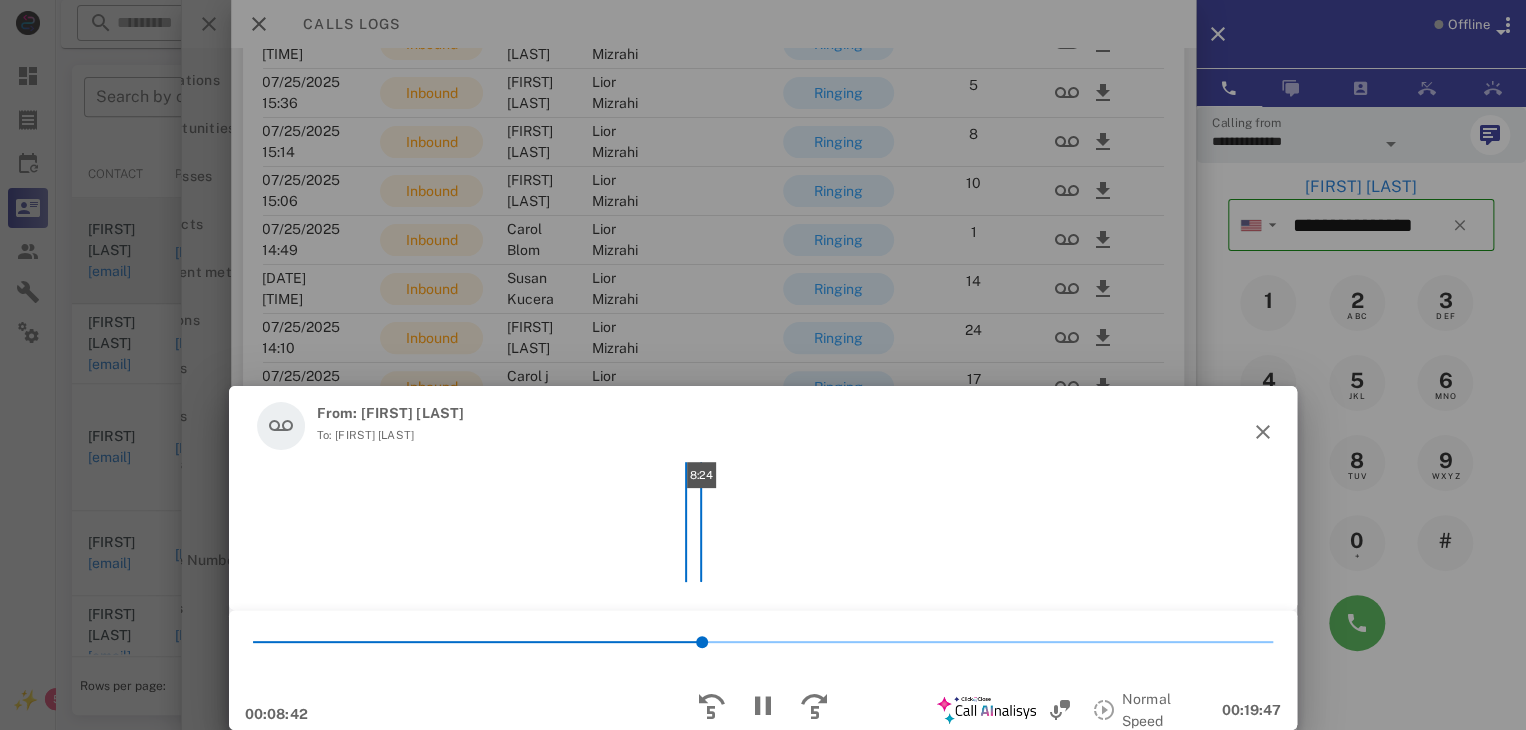 click on "8:24" at bounding box center [763, 522] 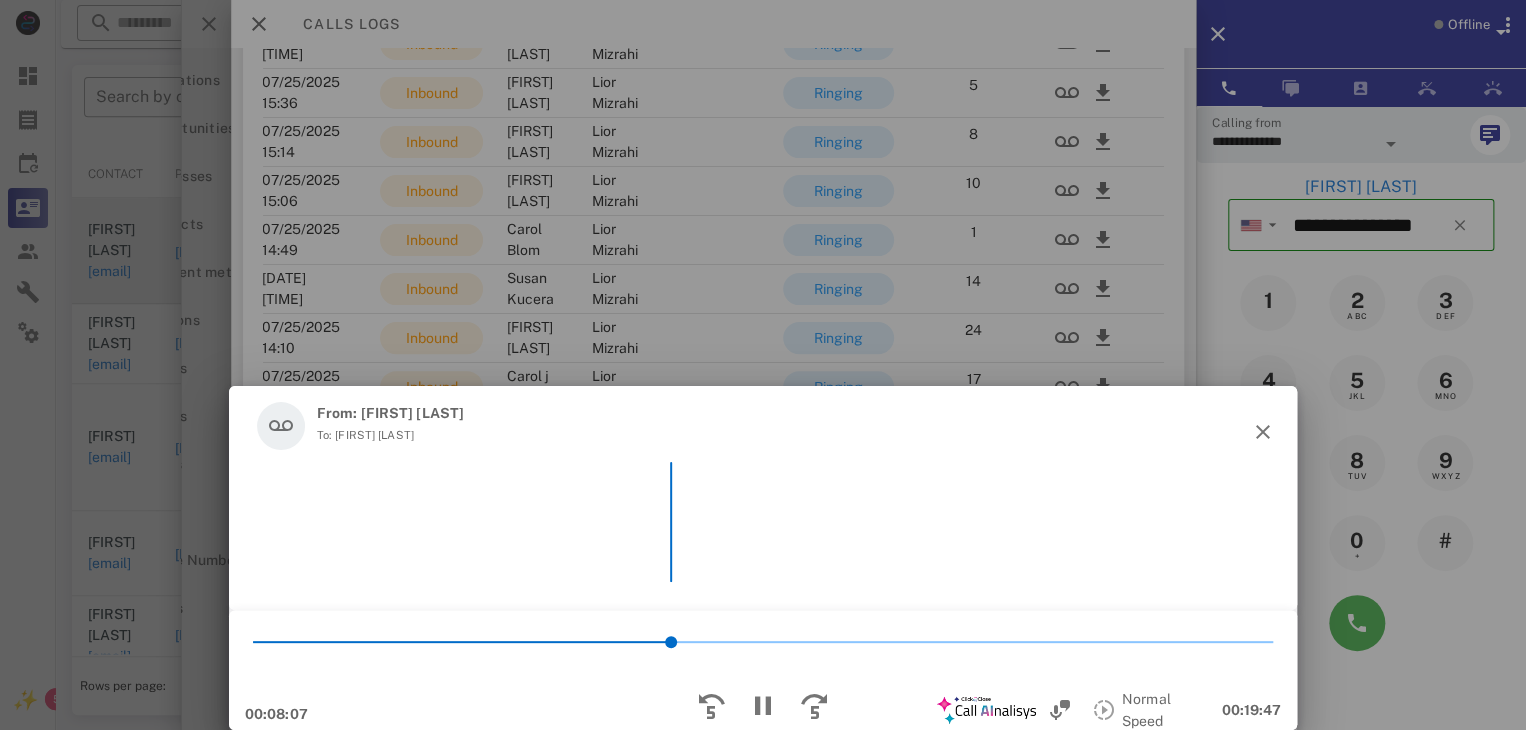 scroll, scrollTop: 3010, scrollLeft: 0, axis: vertical 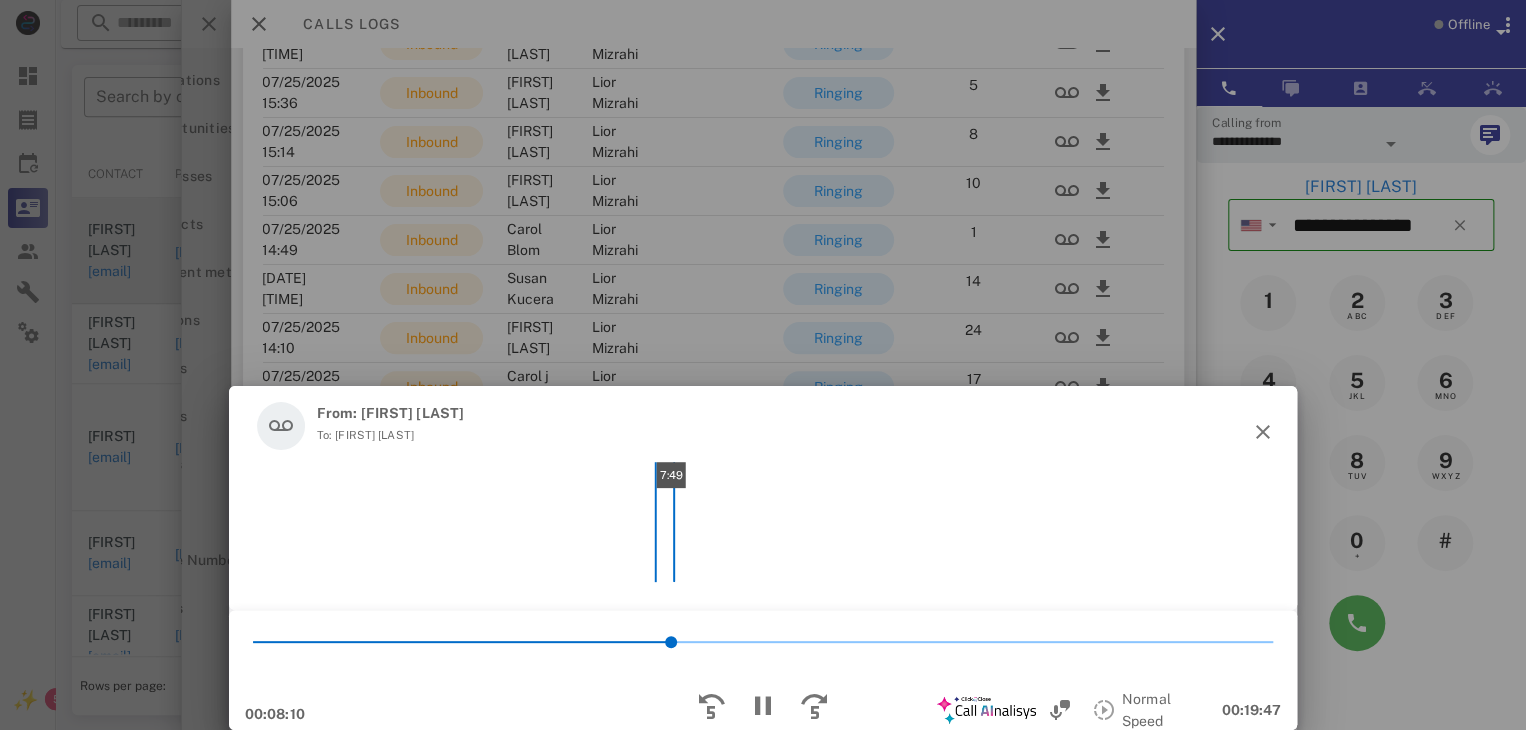 click on "7:49" at bounding box center (763, 522) 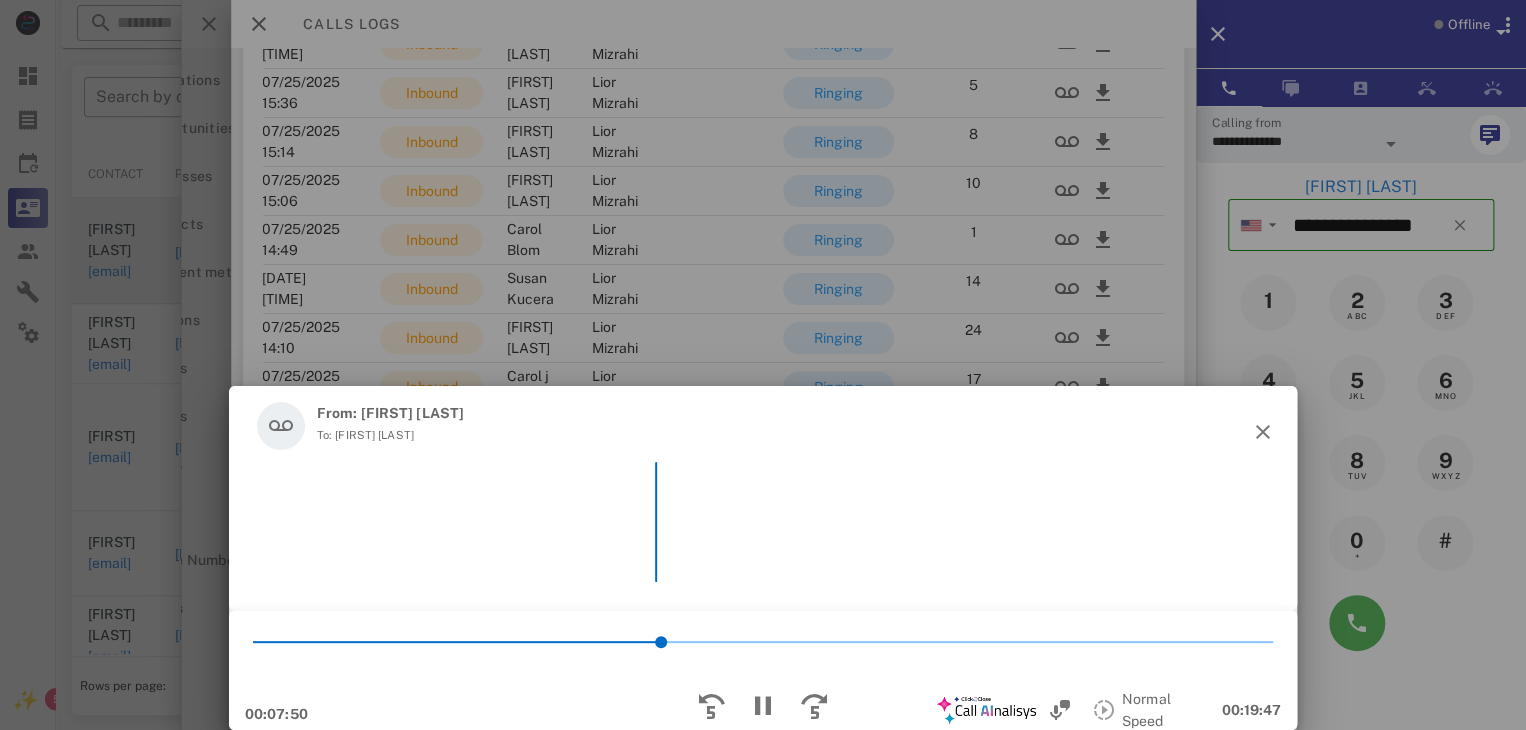 scroll, scrollTop: 2892, scrollLeft: 0, axis: vertical 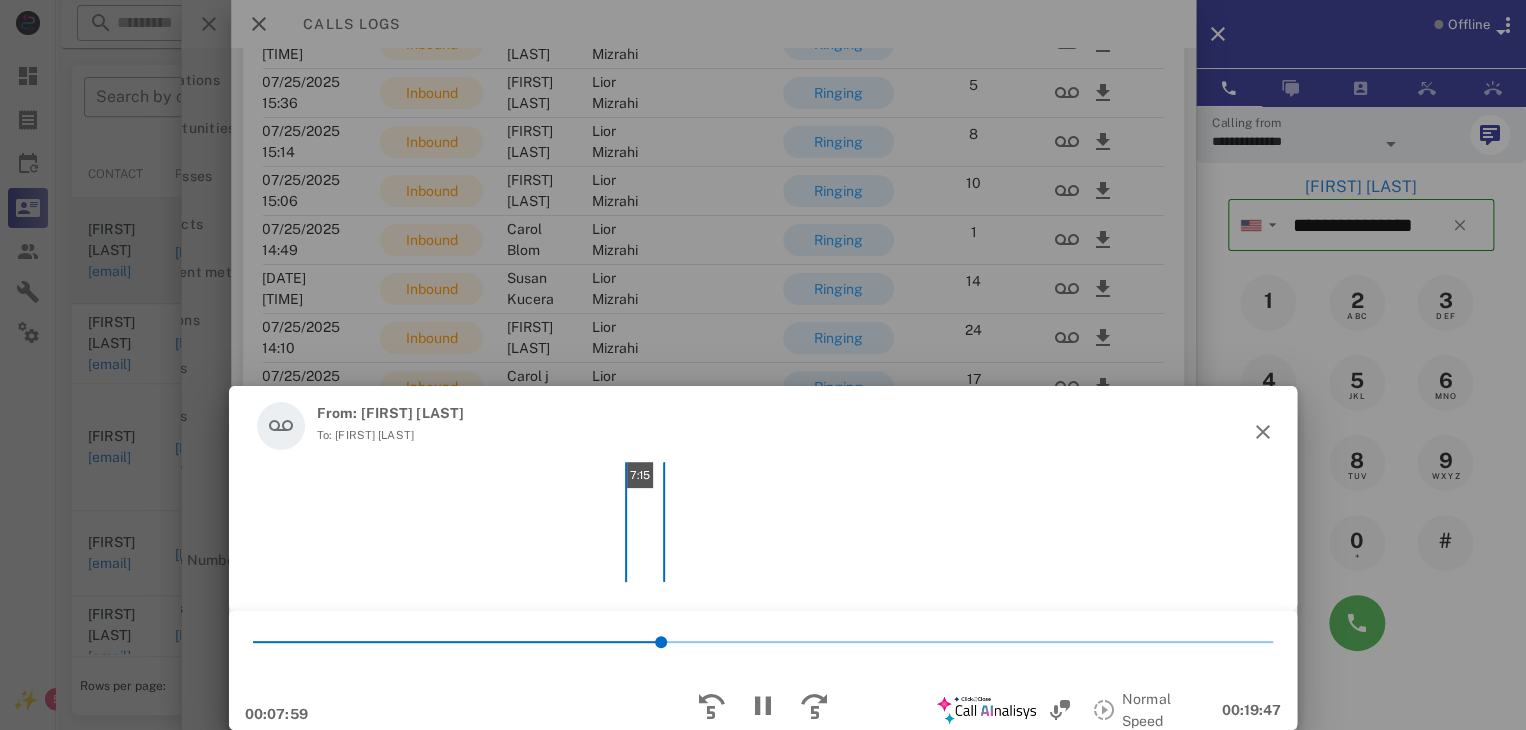 click on "7:15" at bounding box center [763, 522] 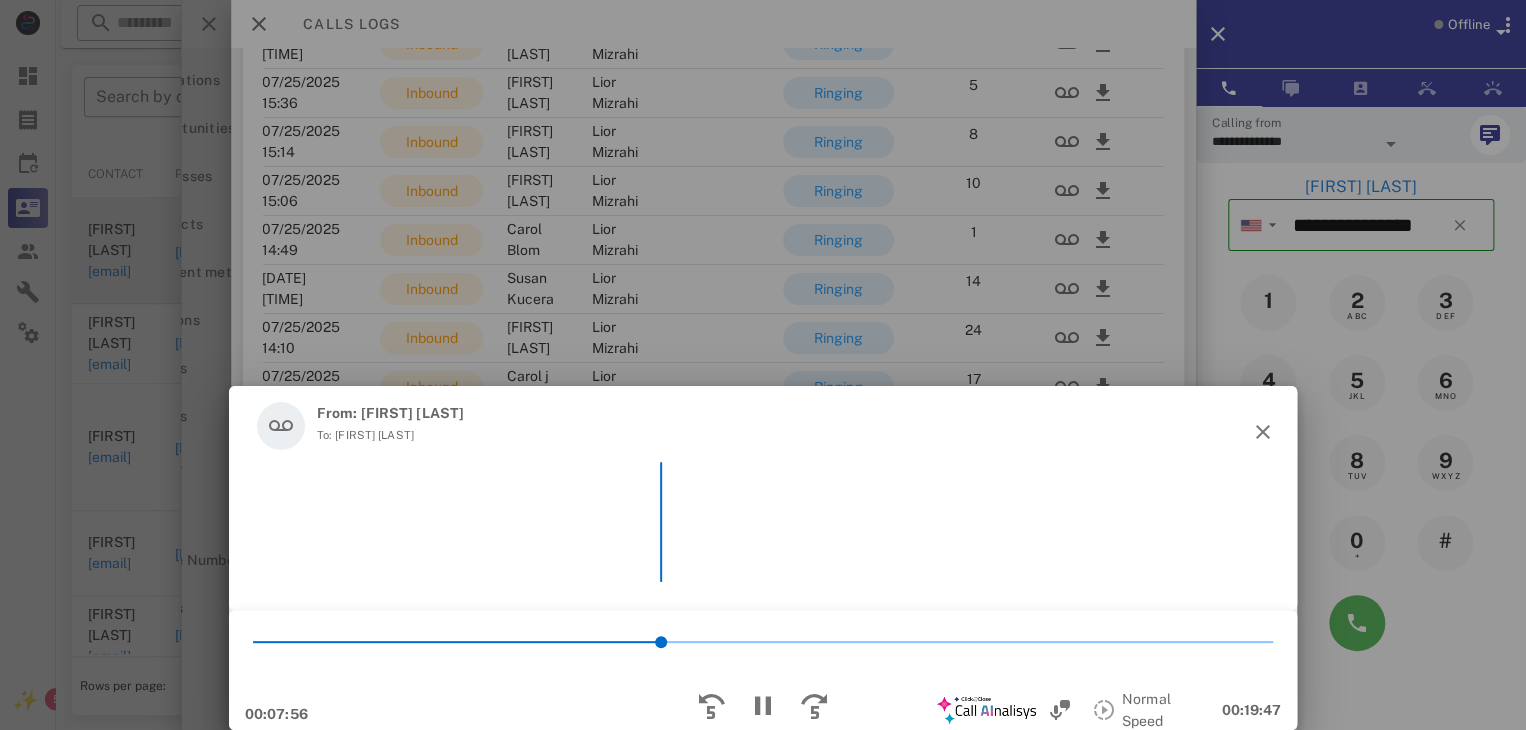 scroll, scrollTop: 2936, scrollLeft: 0, axis: vertical 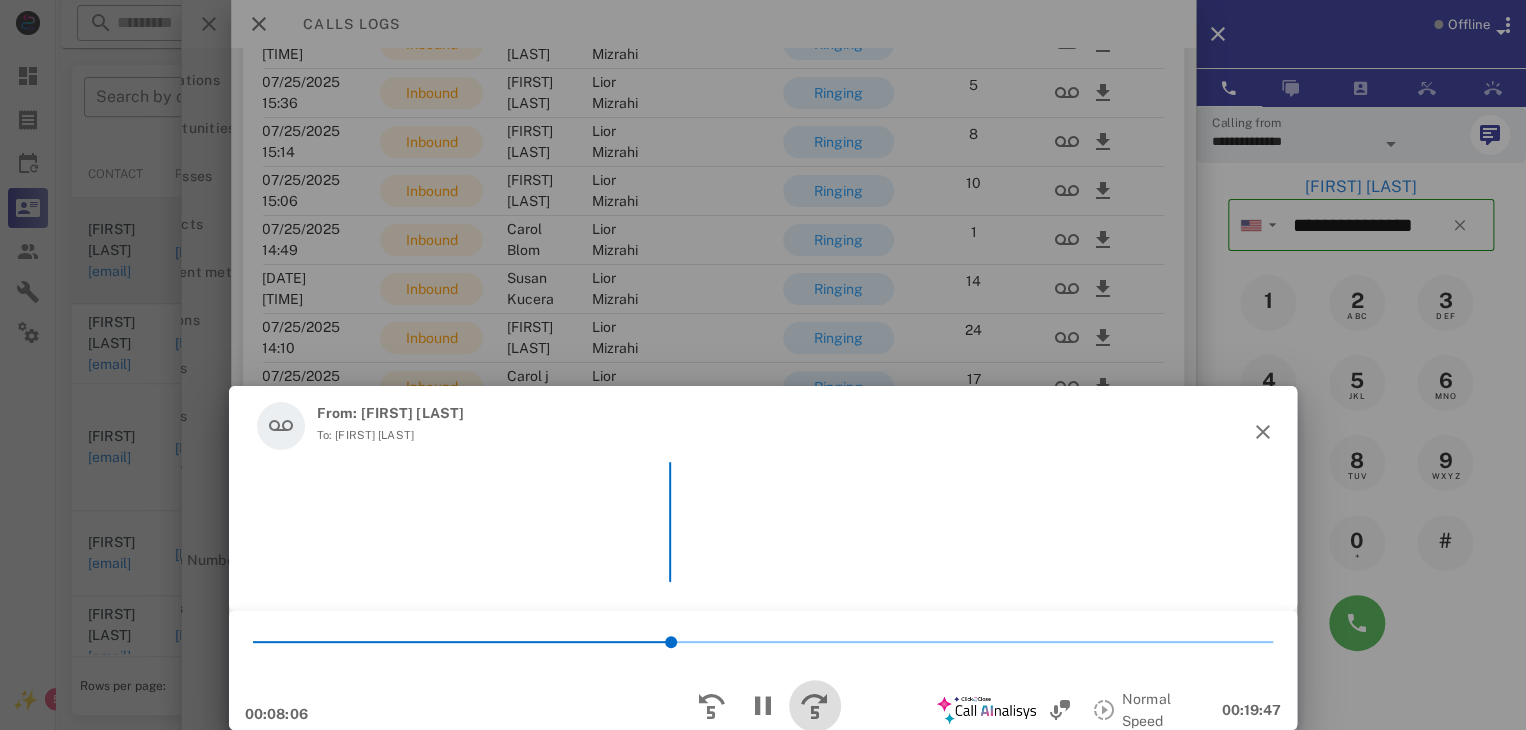 click at bounding box center (815, 706) 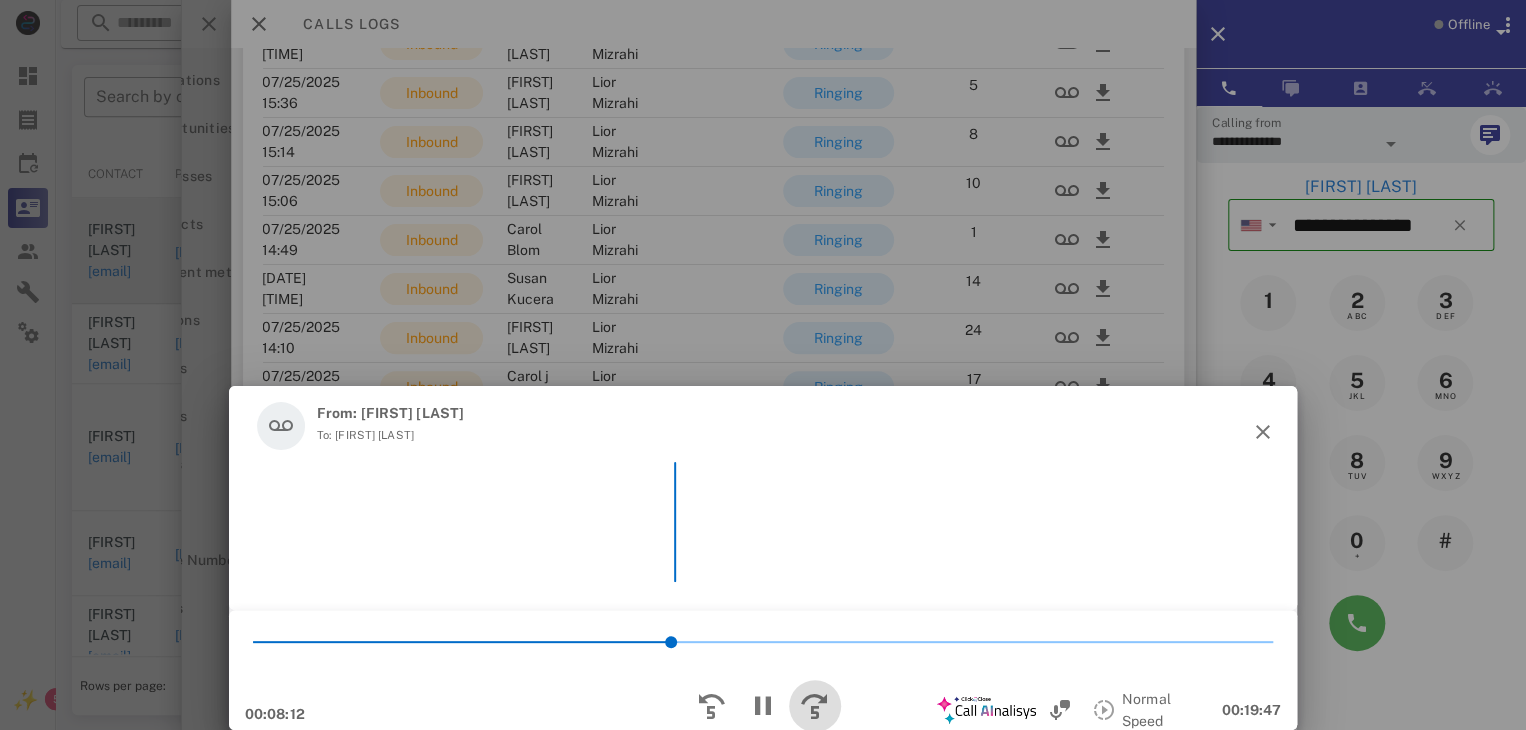 click at bounding box center (815, 706) 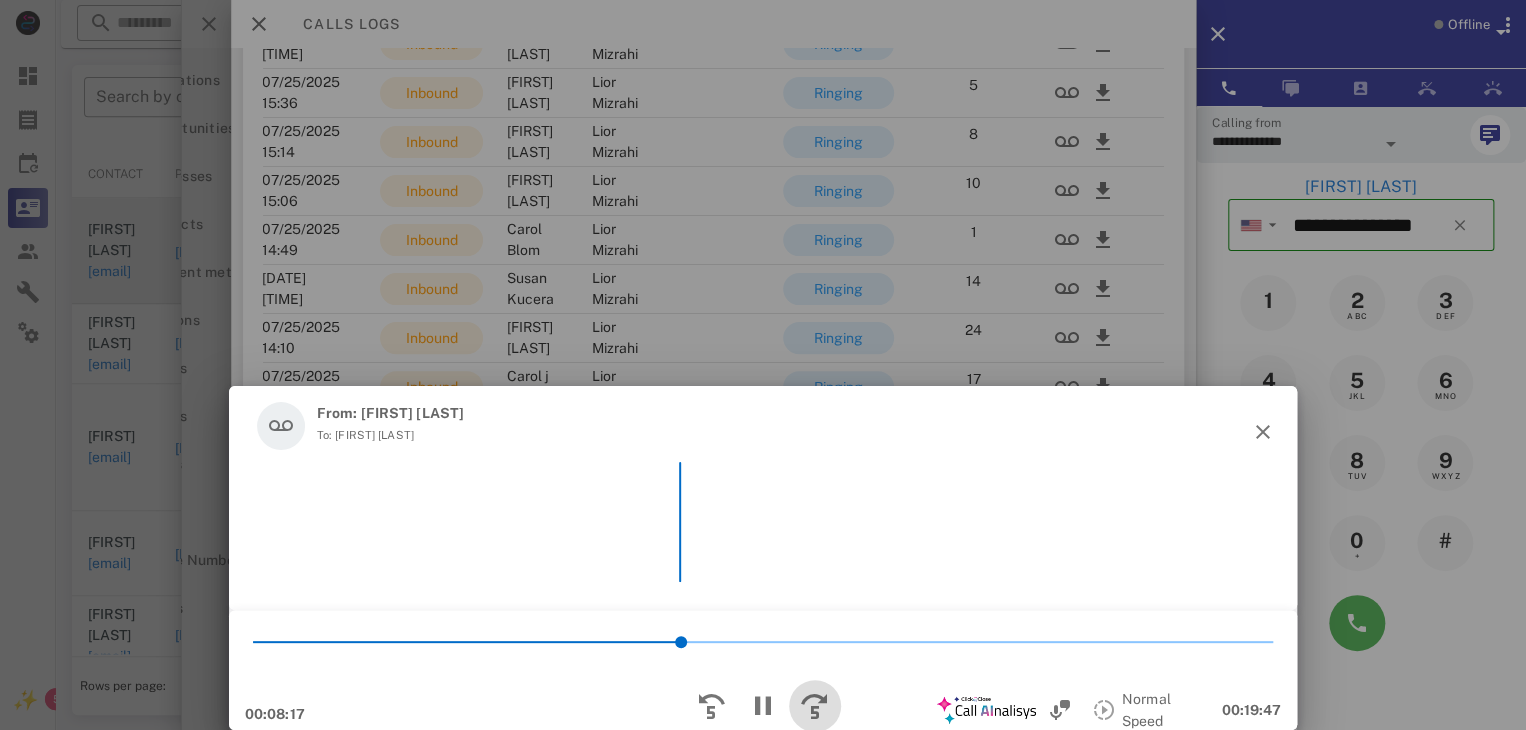 click at bounding box center [815, 706] 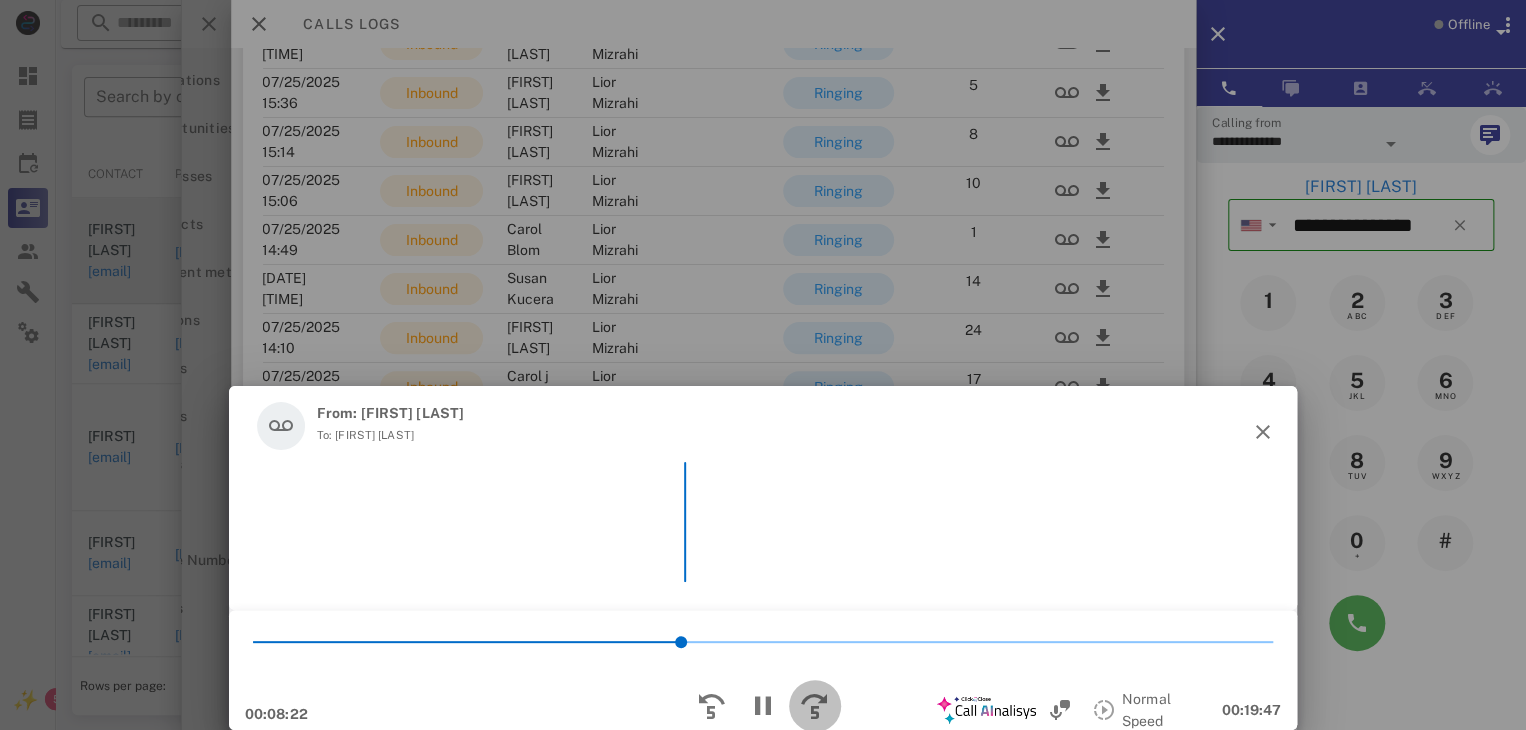 click at bounding box center (815, 706) 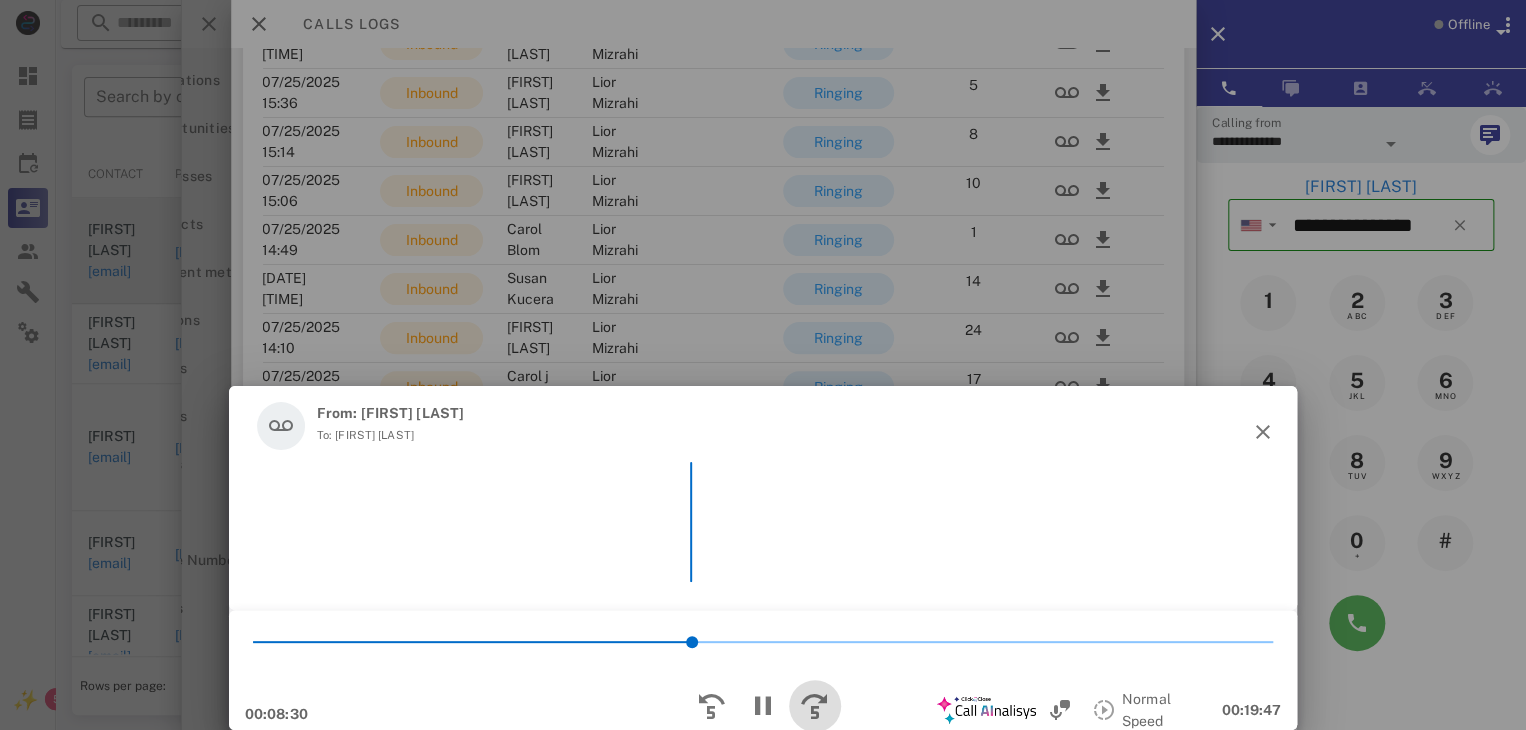 click at bounding box center (815, 706) 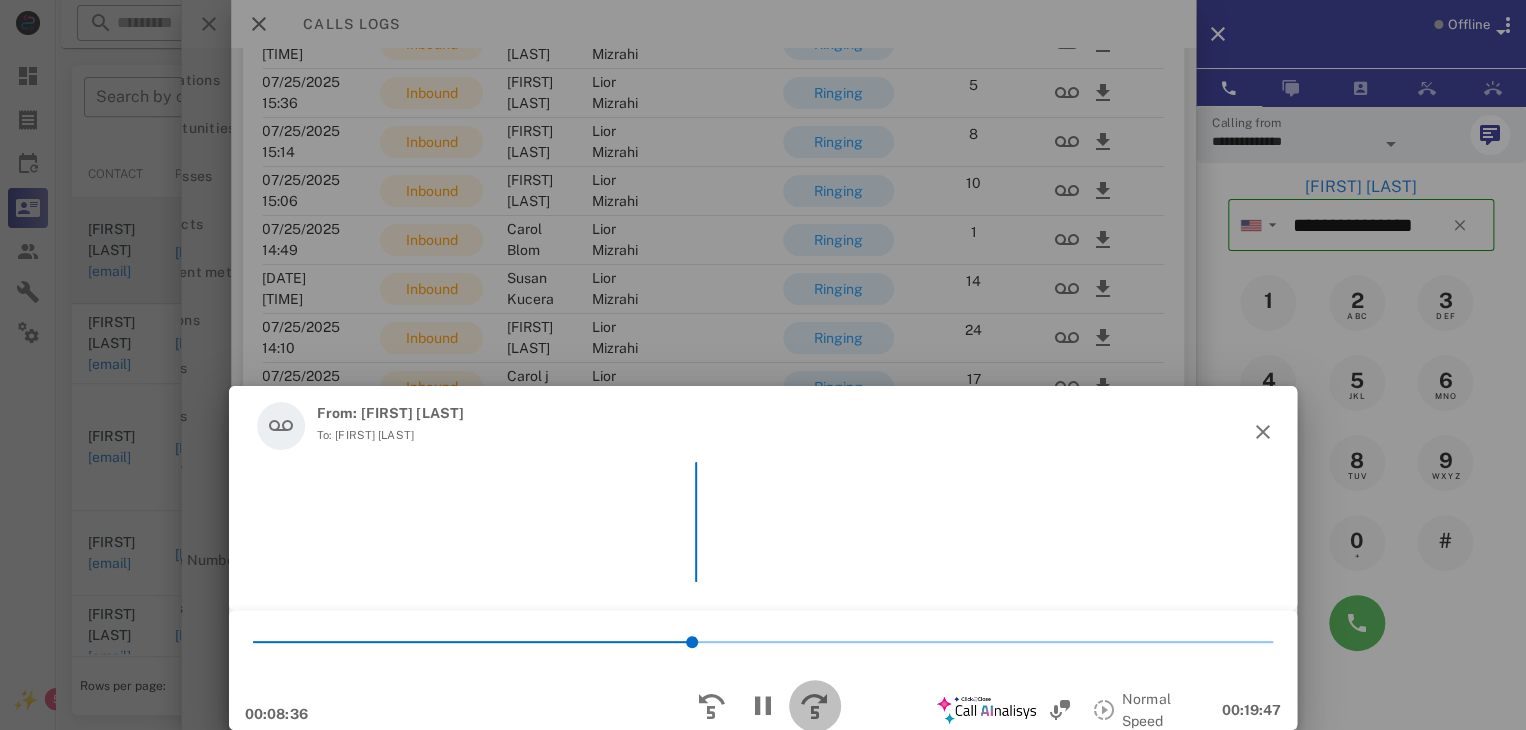 scroll, scrollTop: 3232, scrollLeft: 0, axis: vertical 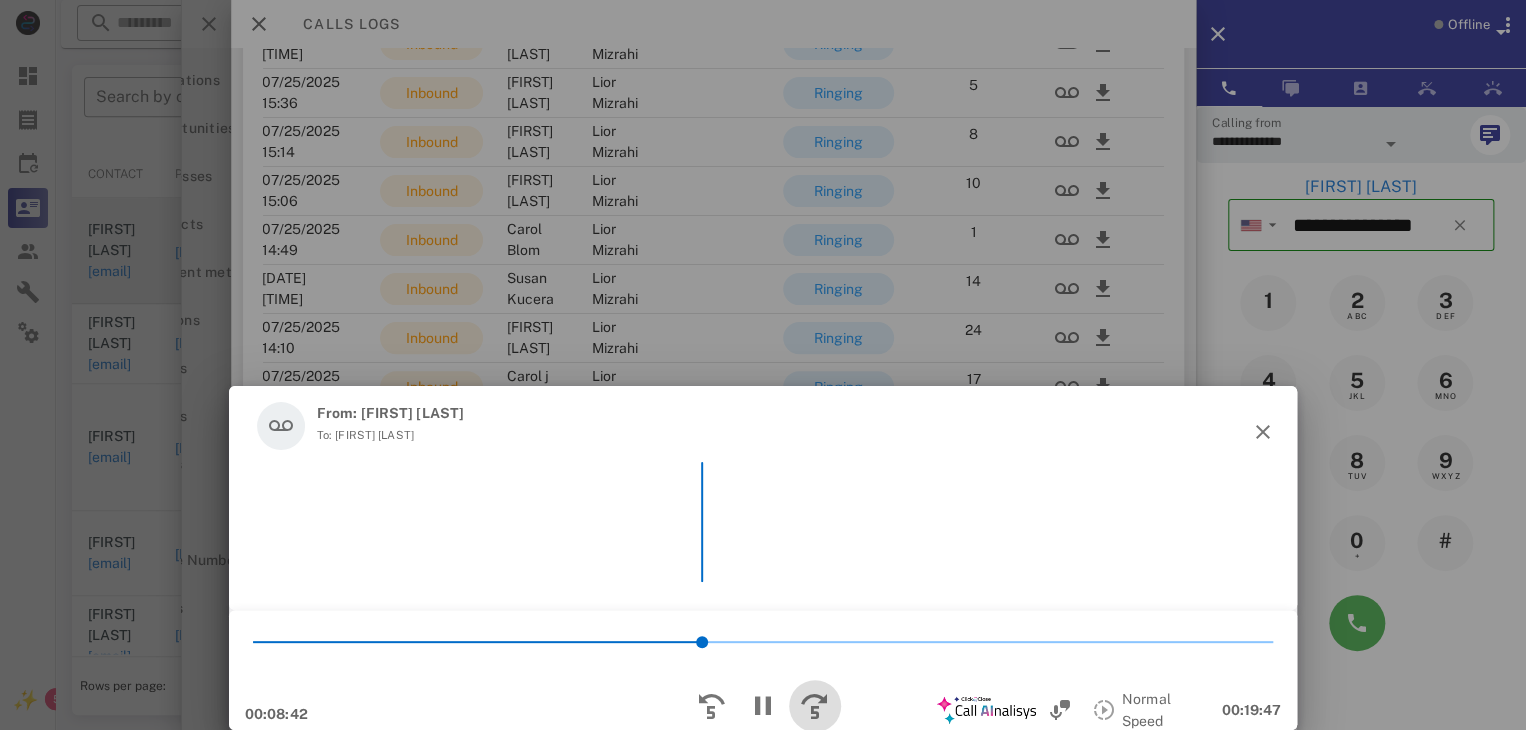 click at bounding box center [815, 706] 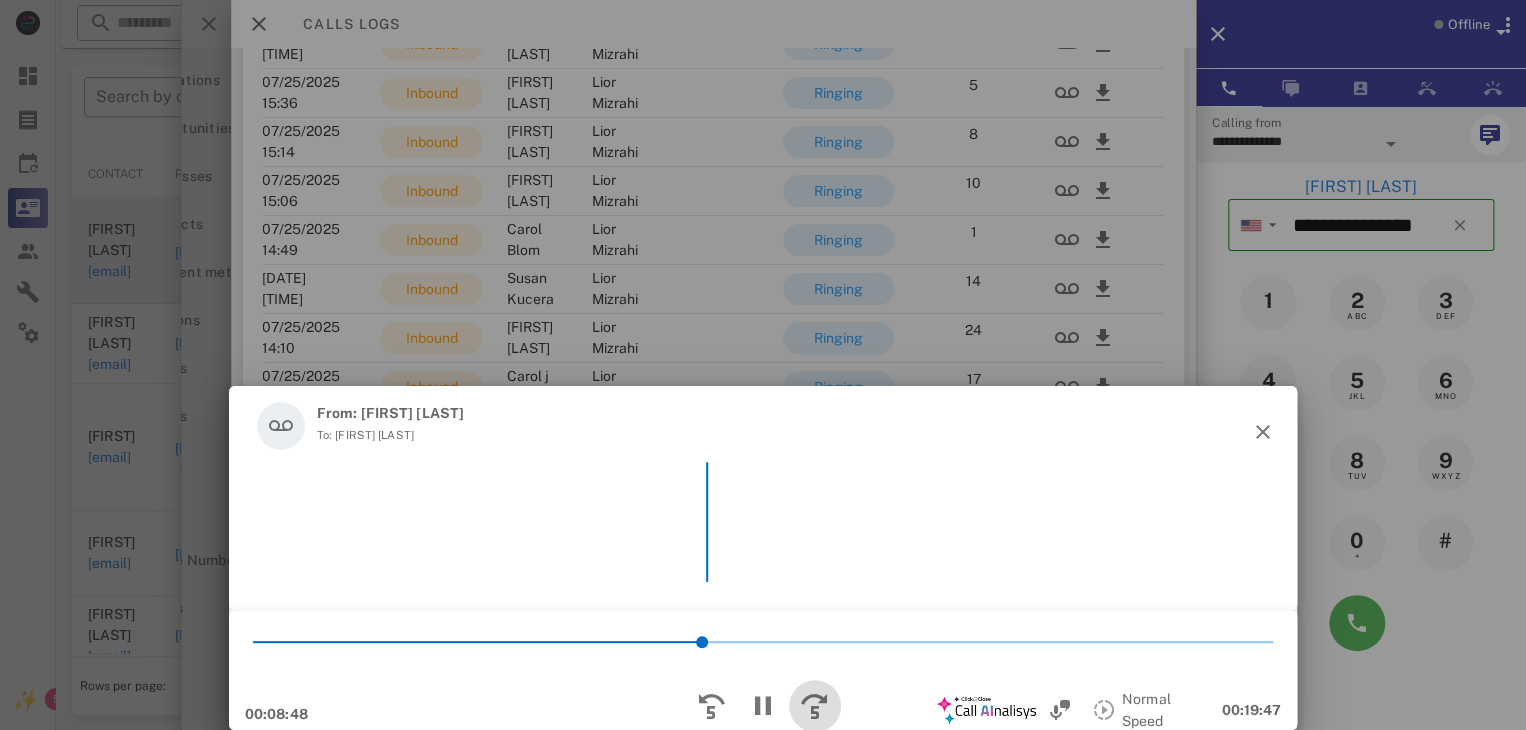 click at bounding box center (815, 706) 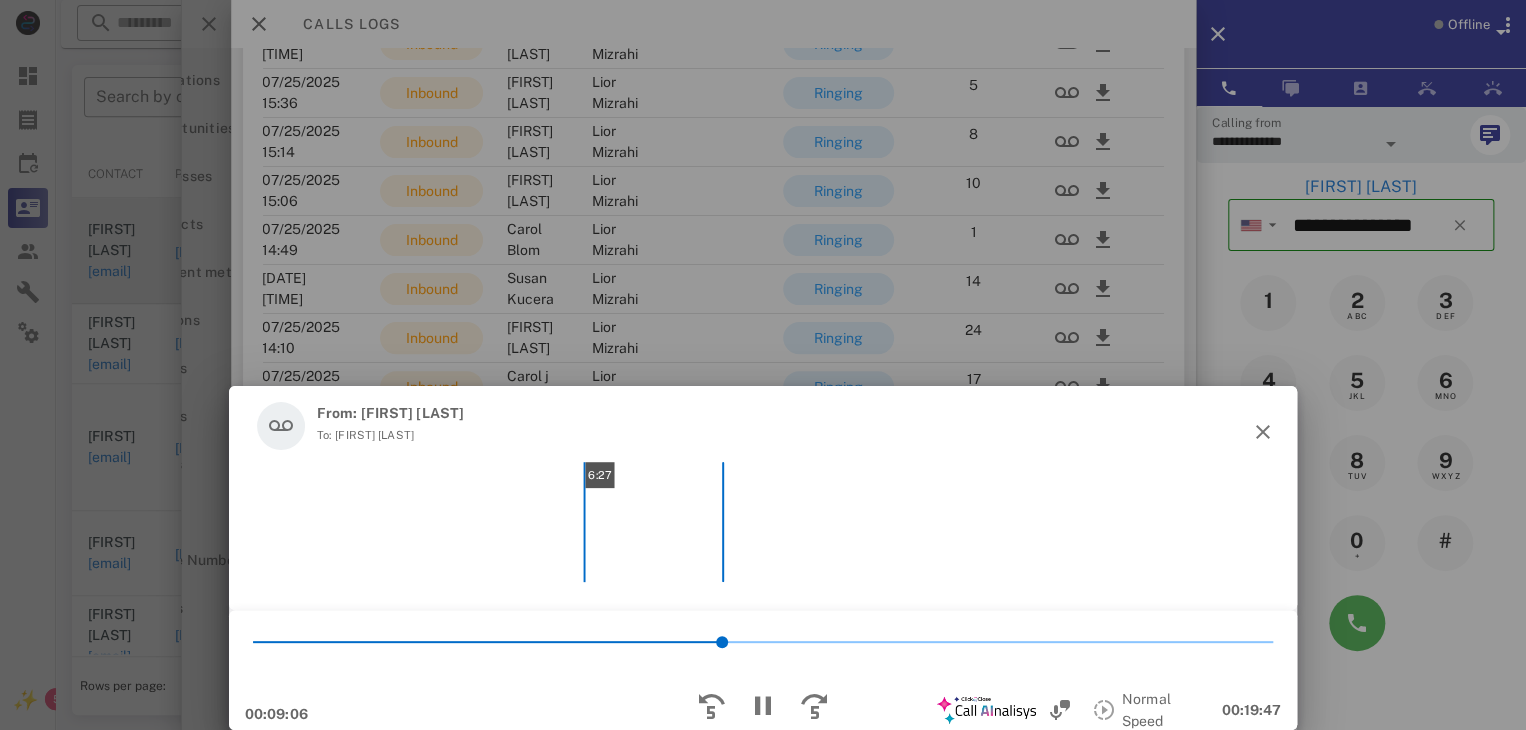 click on "6:27" at bounding box center (763, 522) 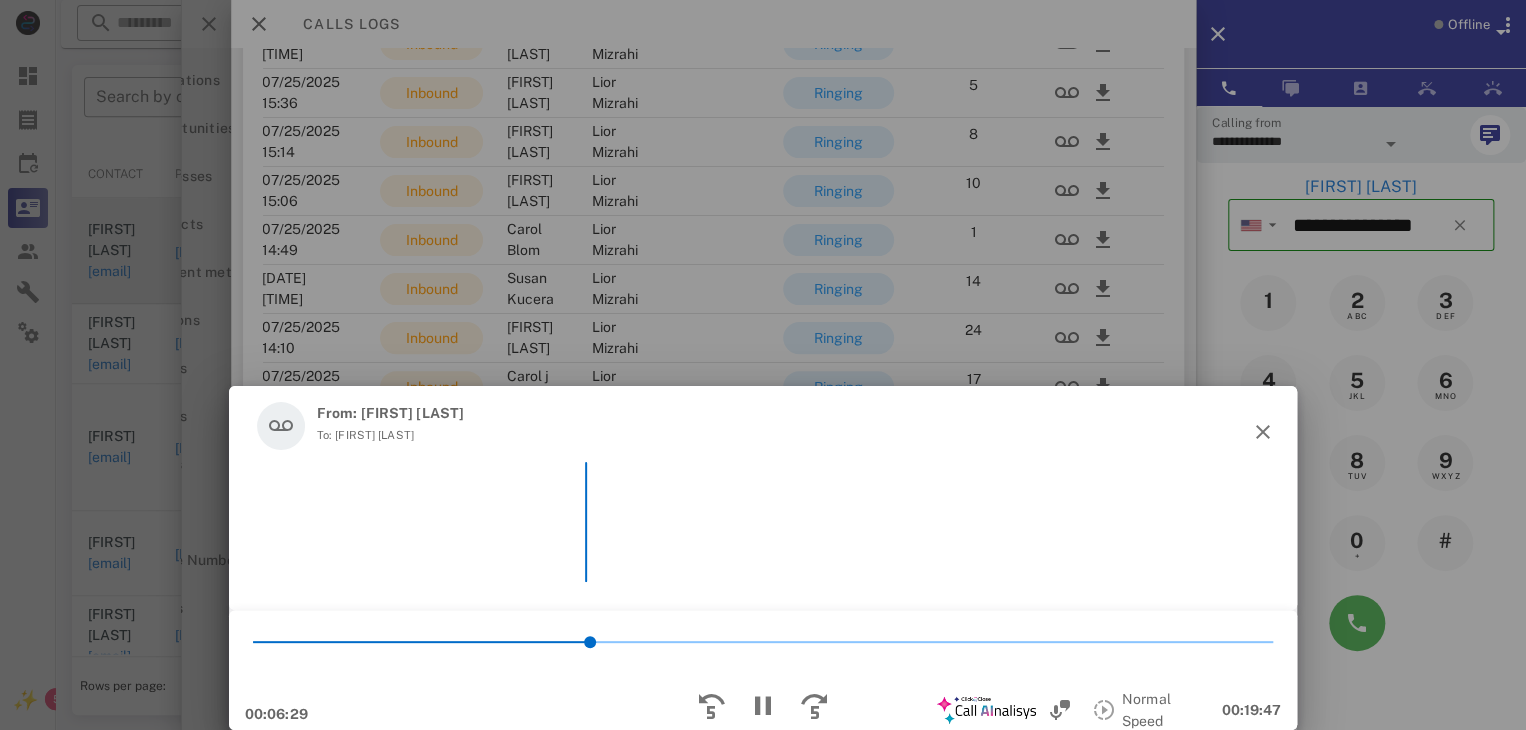 scroll, scrollTop: 2494, scrollLeft: 0, axis: vertical 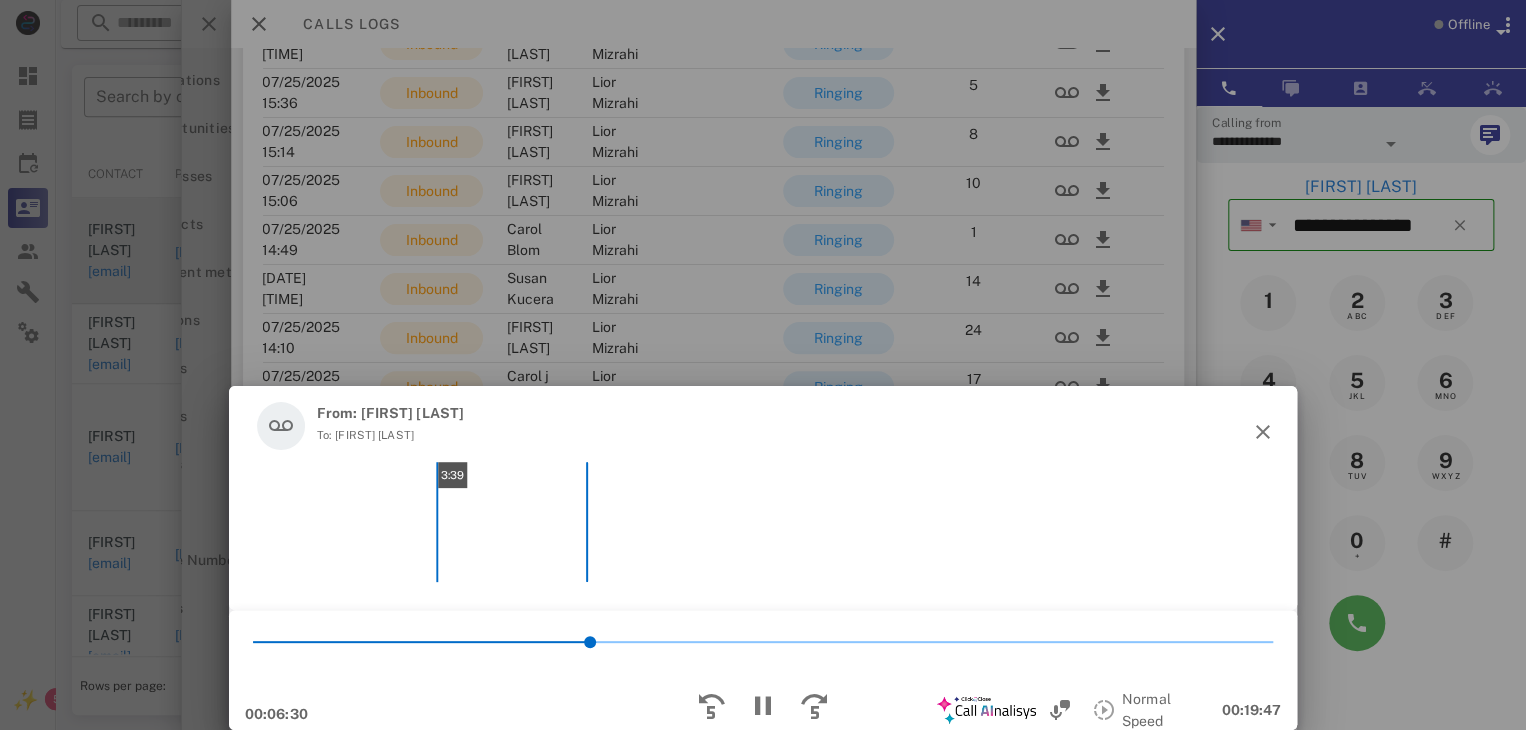 click on "3:39" at bounding box center (763, 522) 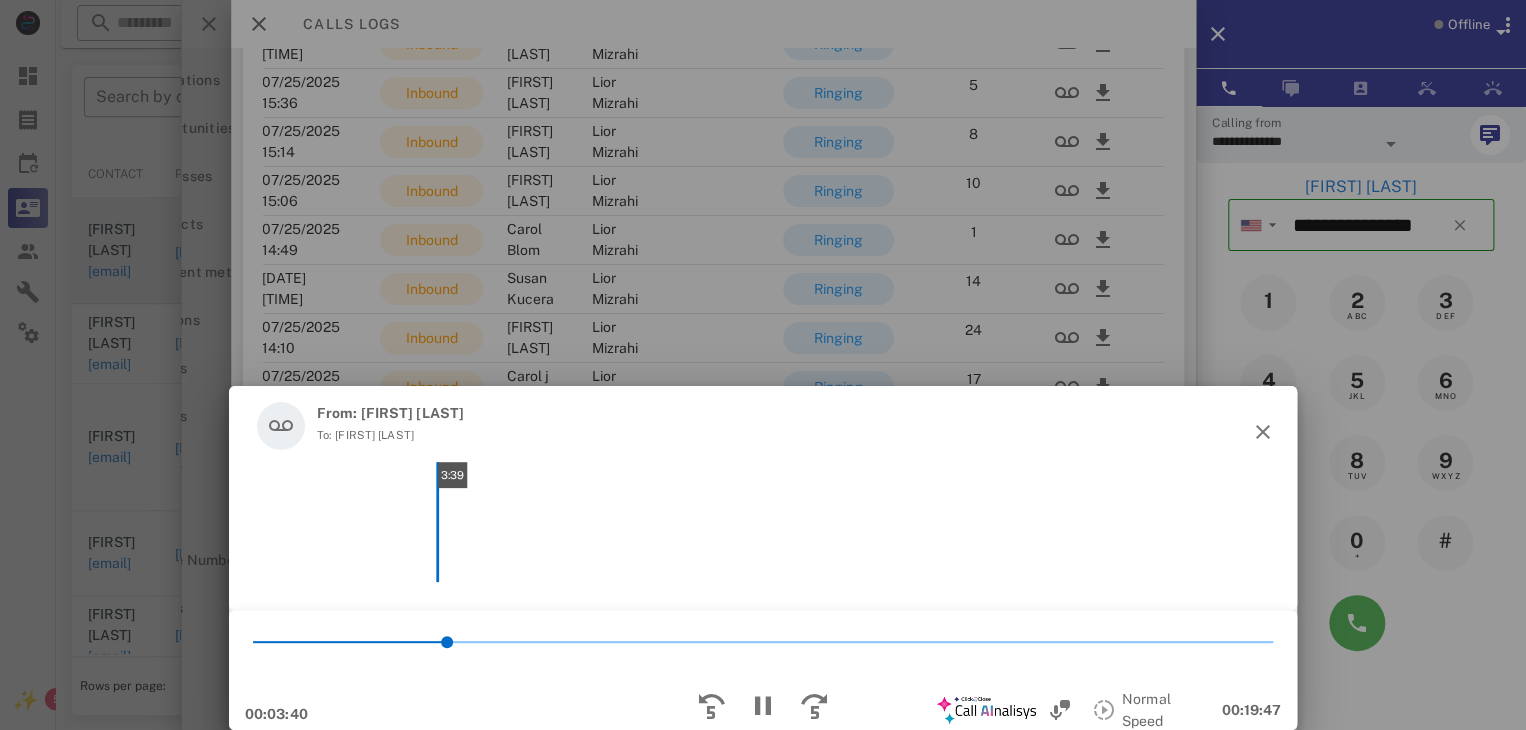 scroll, scrollTop: 1676, scrollLeft: 0, axis: vertical 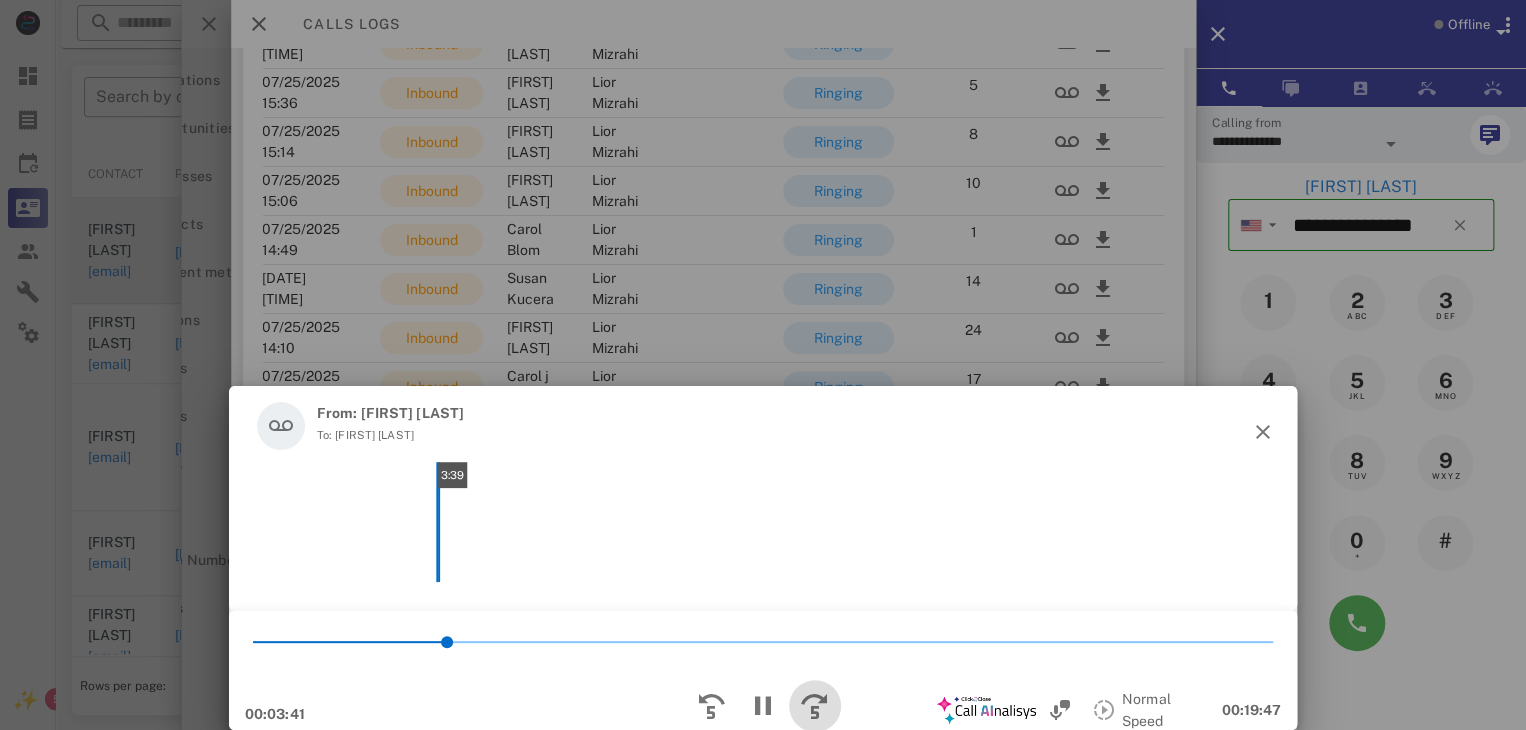 click at bounding box center (815, 706) 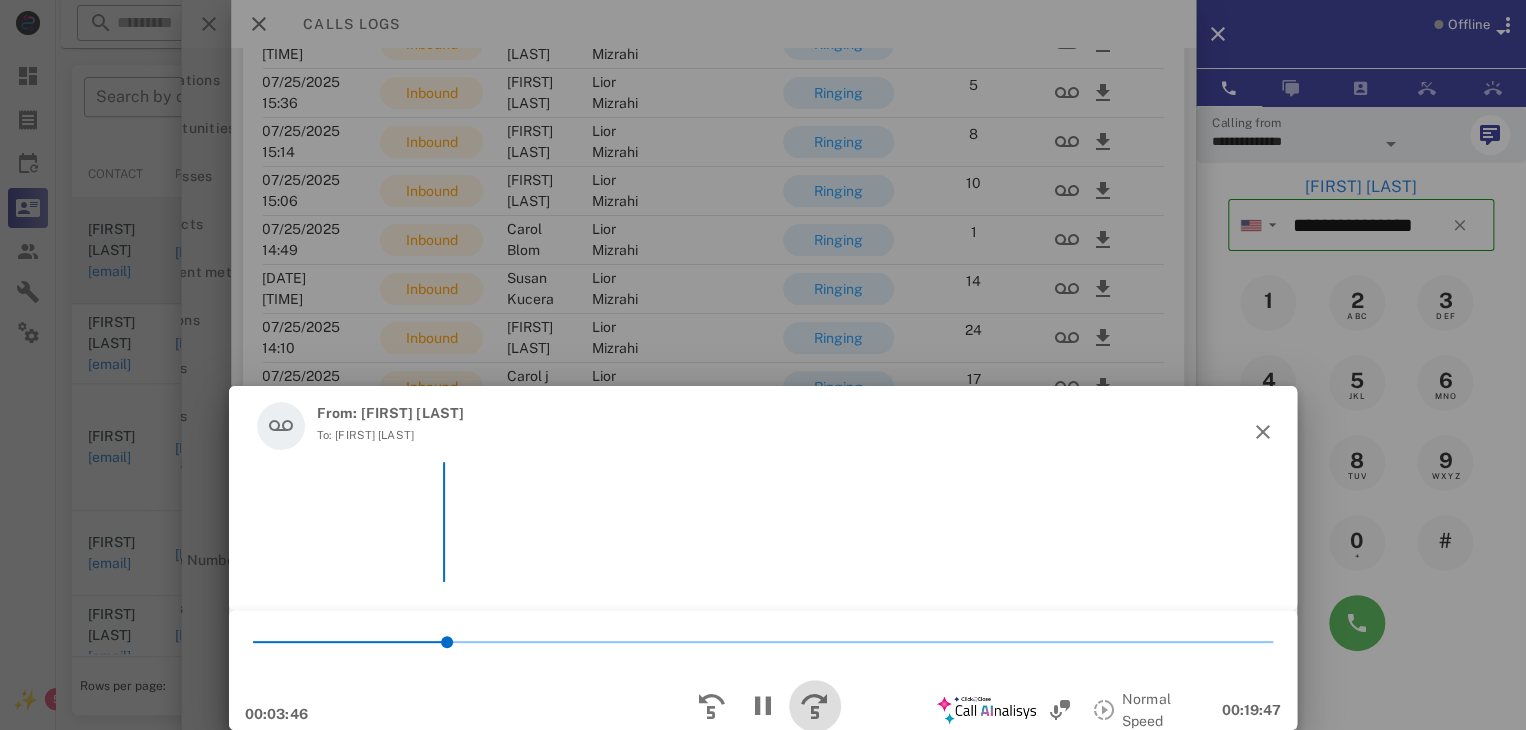 click at bounding box center [815, 706] 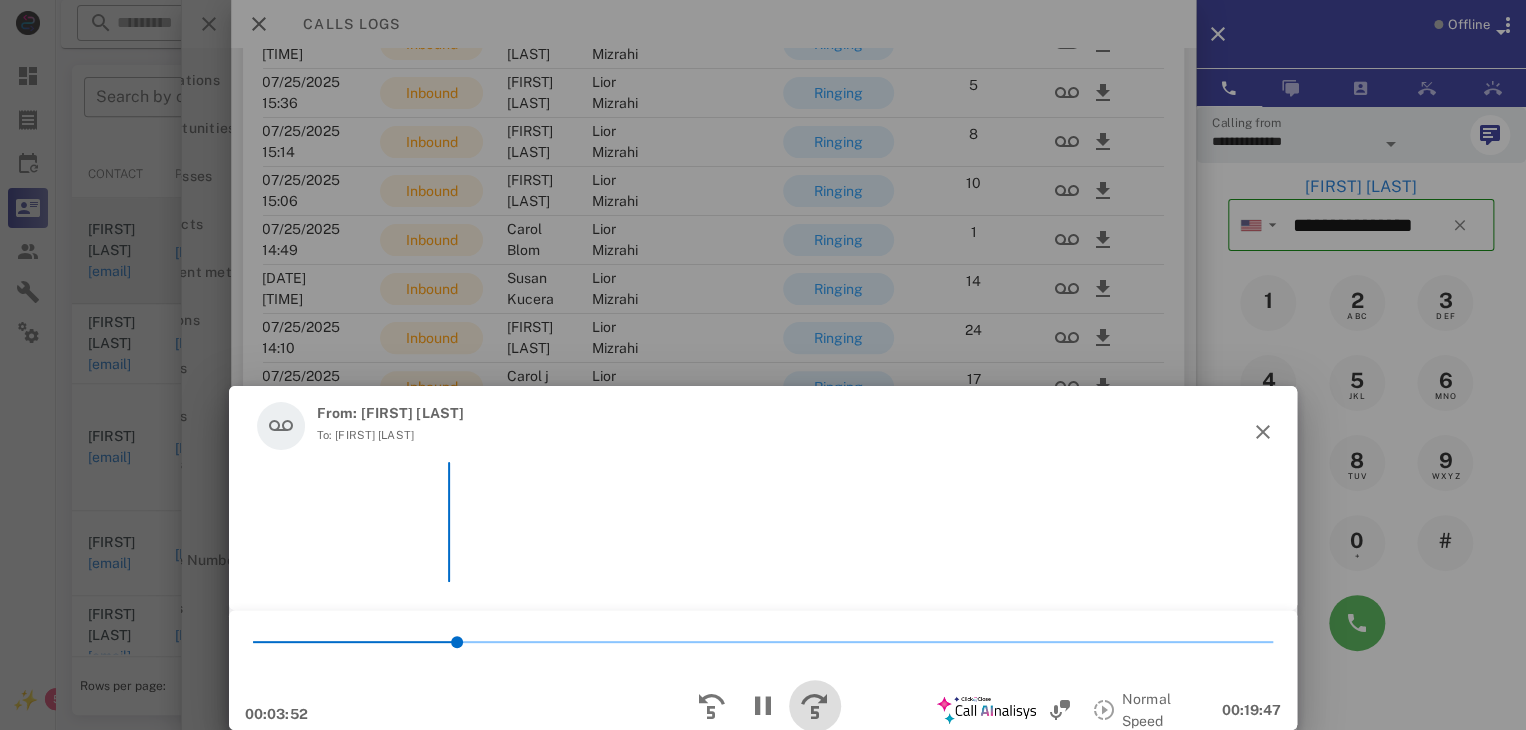 click at bounding box center [815, 706] 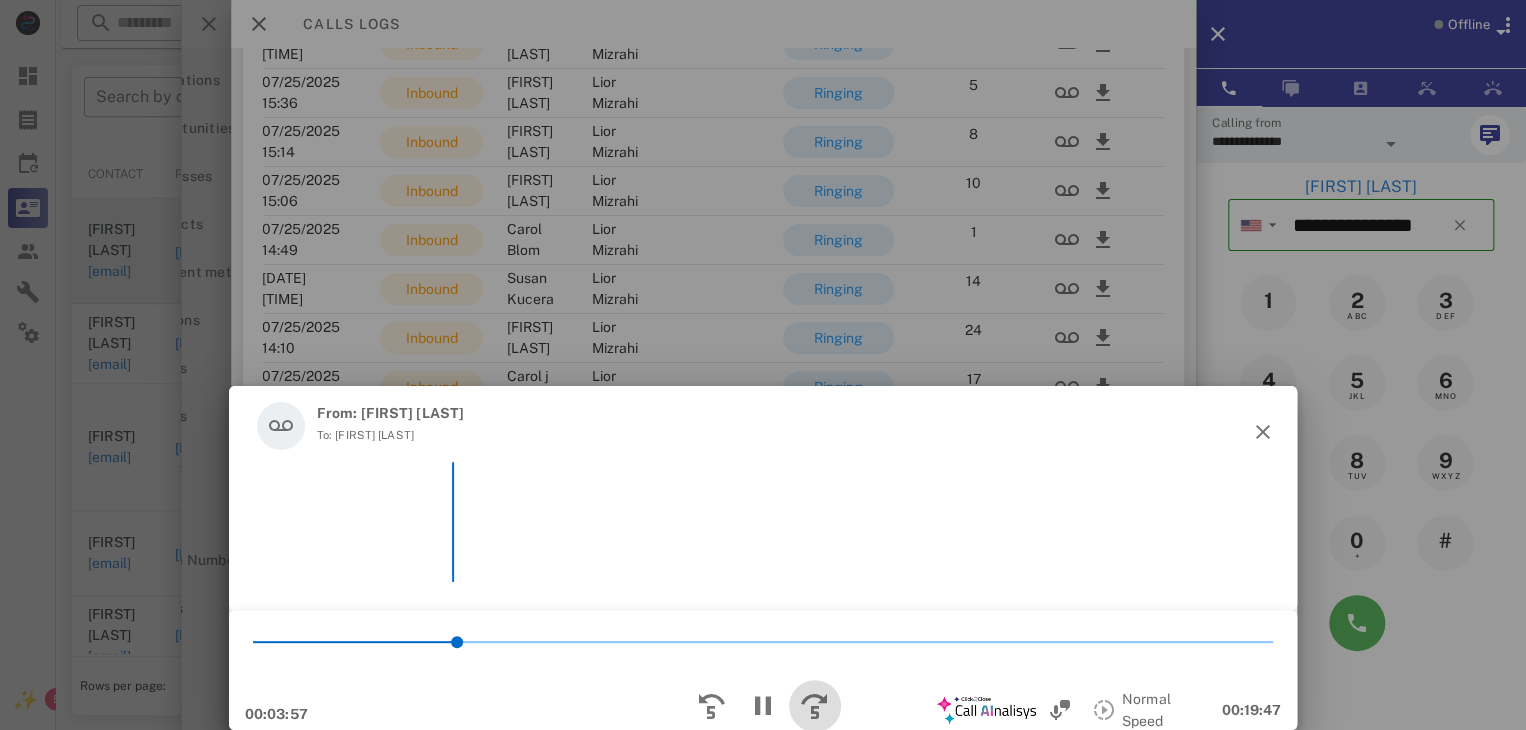 click at bounding box center [815, 706] 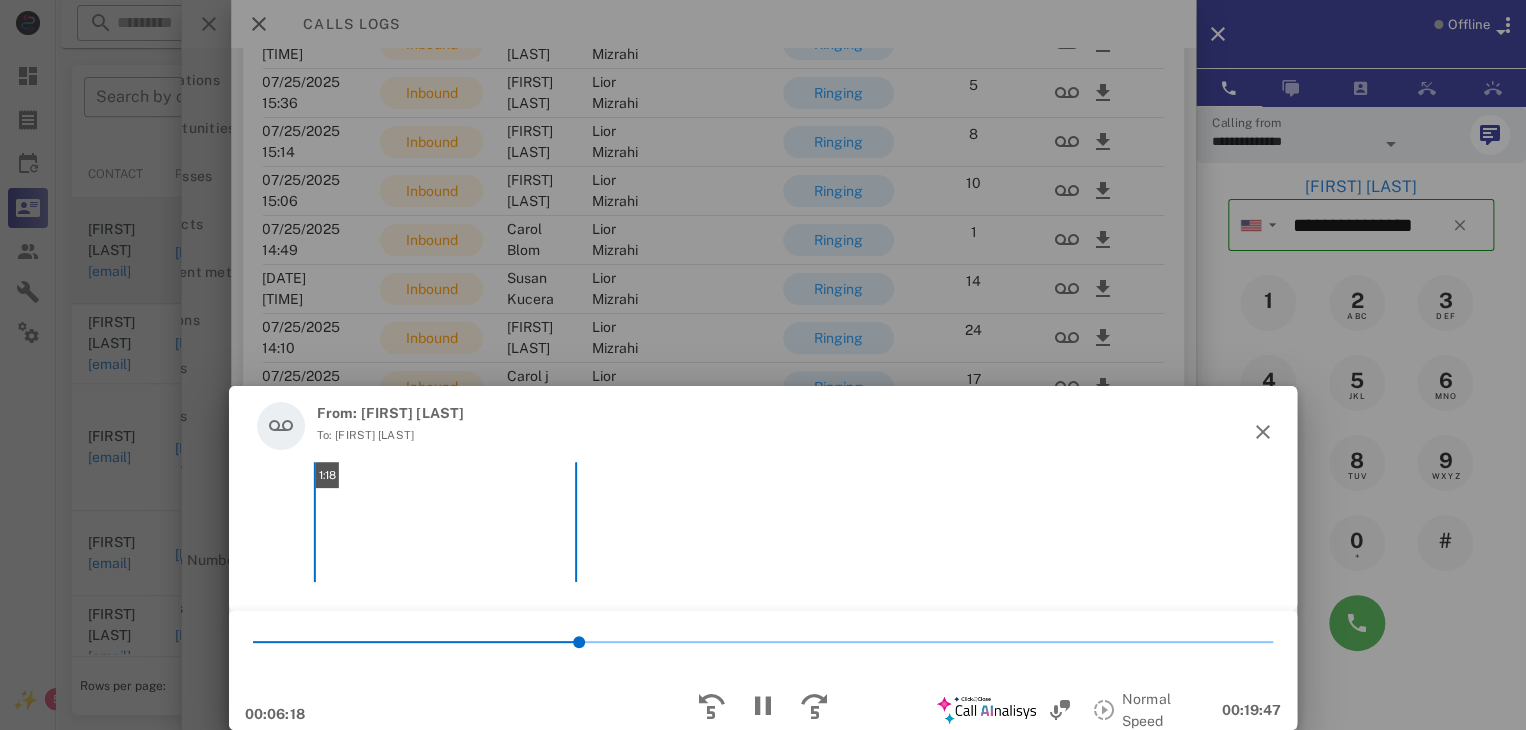 scroll, scrollTop: 2288, scrollLeft: 0, axis: vertical 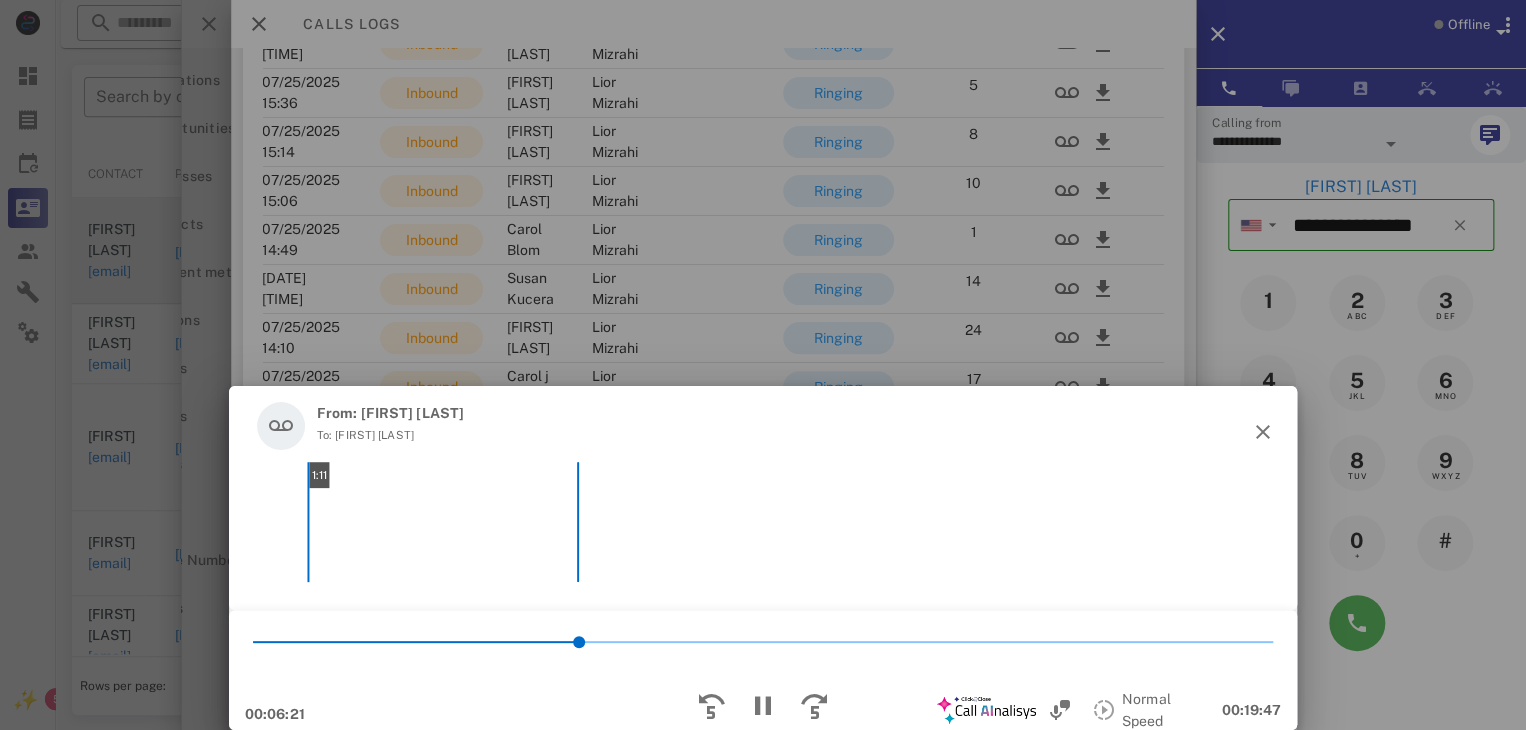 click on "1:11" at bounding box center [763, 522] 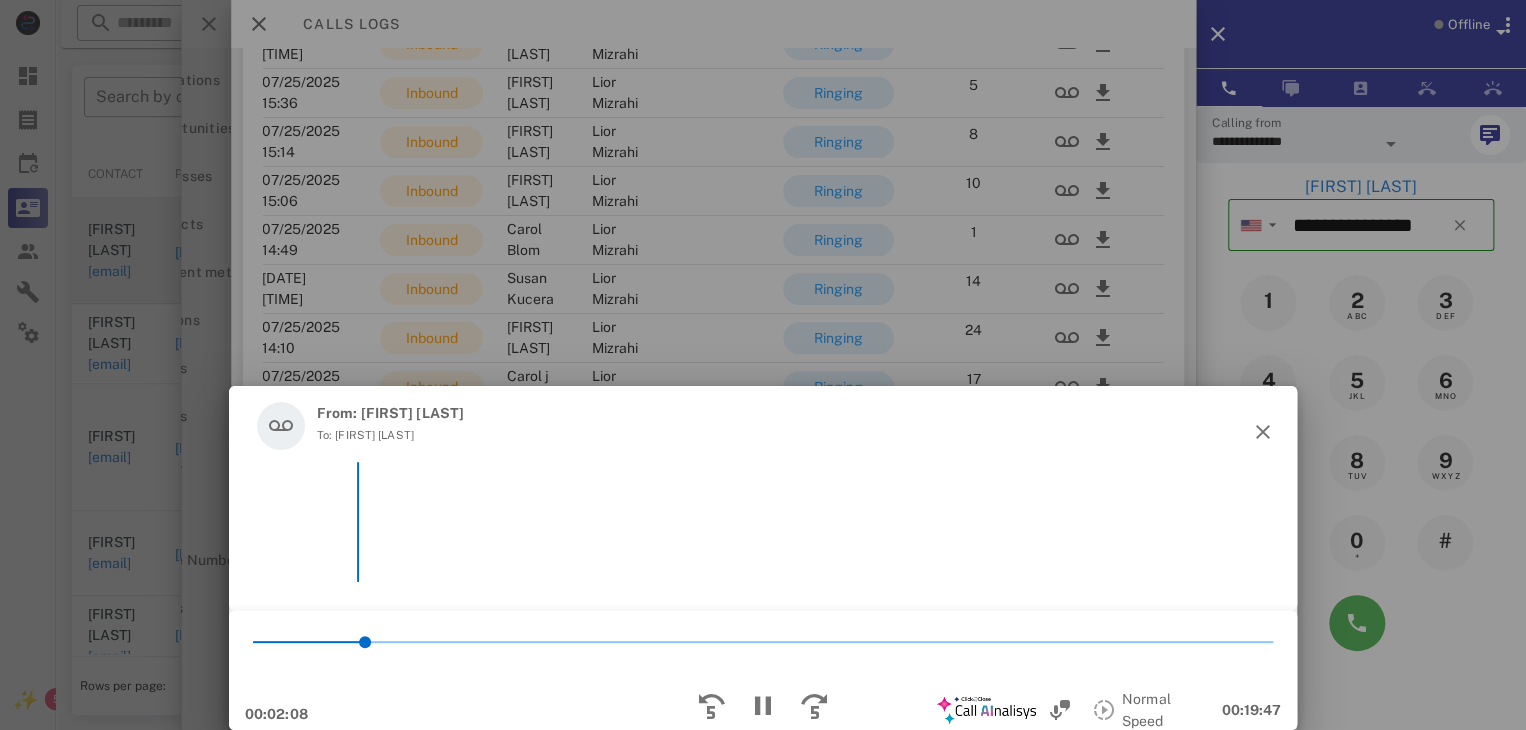 scroll, scrollTop: 928, scrollLeft: 0, axis: vertical 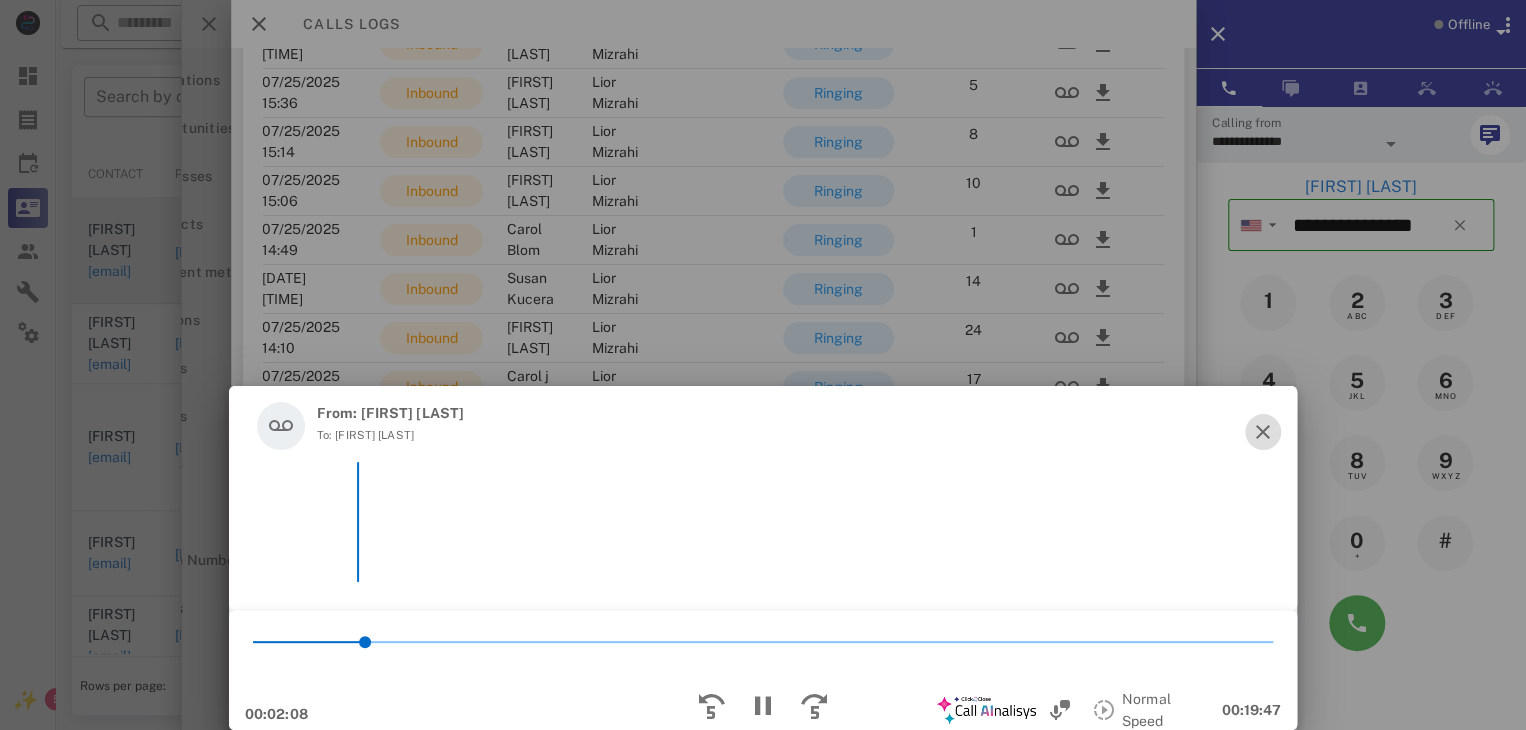 click at bounding box center (1263, 432) 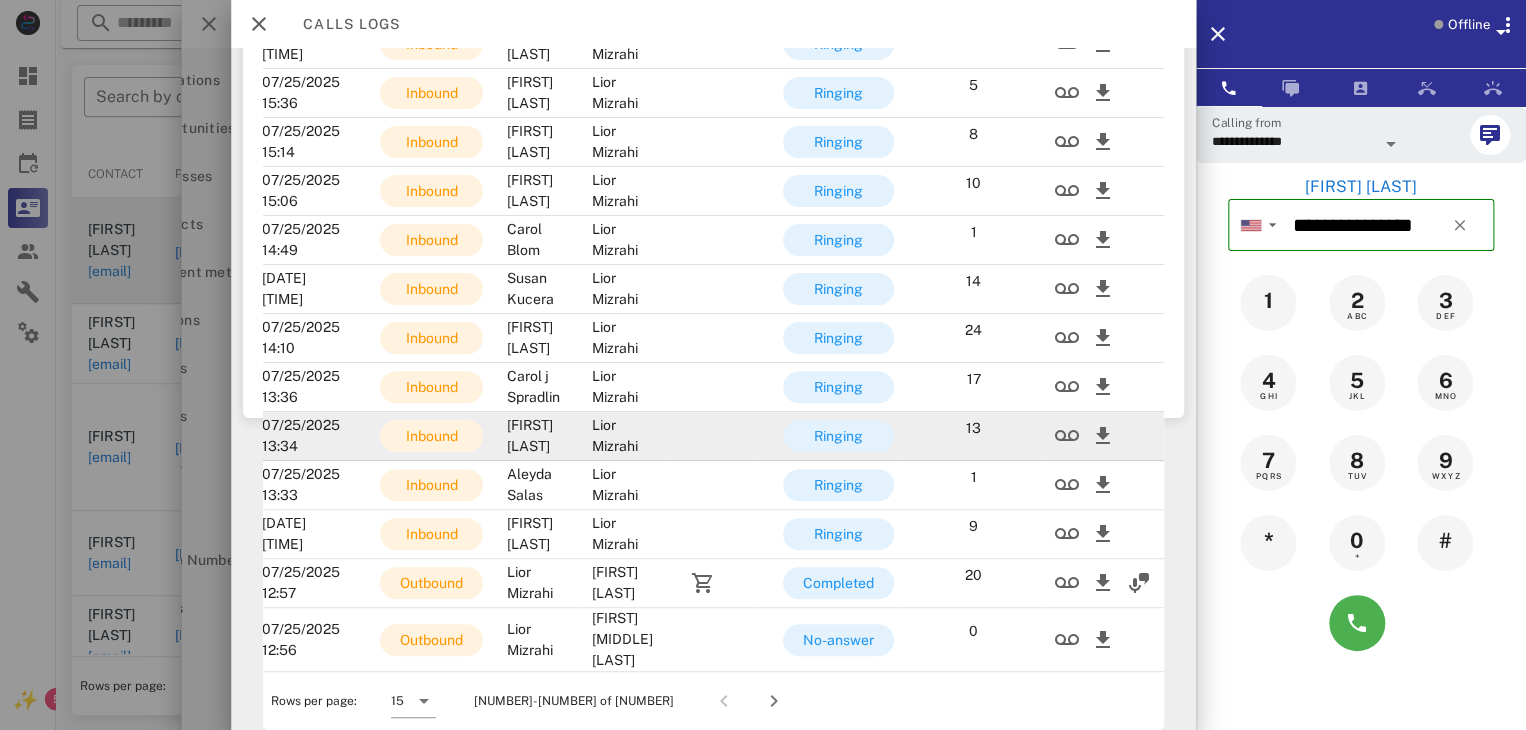 scroll, scrollTop: 380, scrollLeft: 0, axis: vertical 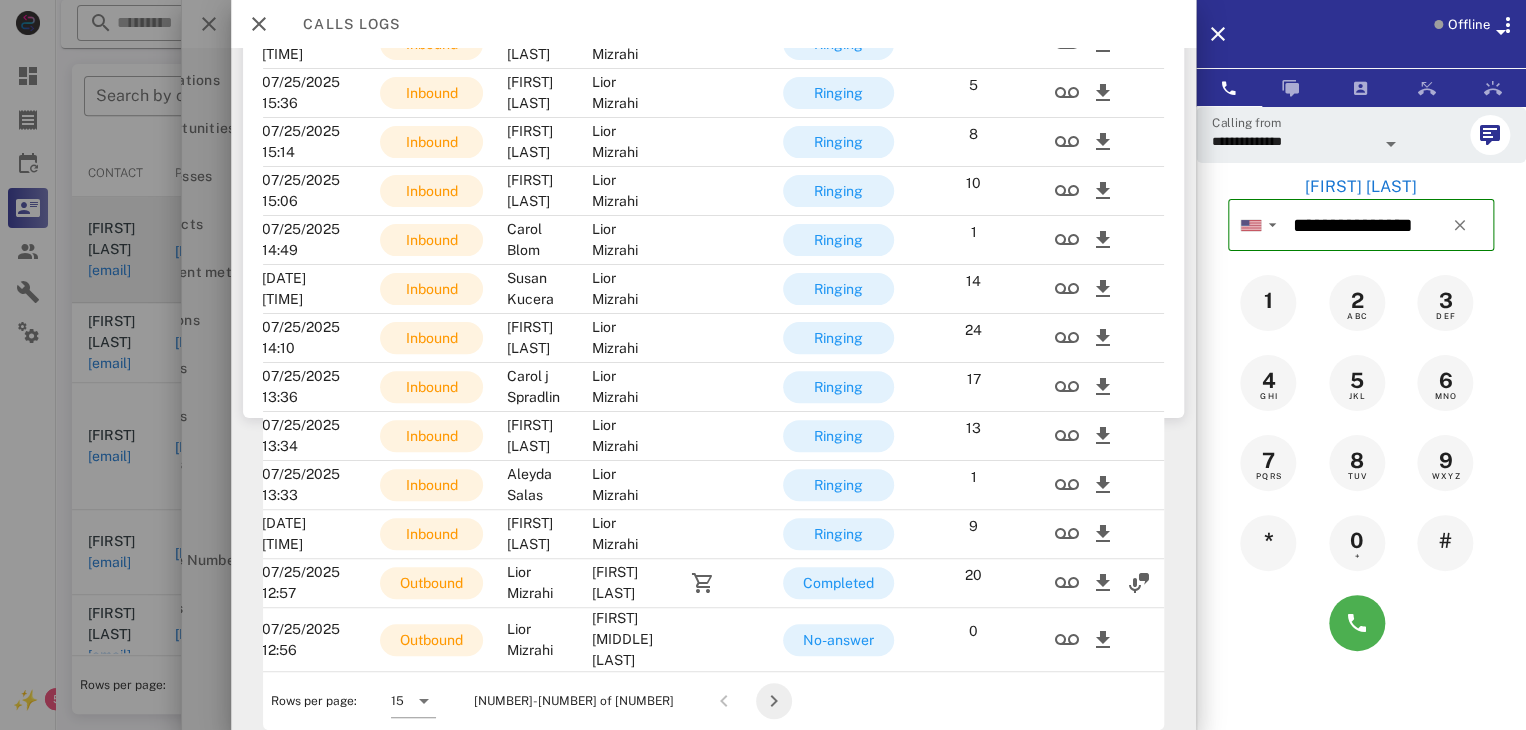 click at bounding box center (774, 701) 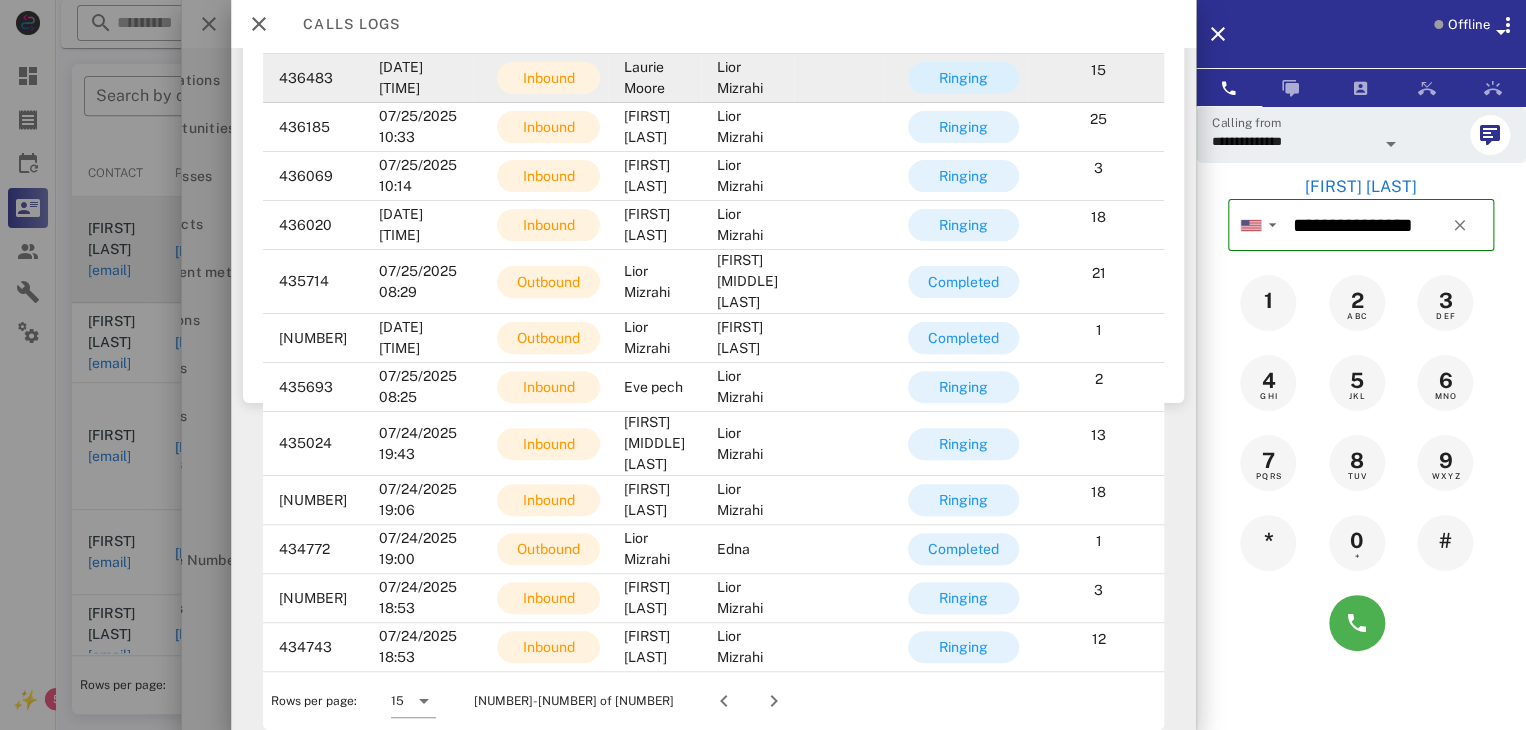 scroll, scrollTop: 323, scrollLeft: 0, axis: vertical 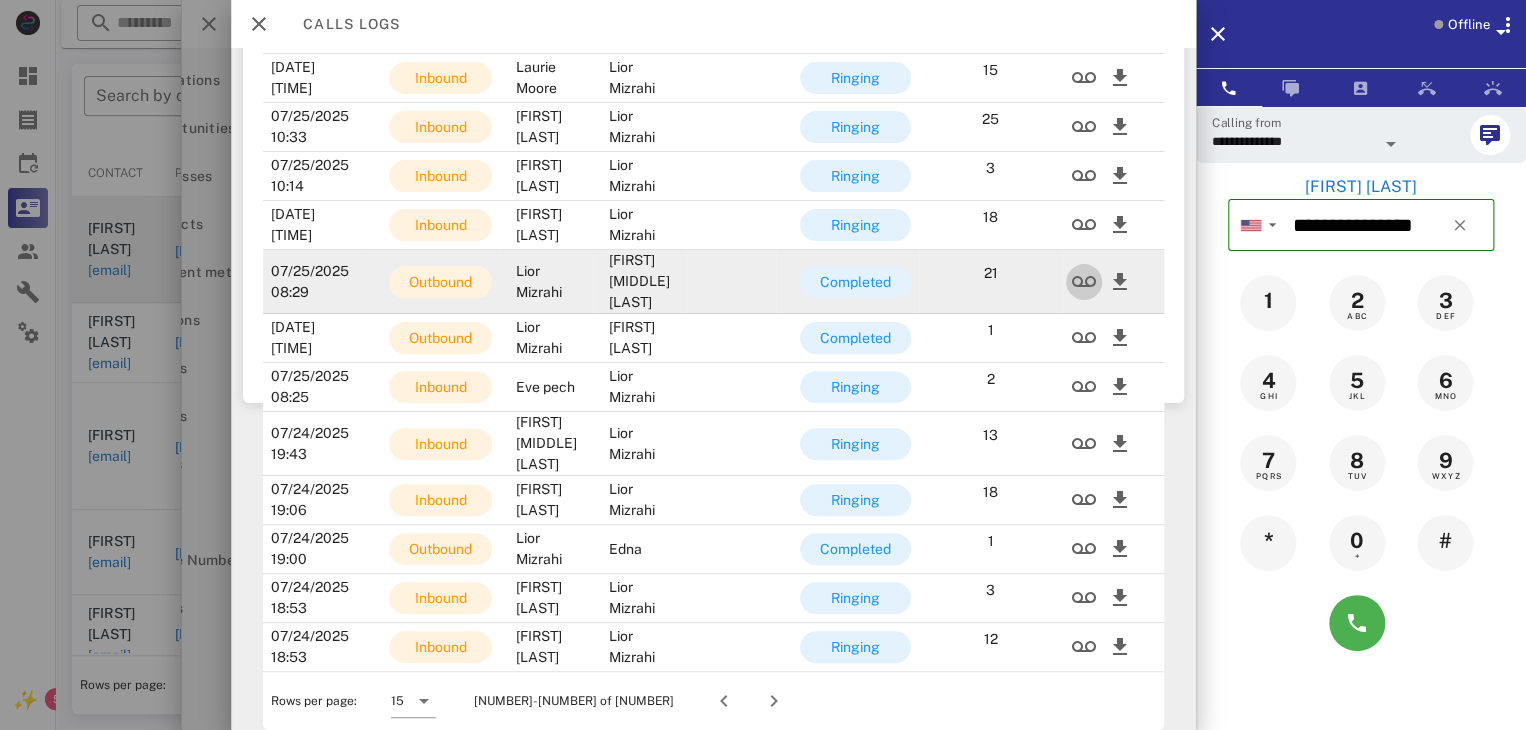 click at bounding box center [1084, 282] 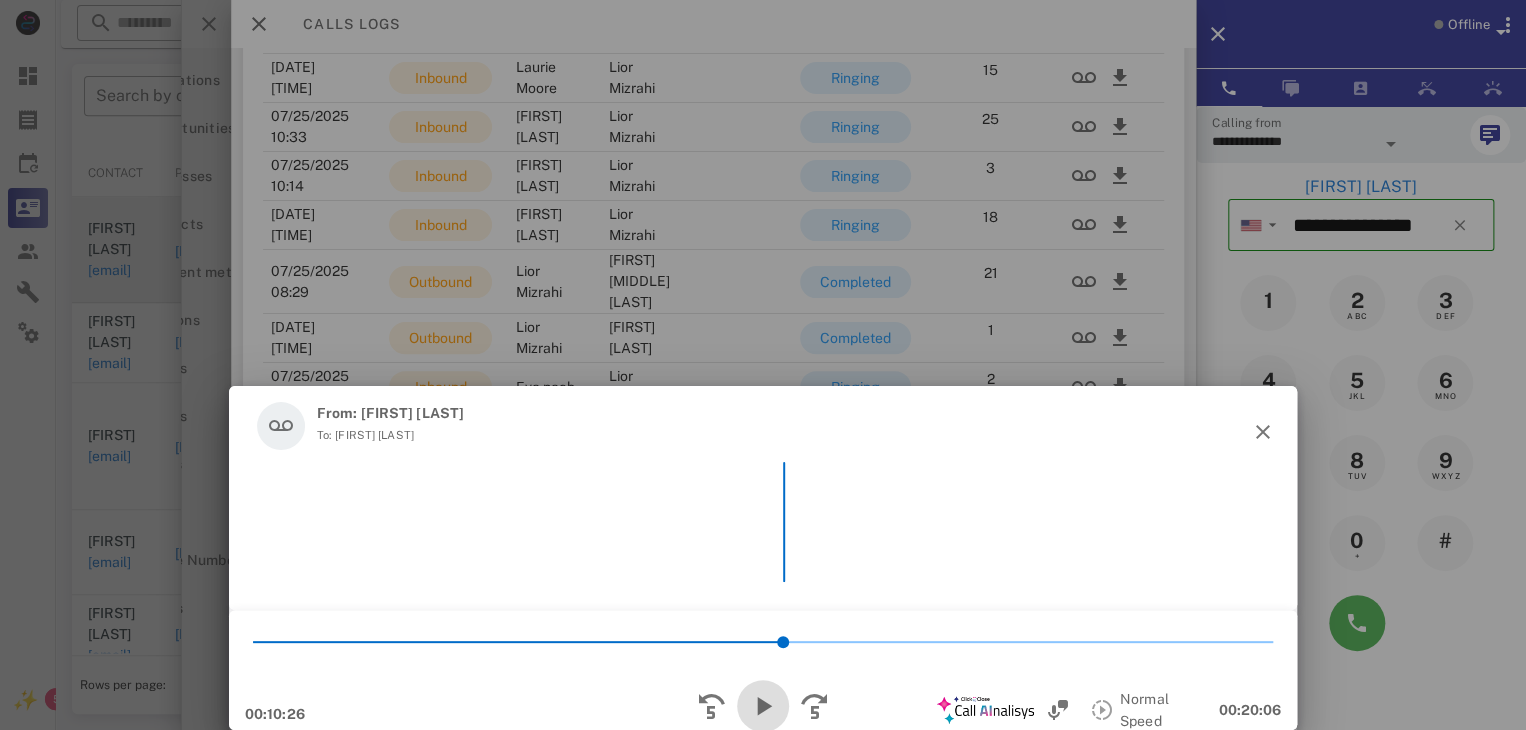 click at bounding box center [763, 706] 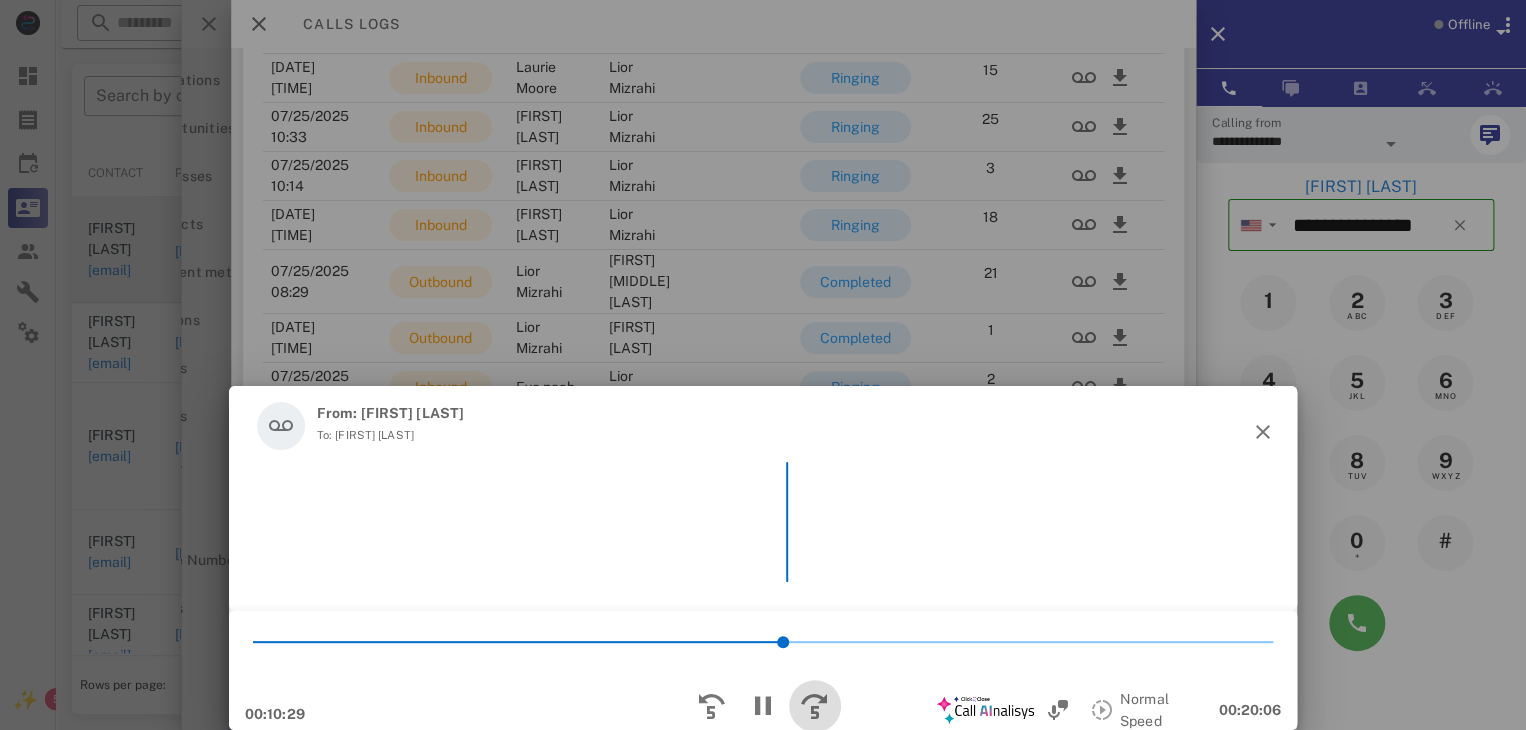 click at bounding box center (815, 706) 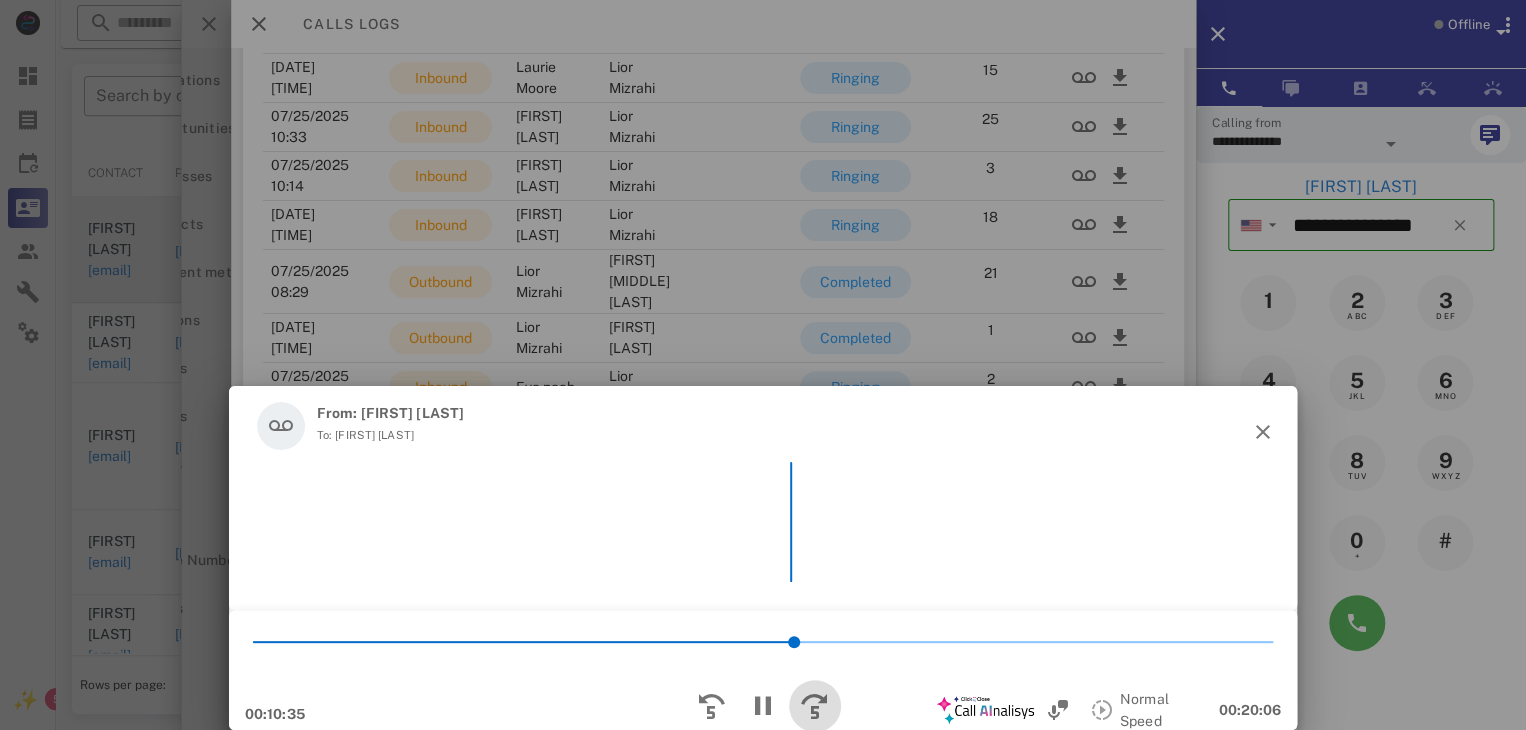 click at bounding box center (815, 706) 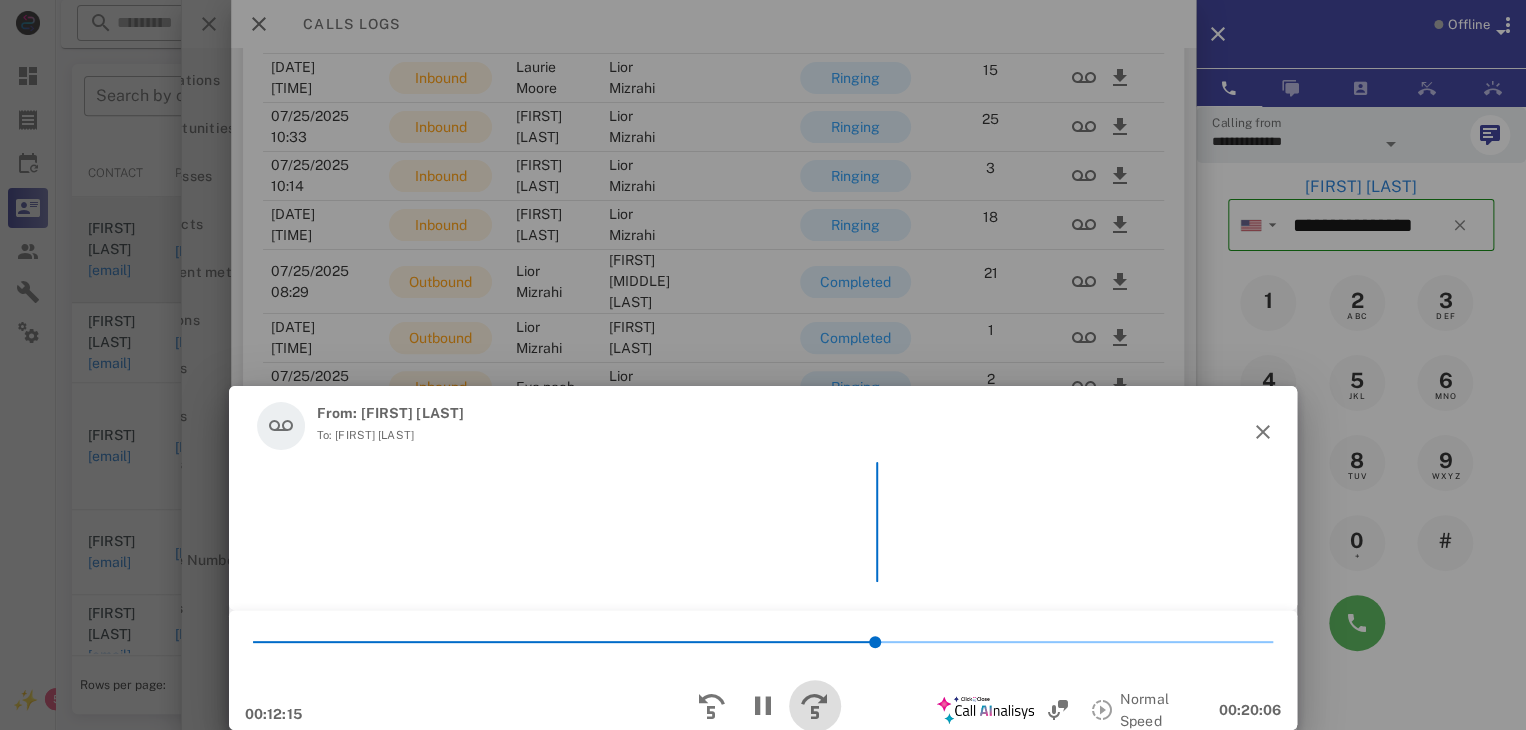 click at bounding box center (815, 706) 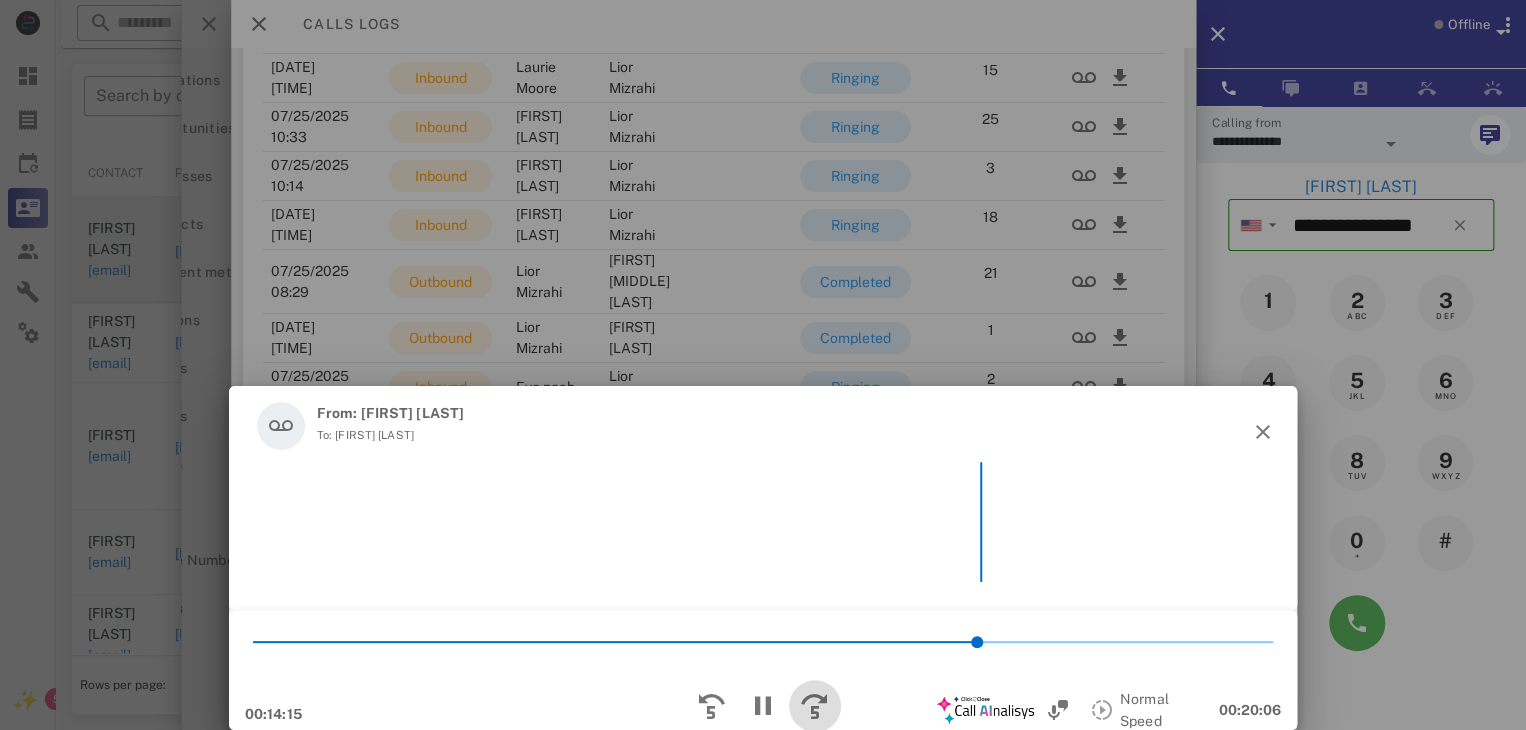 click at bounding box center [815, 706] 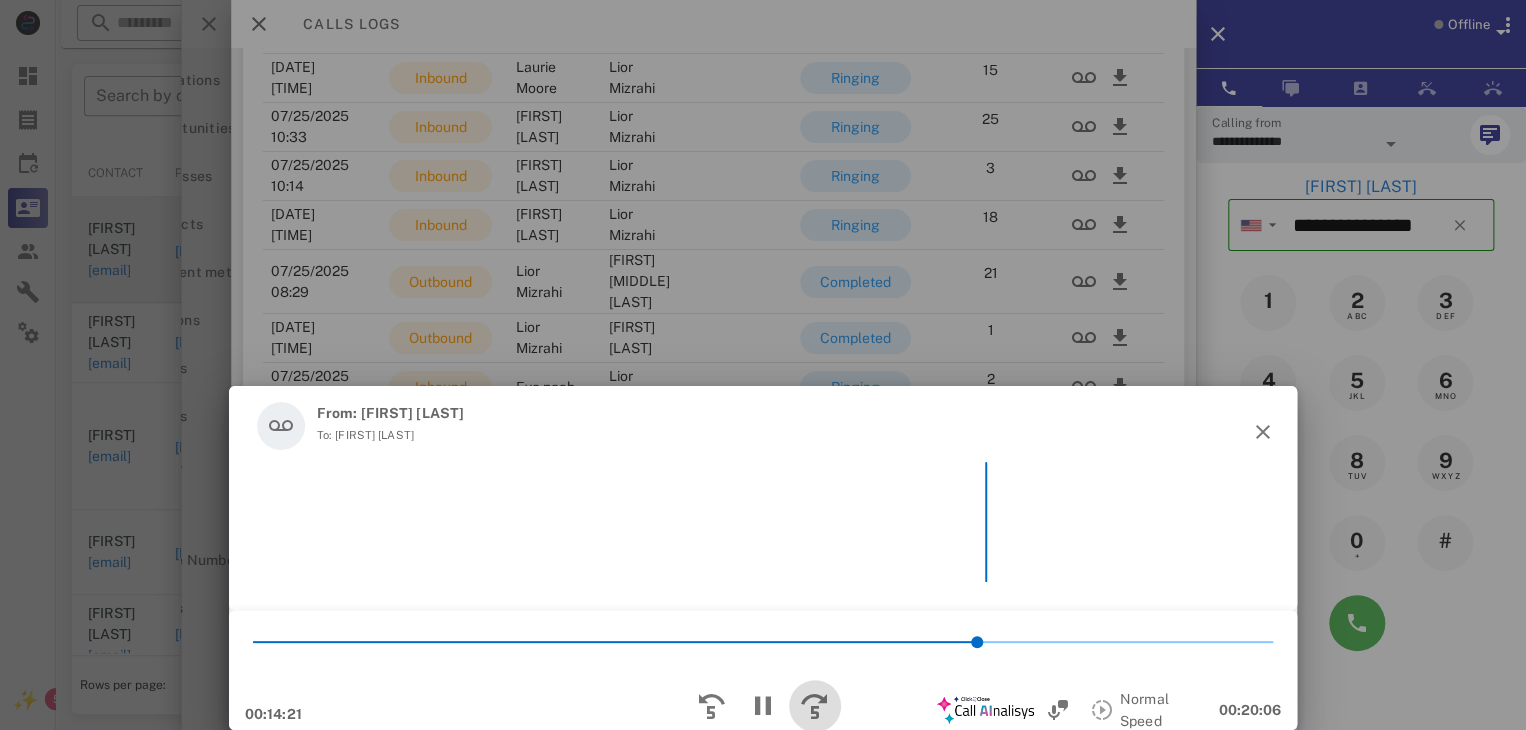 click at bounding box center (815, 706) 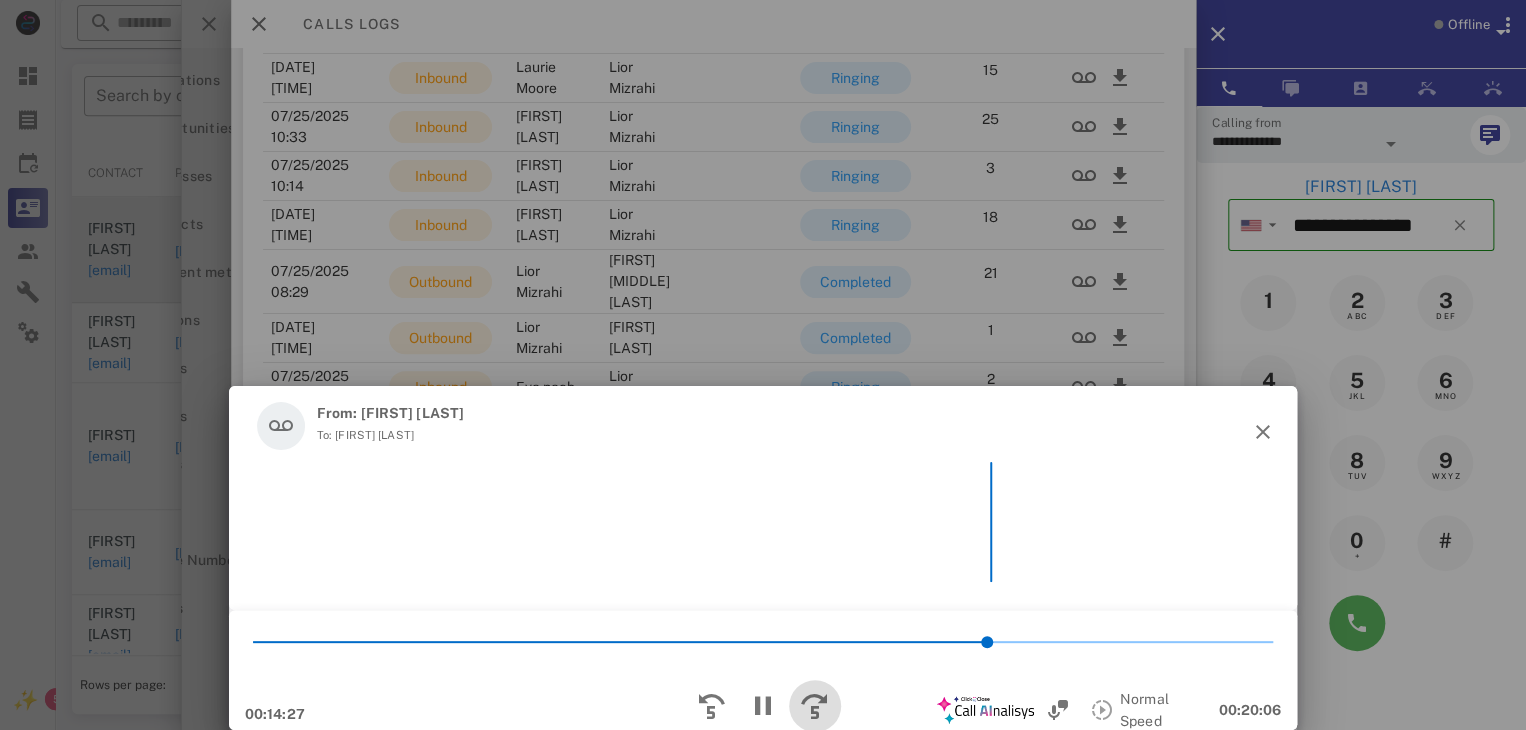 click at bounding box center [815, 706] 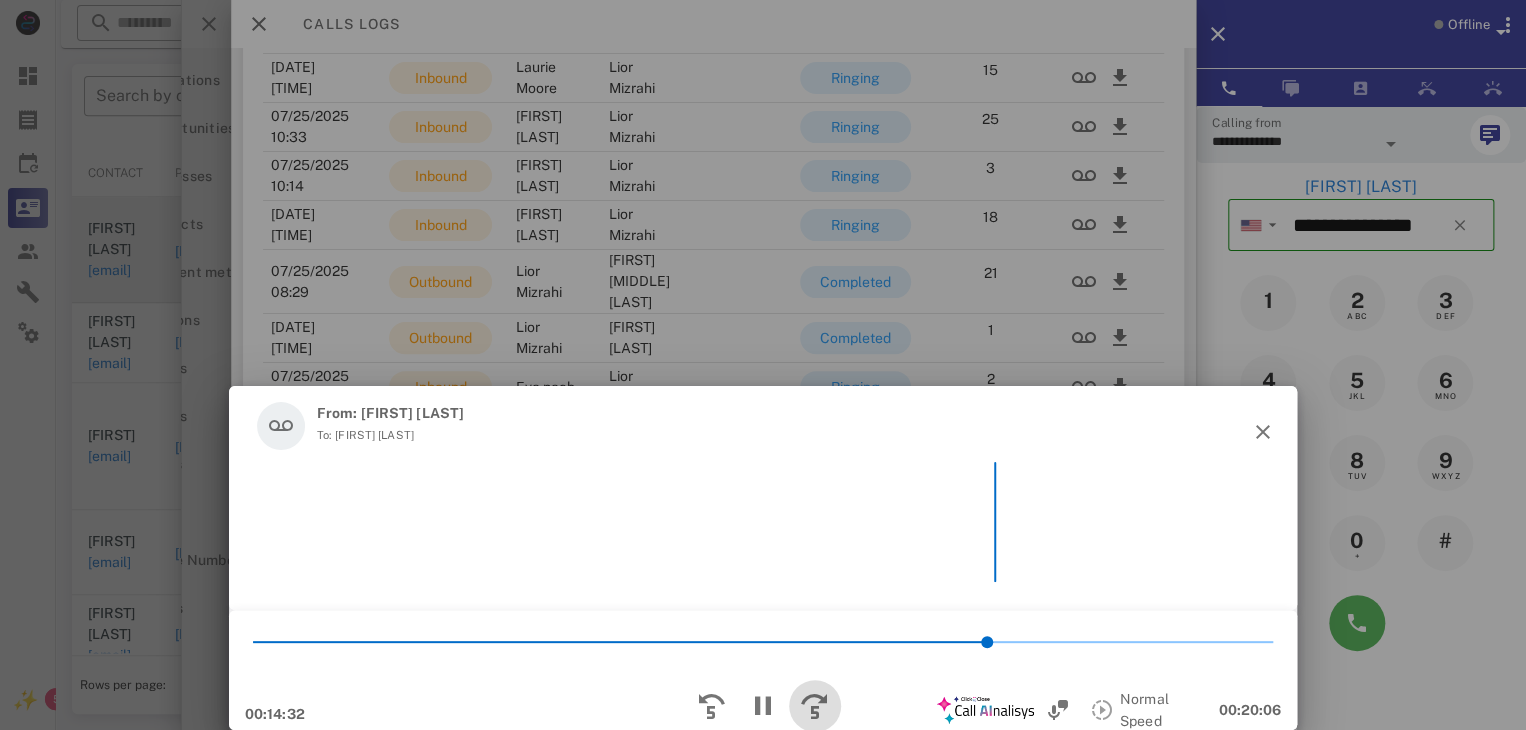 click at bounding box center (815, 706) 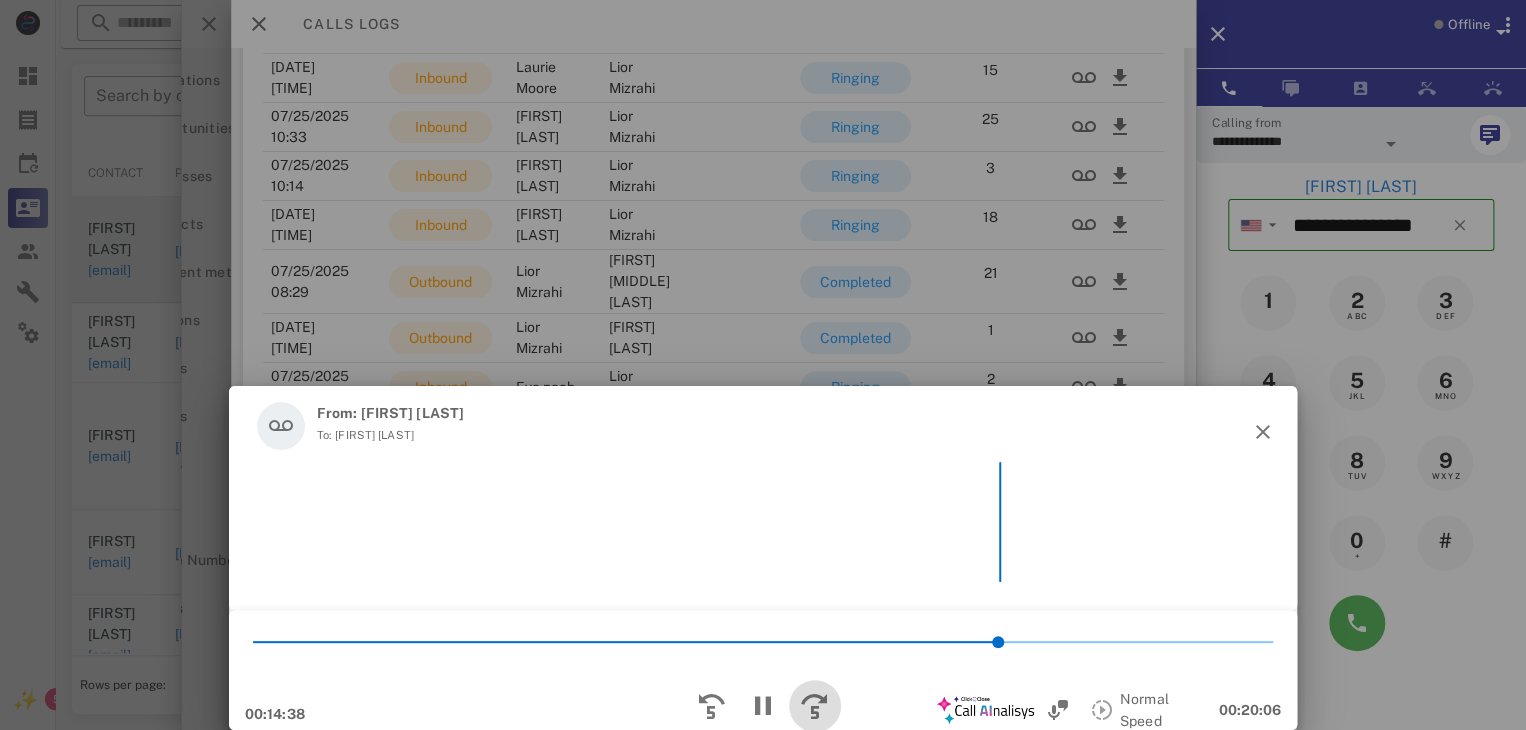 click at bounding box center (815, 706) 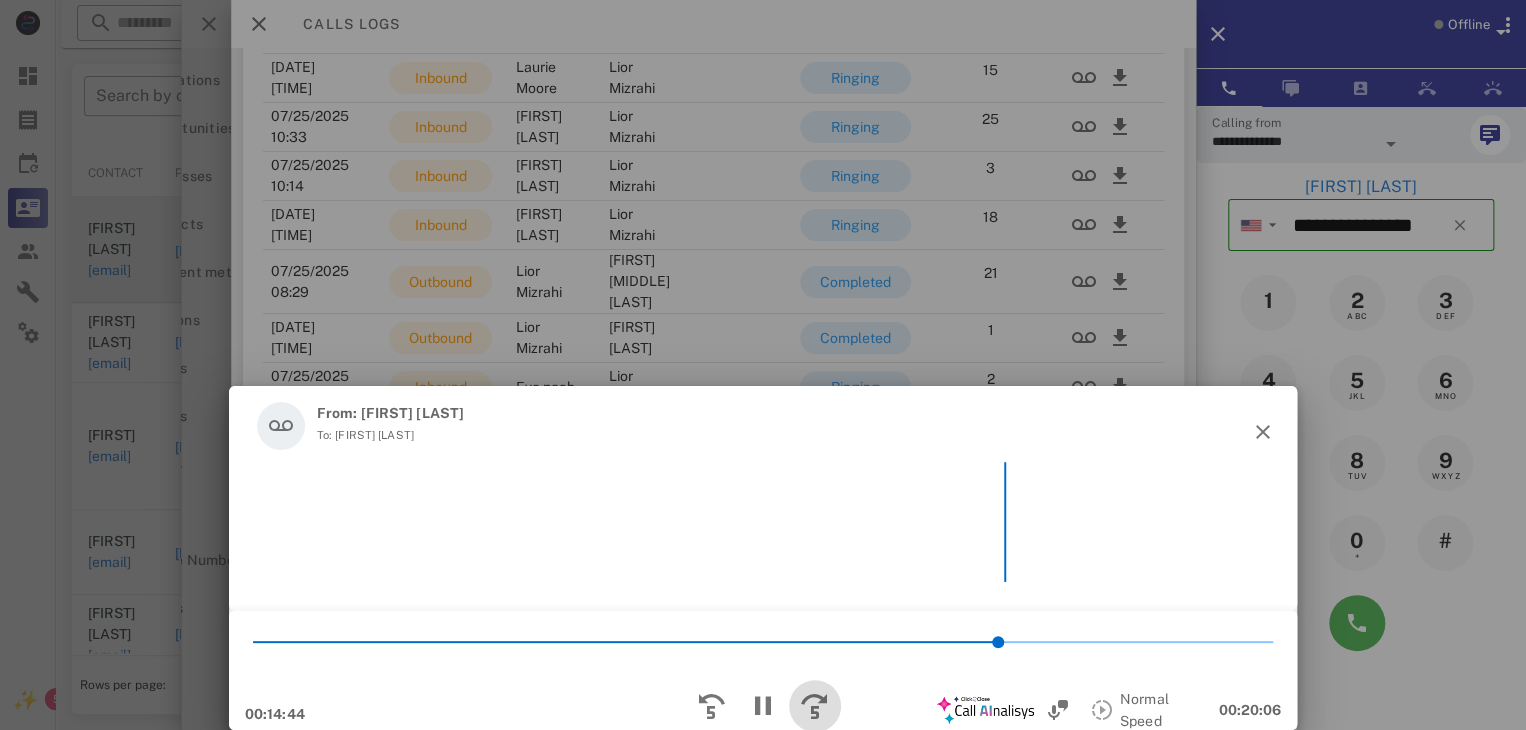click at bounding box center (815, 706) 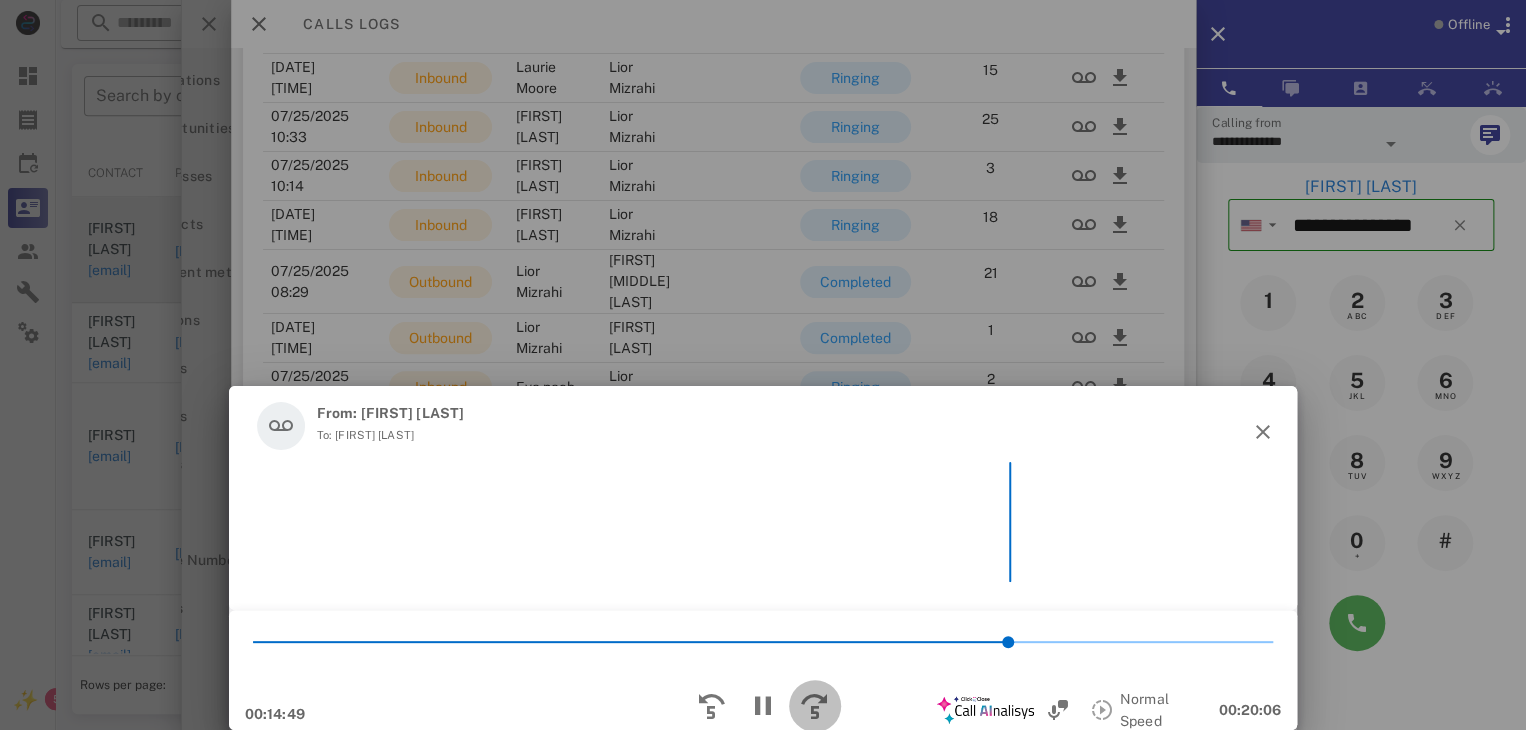 click at bounding box center (815, 706) 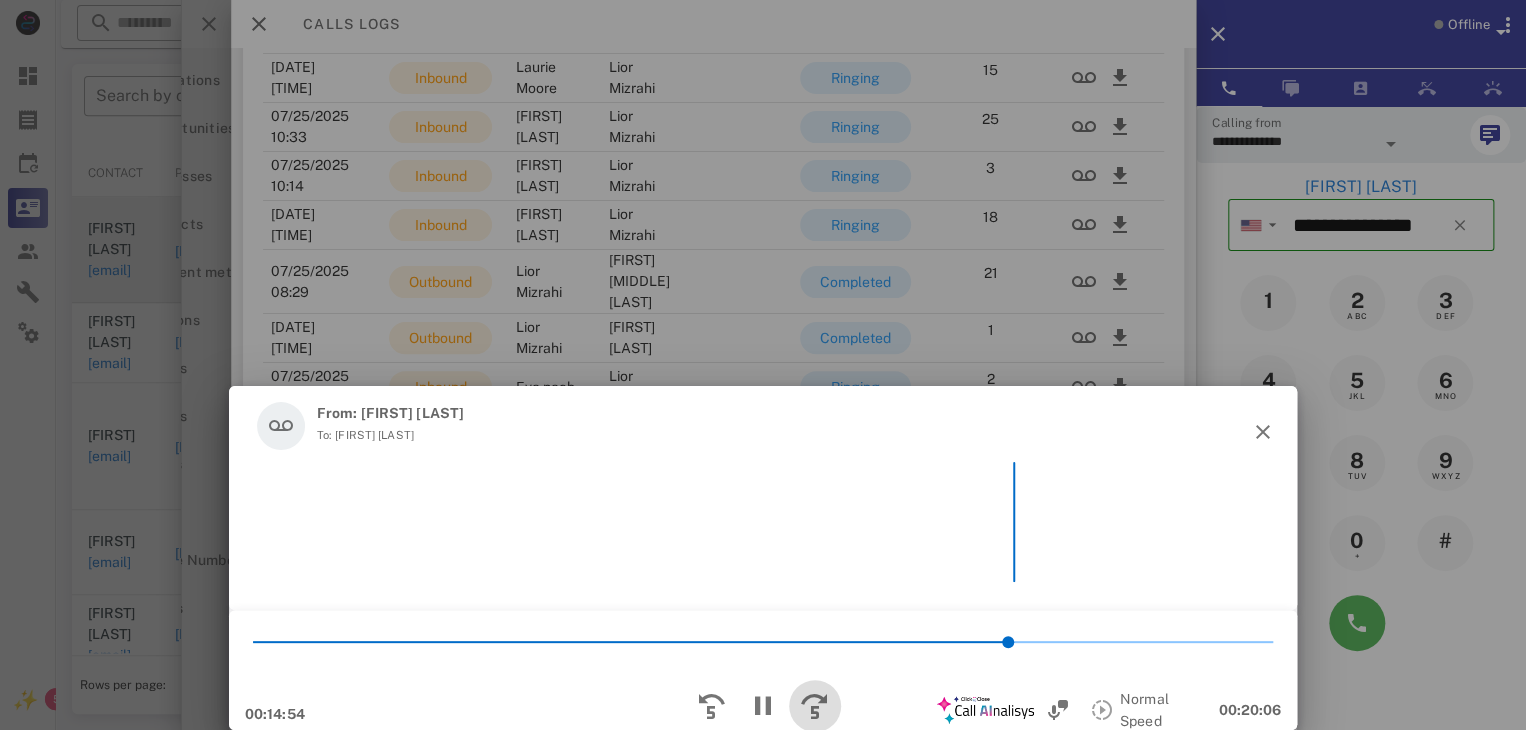 click at bounding box center [815, 706] 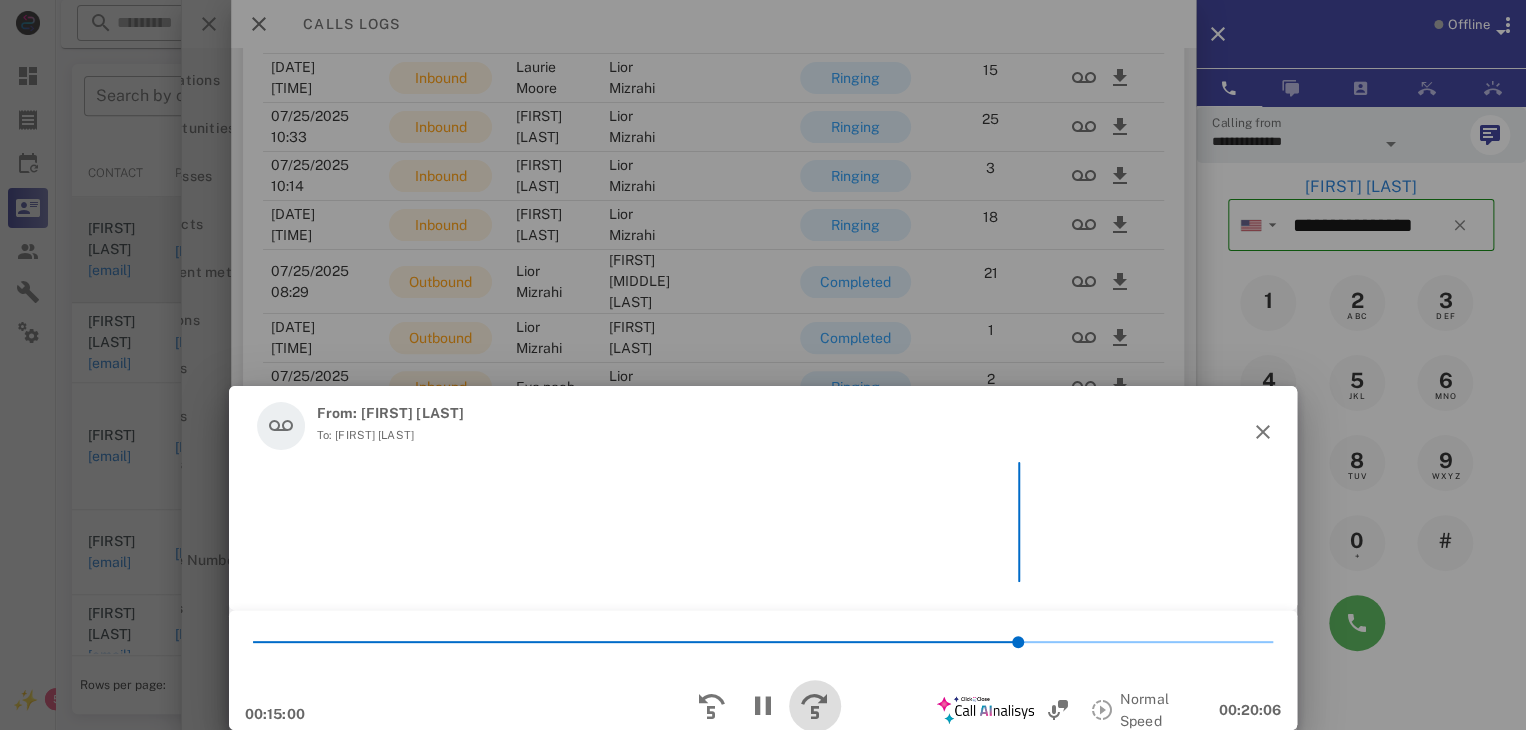 click at bounding box center [815, 706] 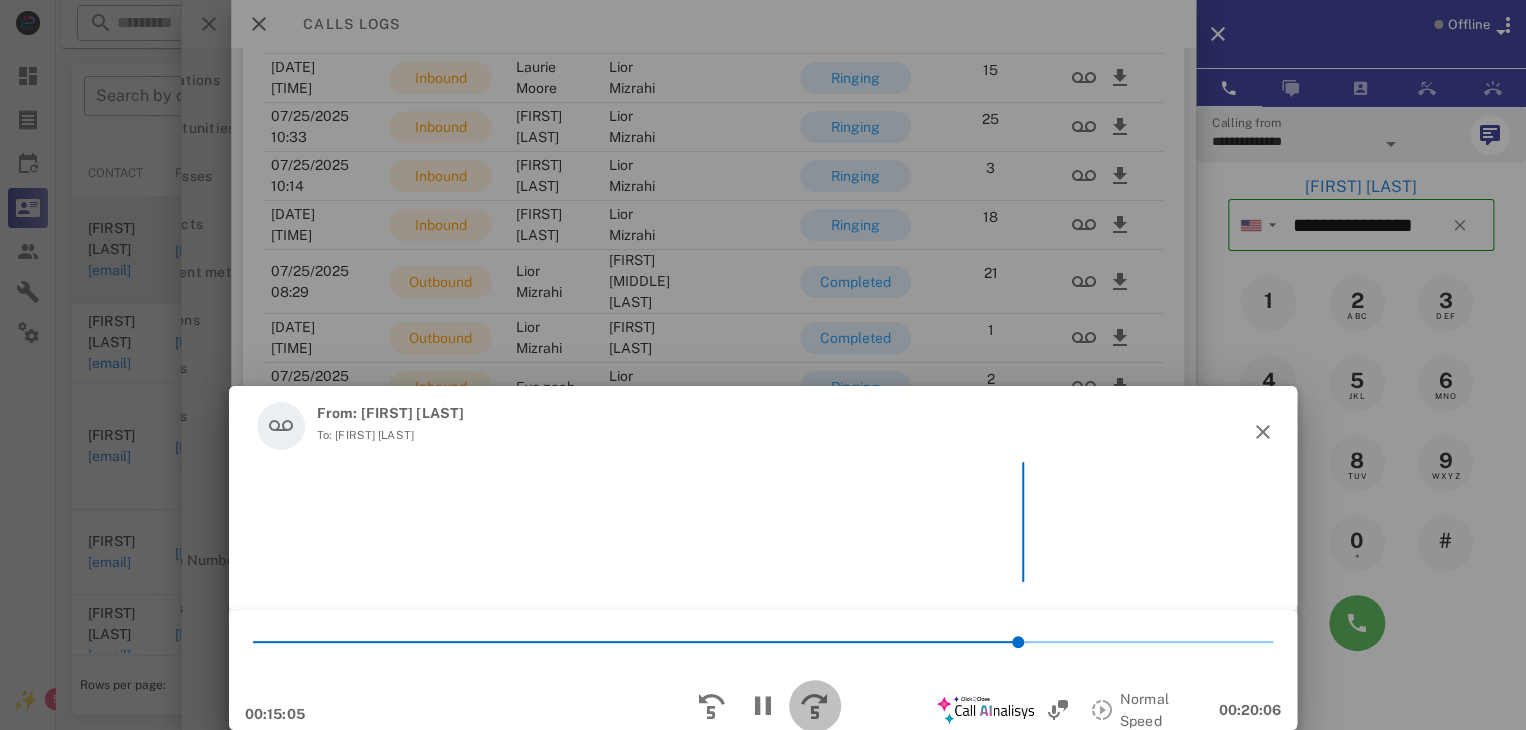 click at bounding box center (815, 706) 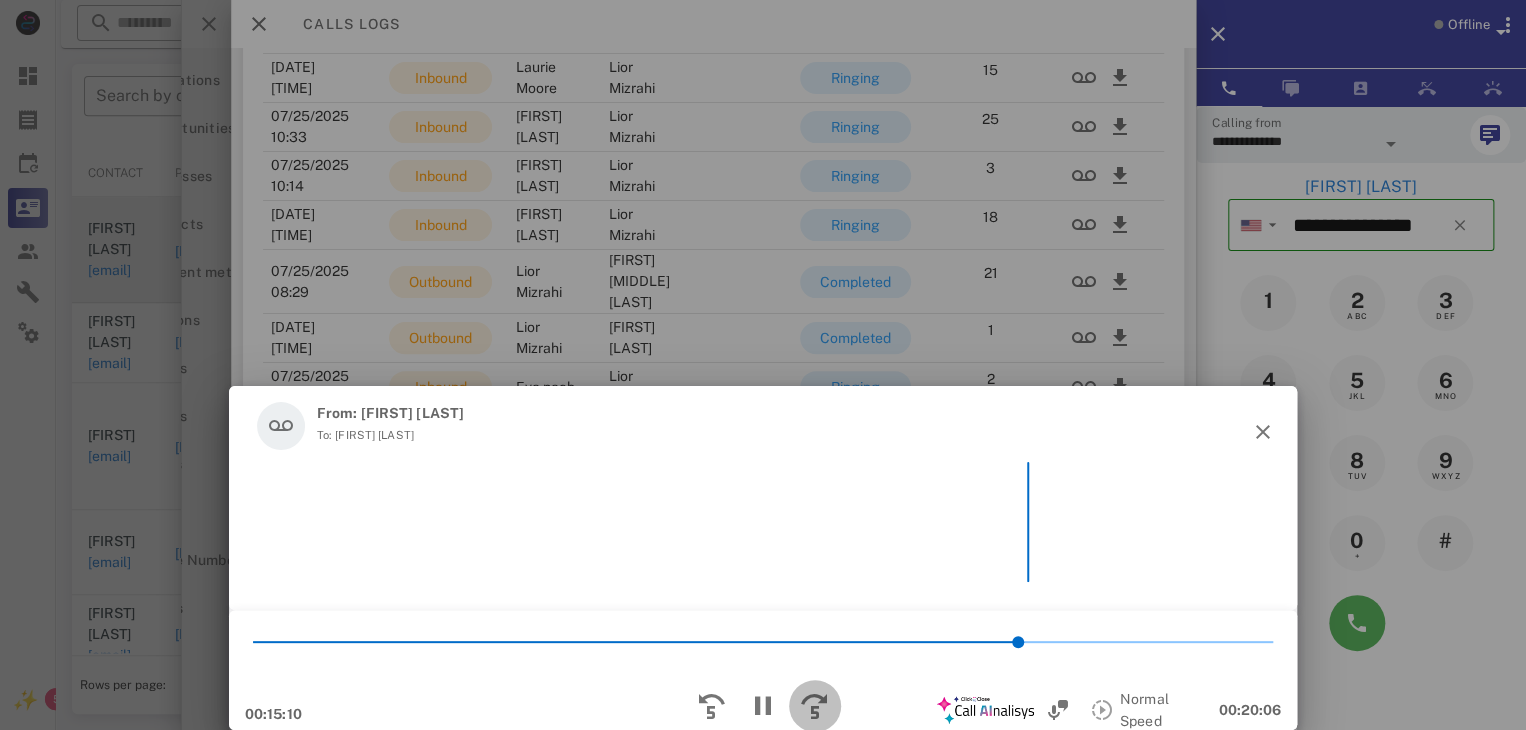 click at bounding box center (815, 706) 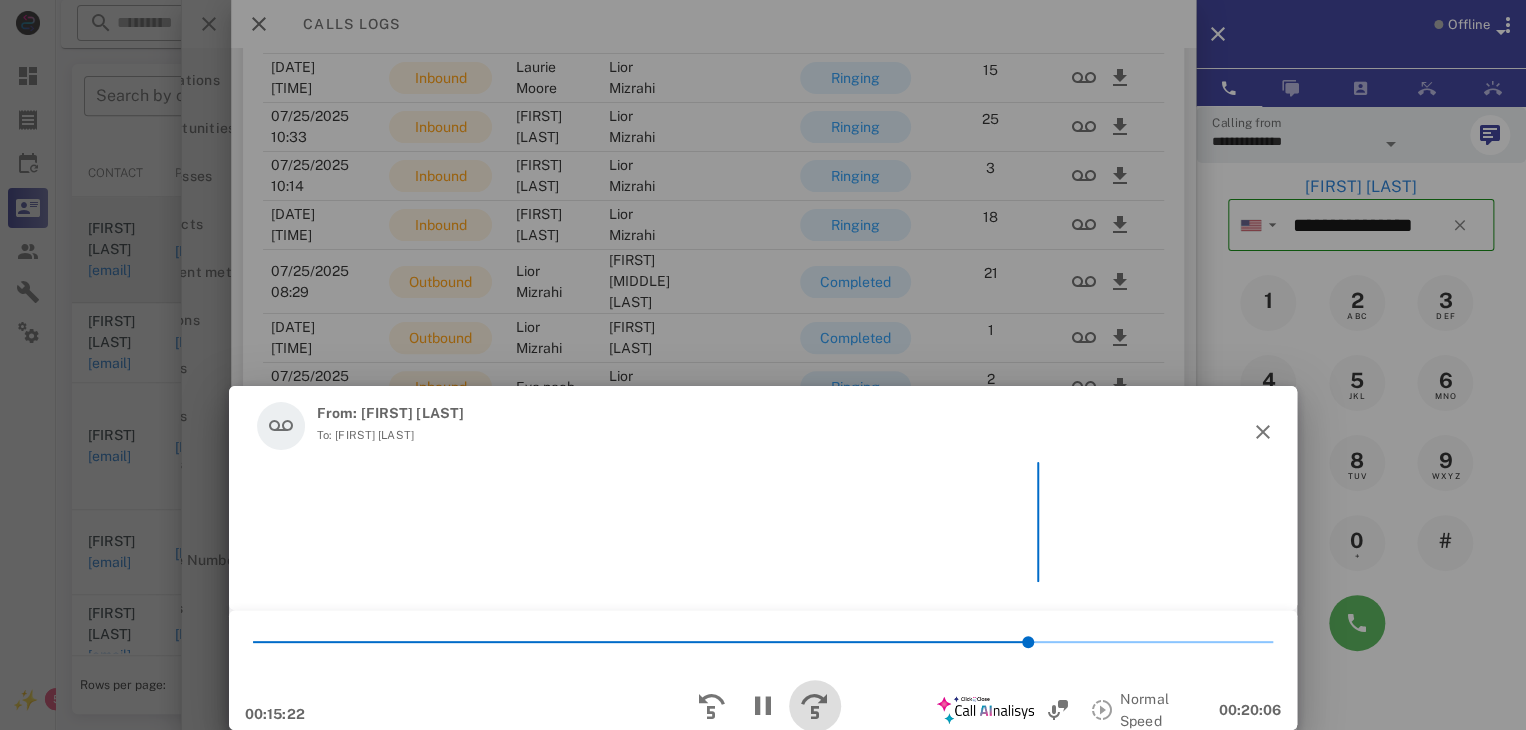 click at bounding box center [815, 706] 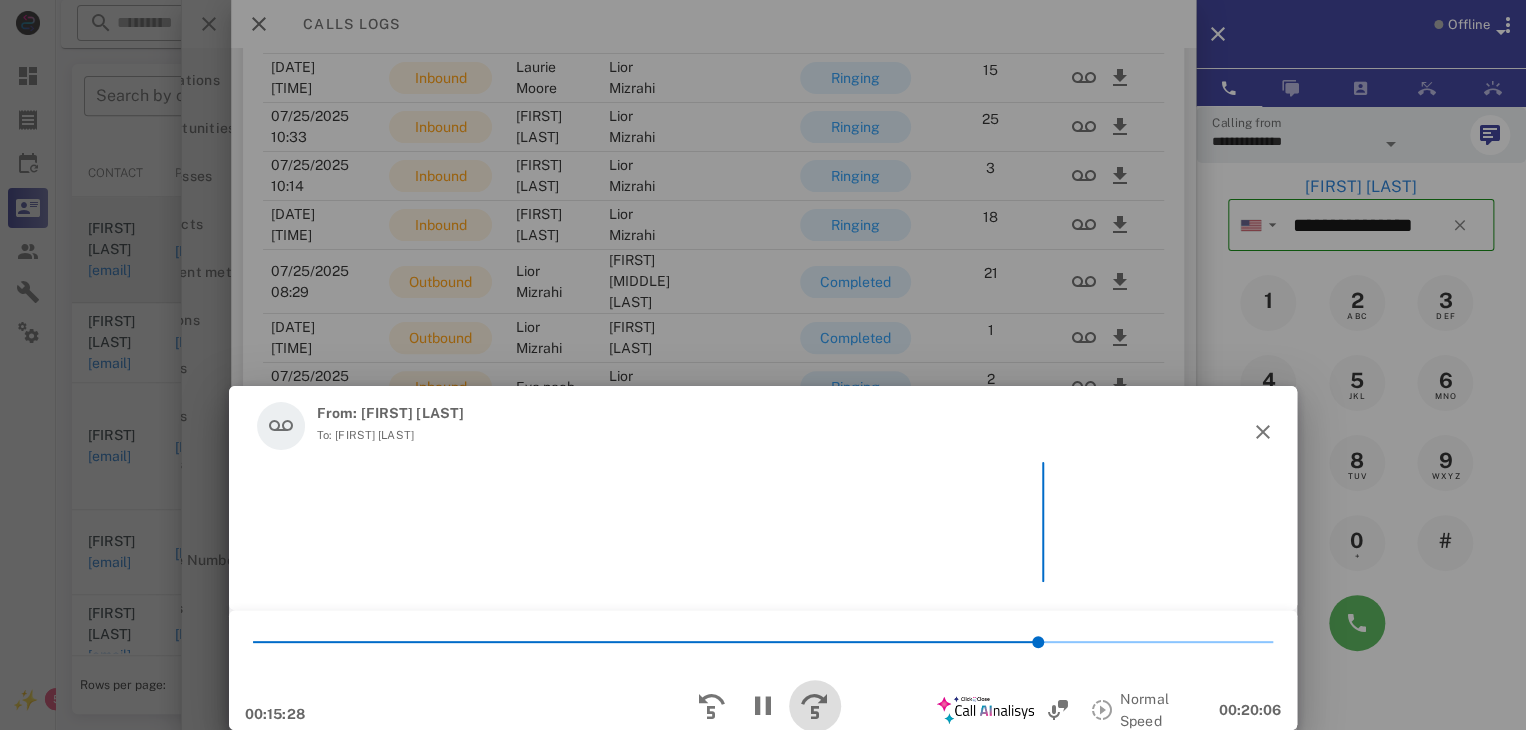 click at bounding box center (815, 706) 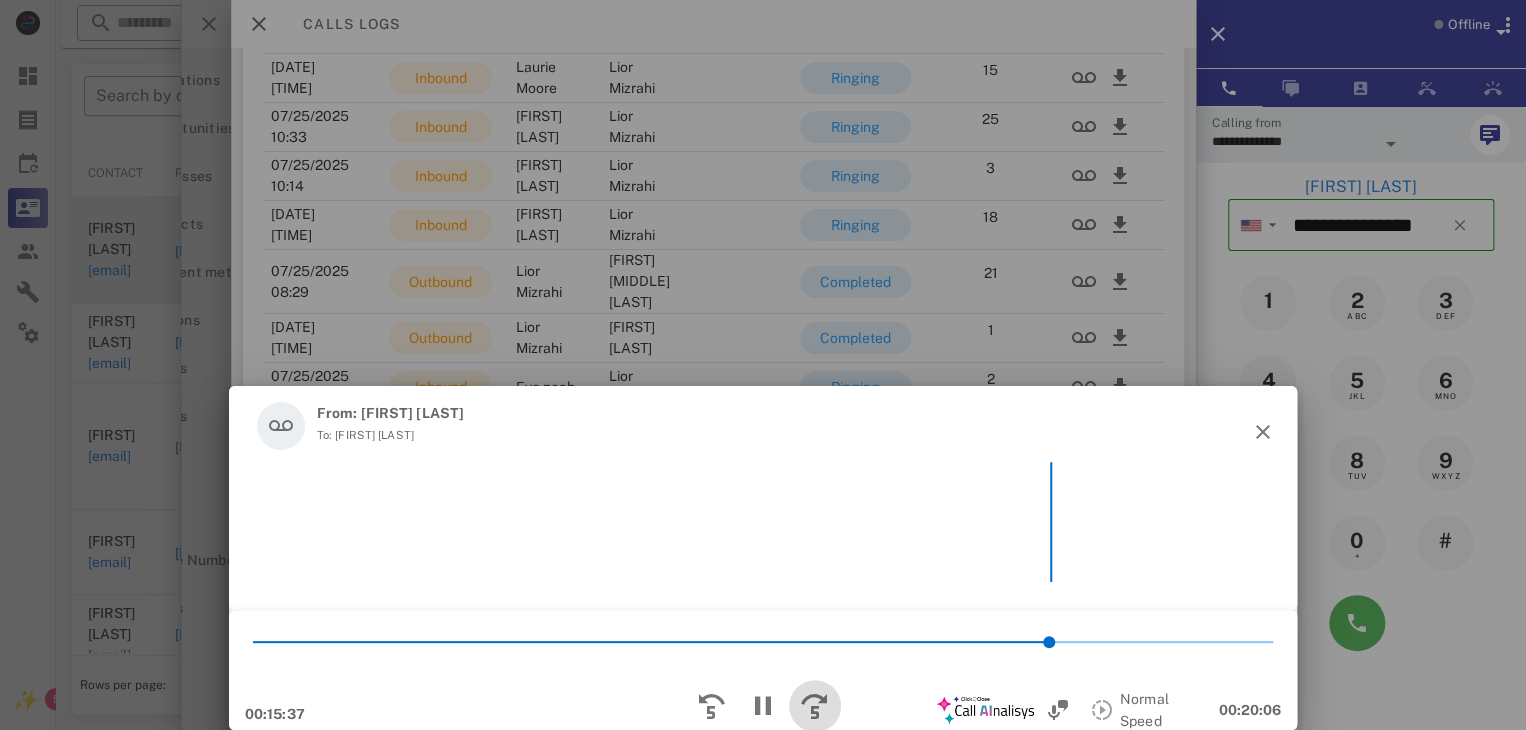 click at bounding box center (815, 706) 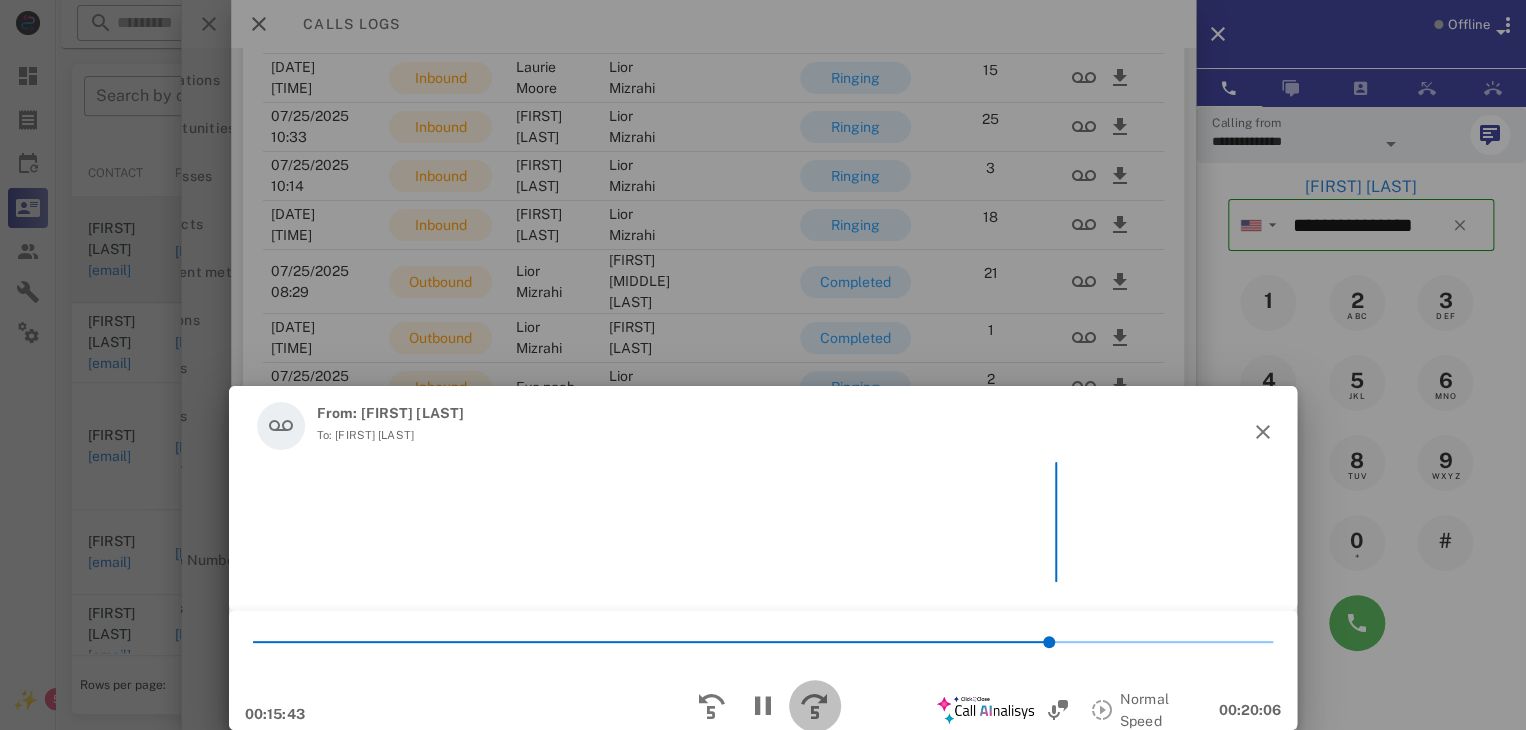 click at bounding box center [815, 706] 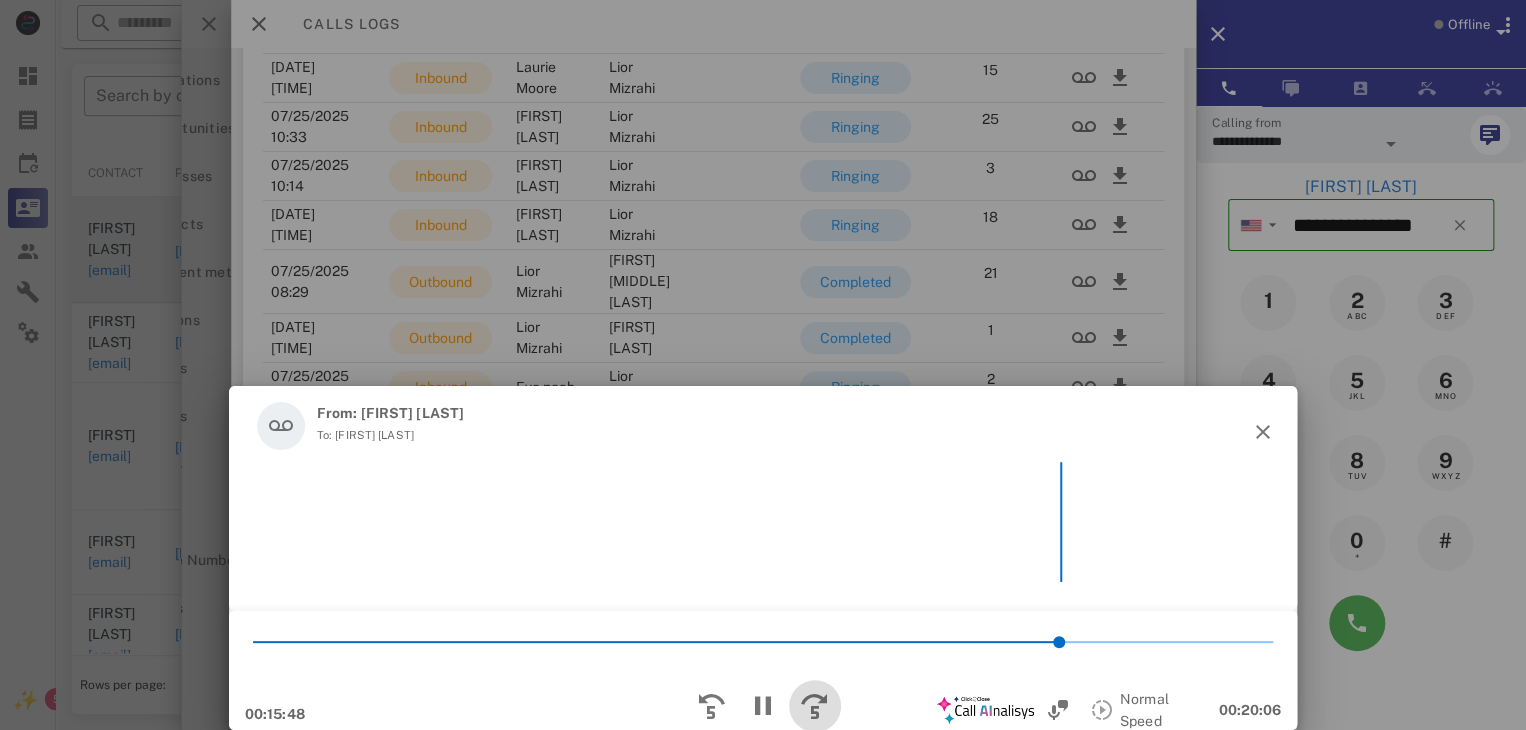 click at bounding box center (815, 706) 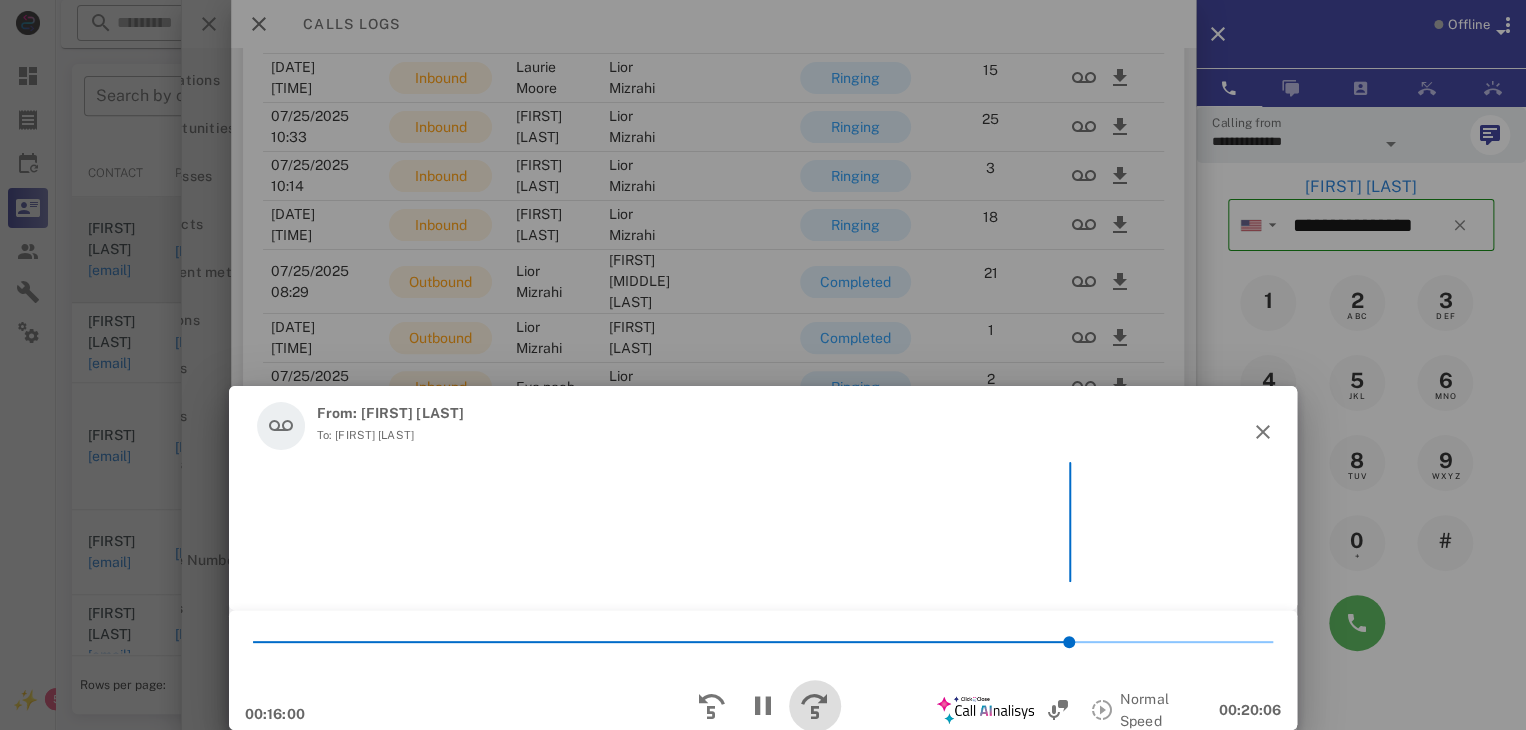 click at bounding box center [815, 706] 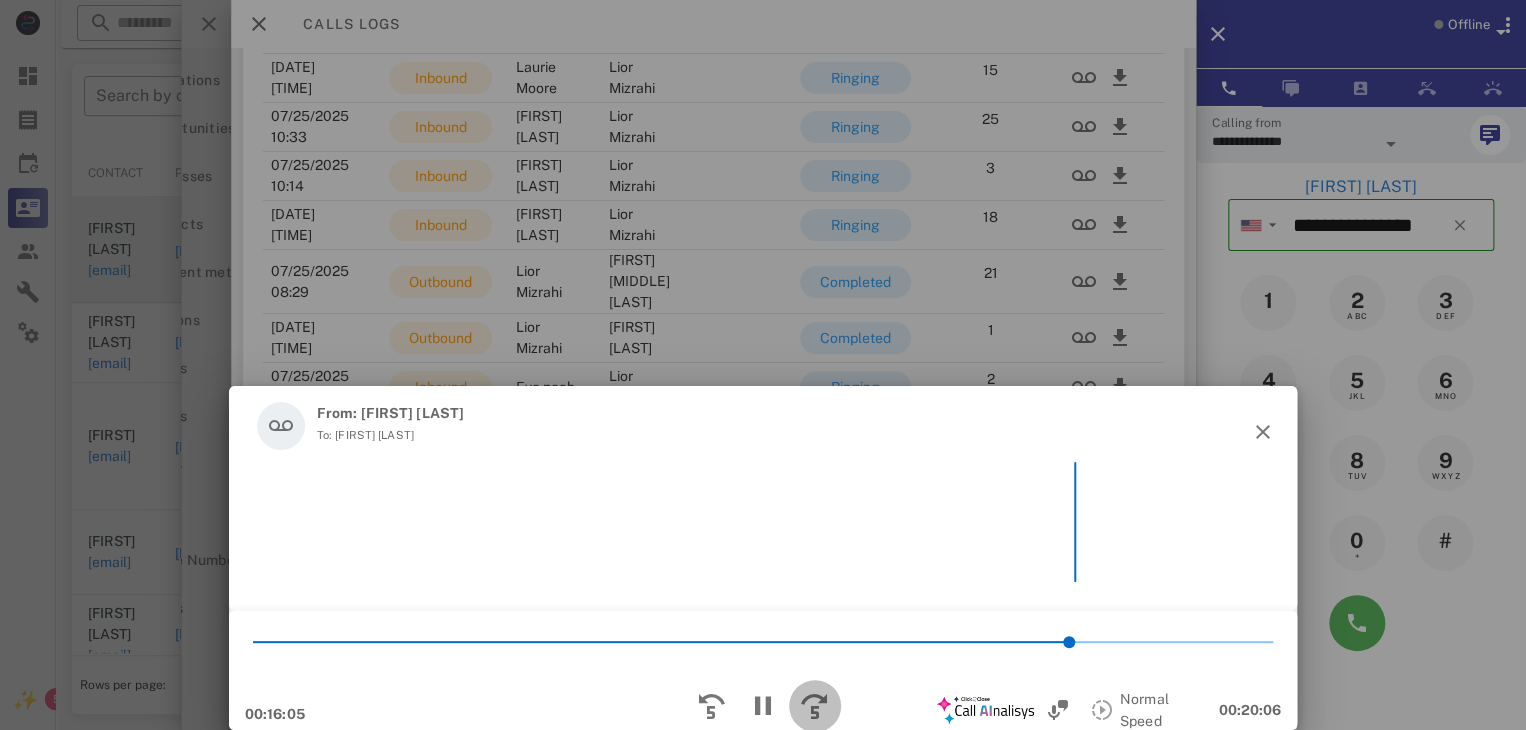 click at bounding box center [815, 706] 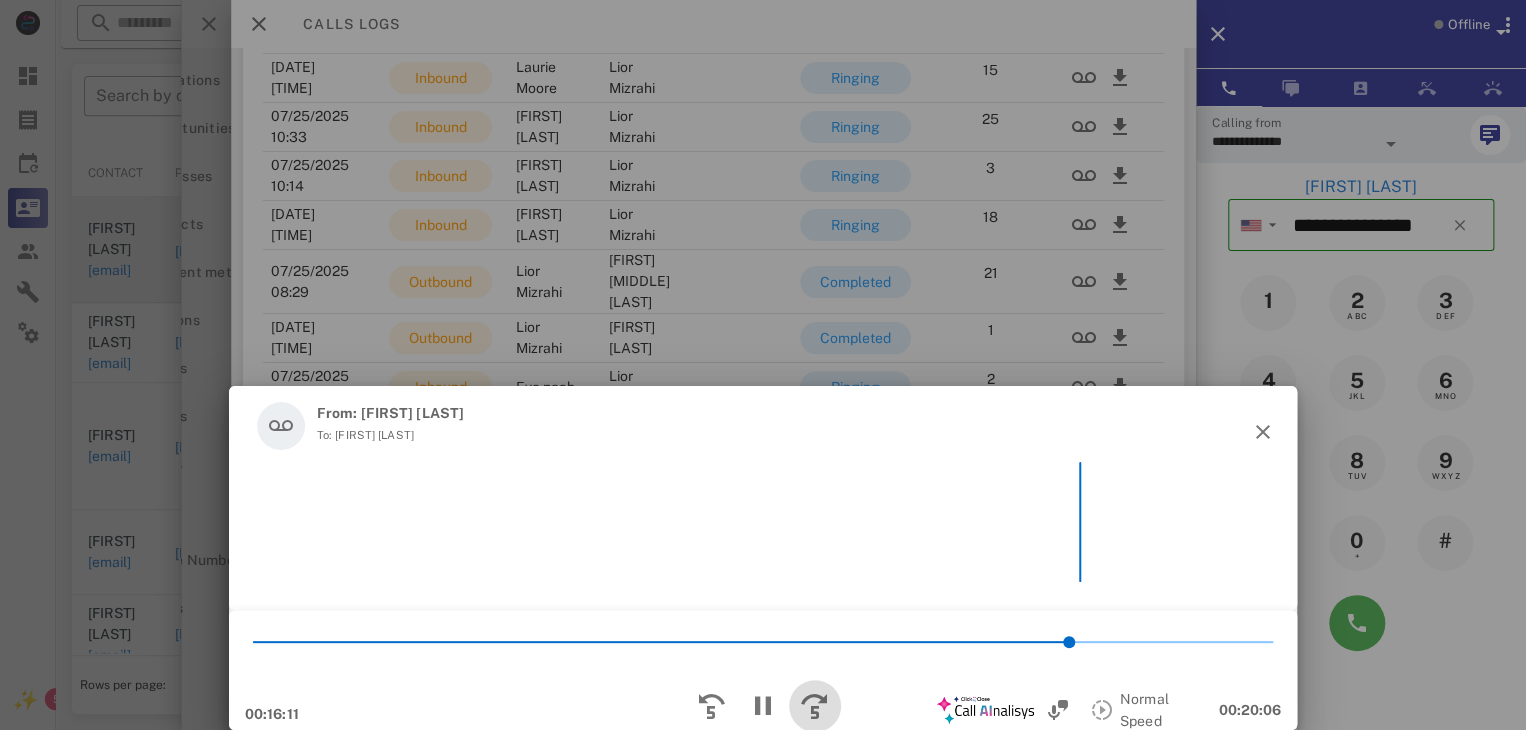 click at bounding box center (815, 706) 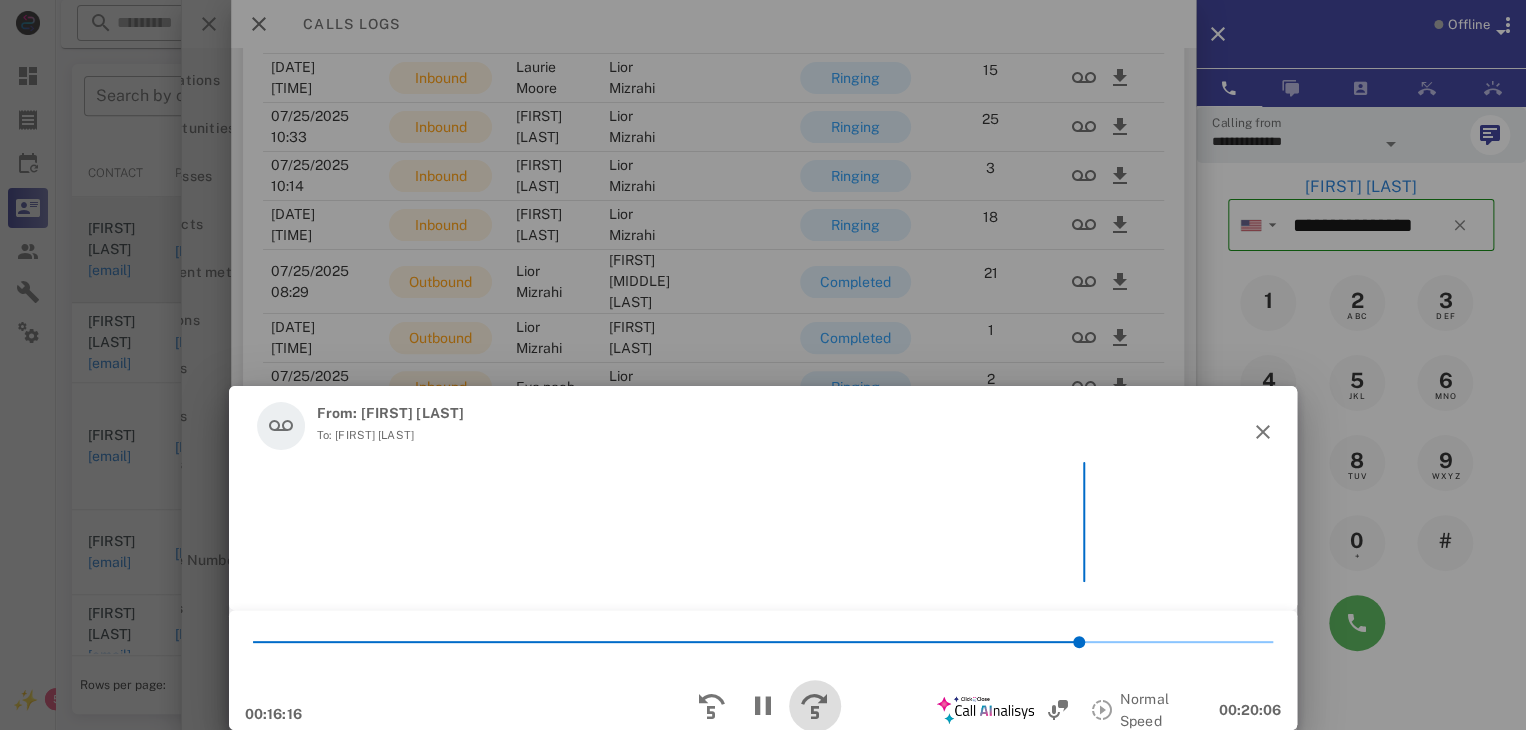 click at bounding box center [815, 706] 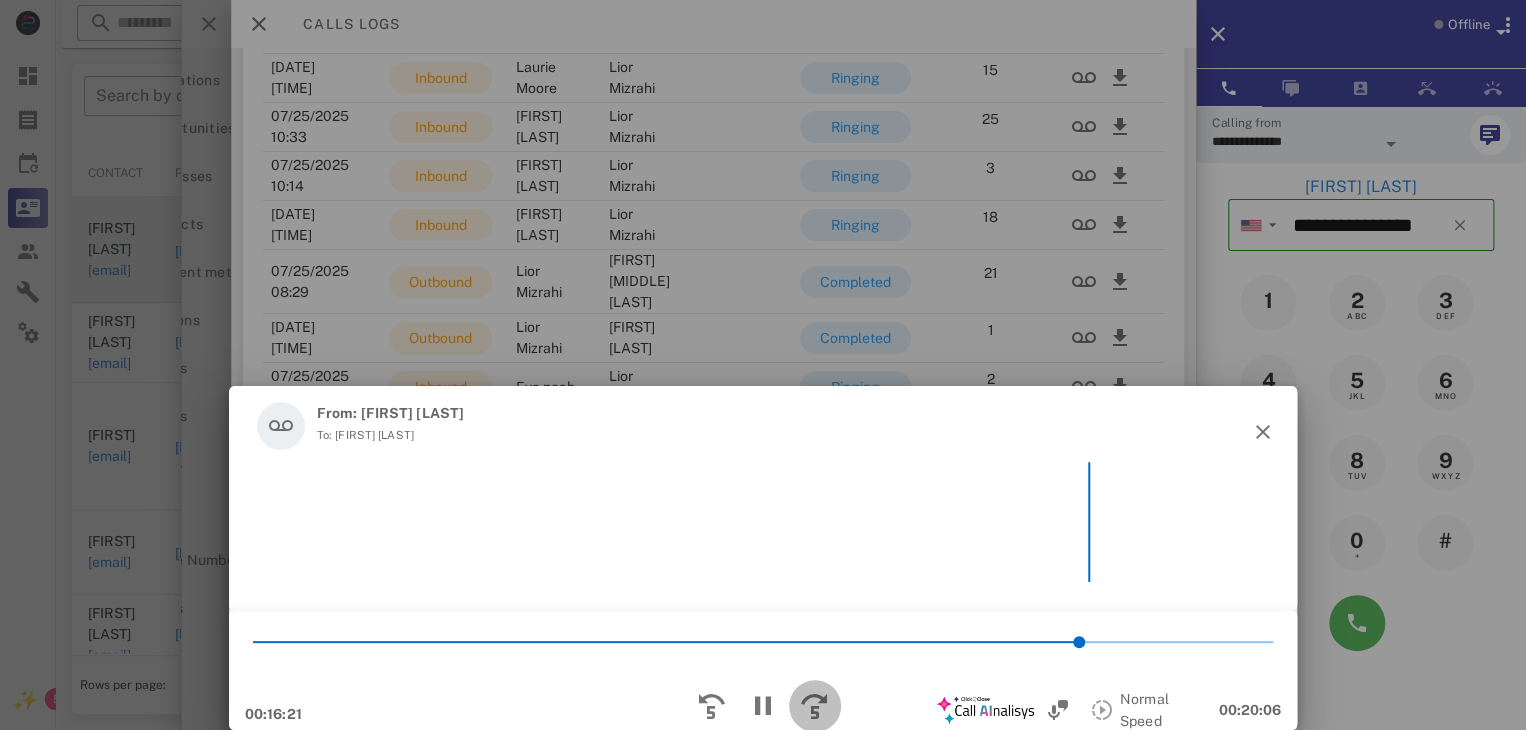 click at bounding box center (815, 706) 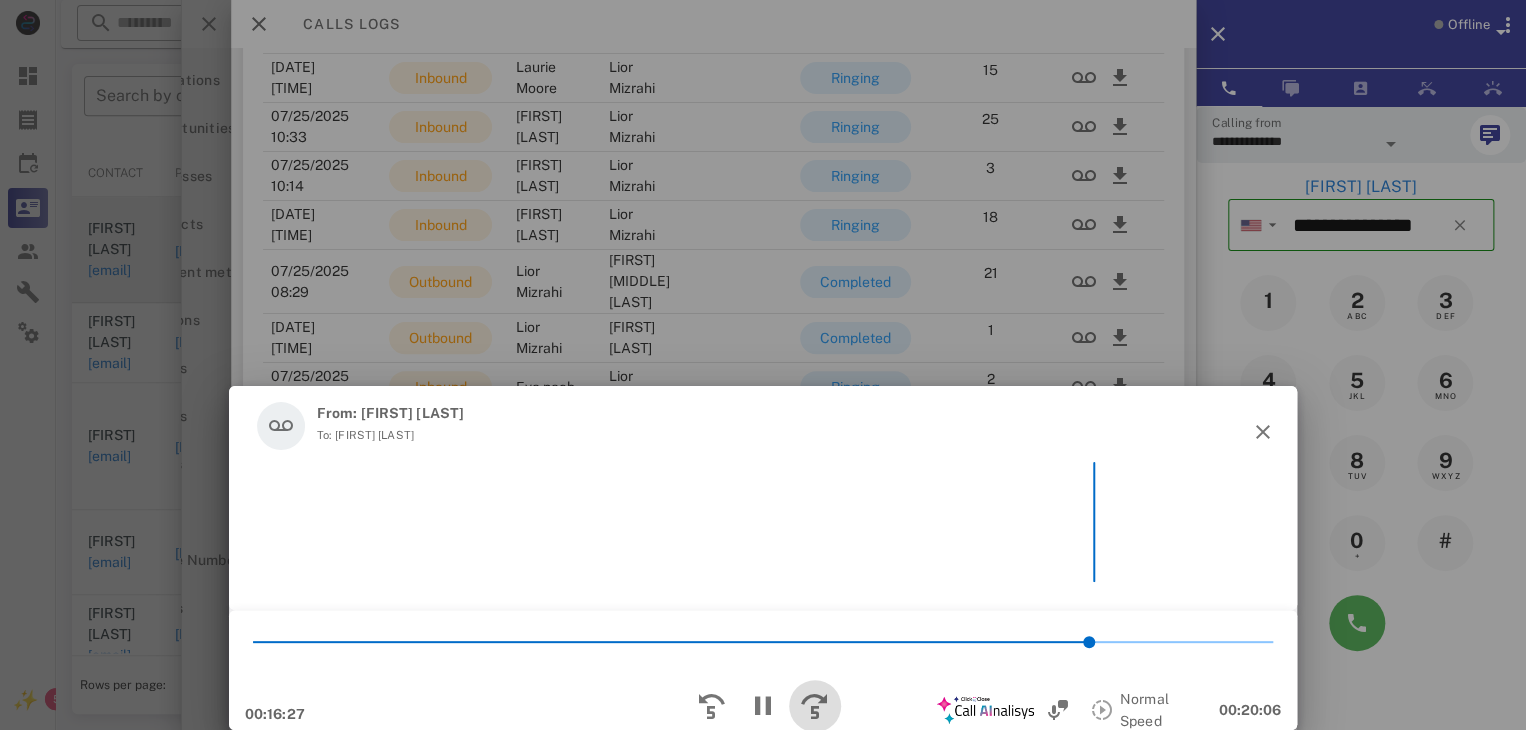 click at bounding box center [815, 706] 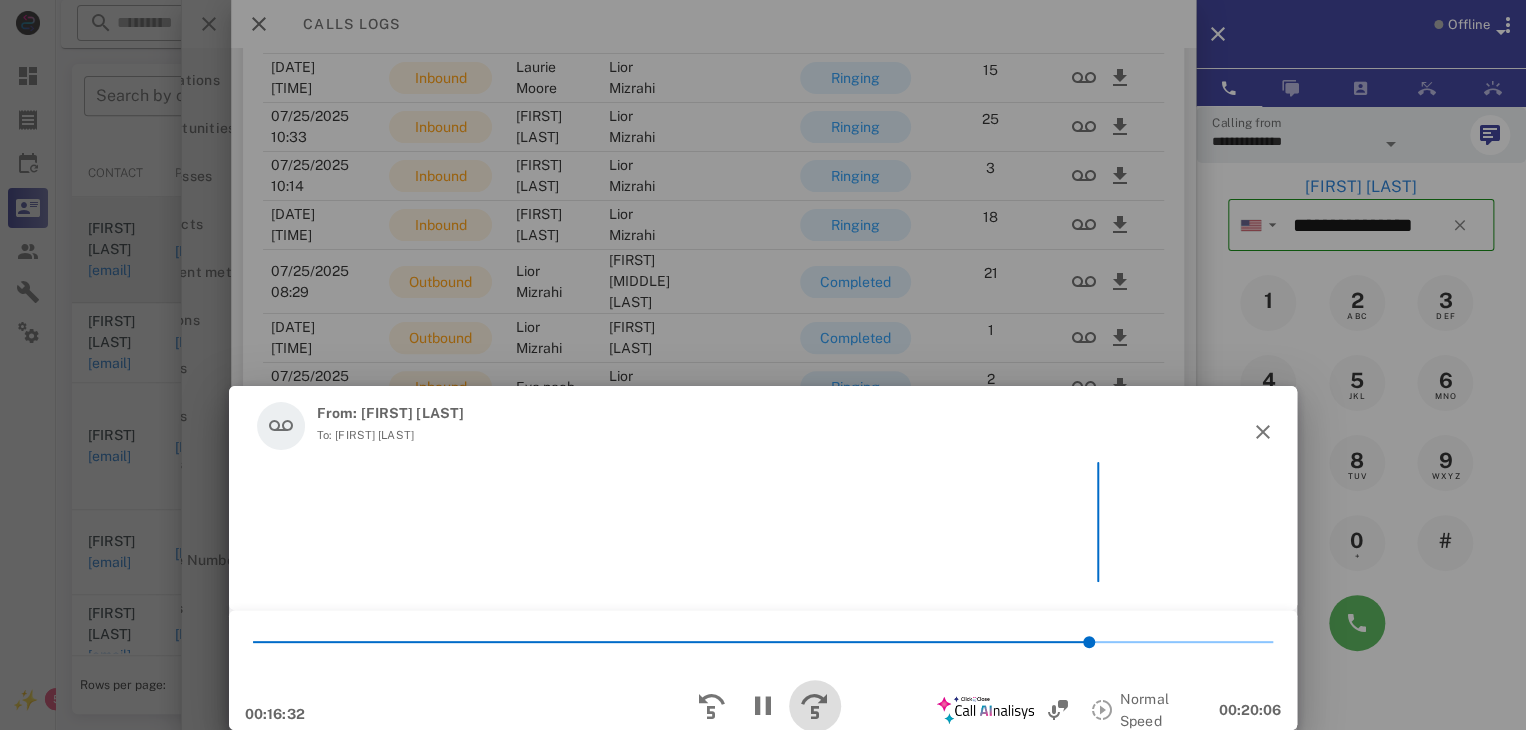 click at bounding box center [815, 706] 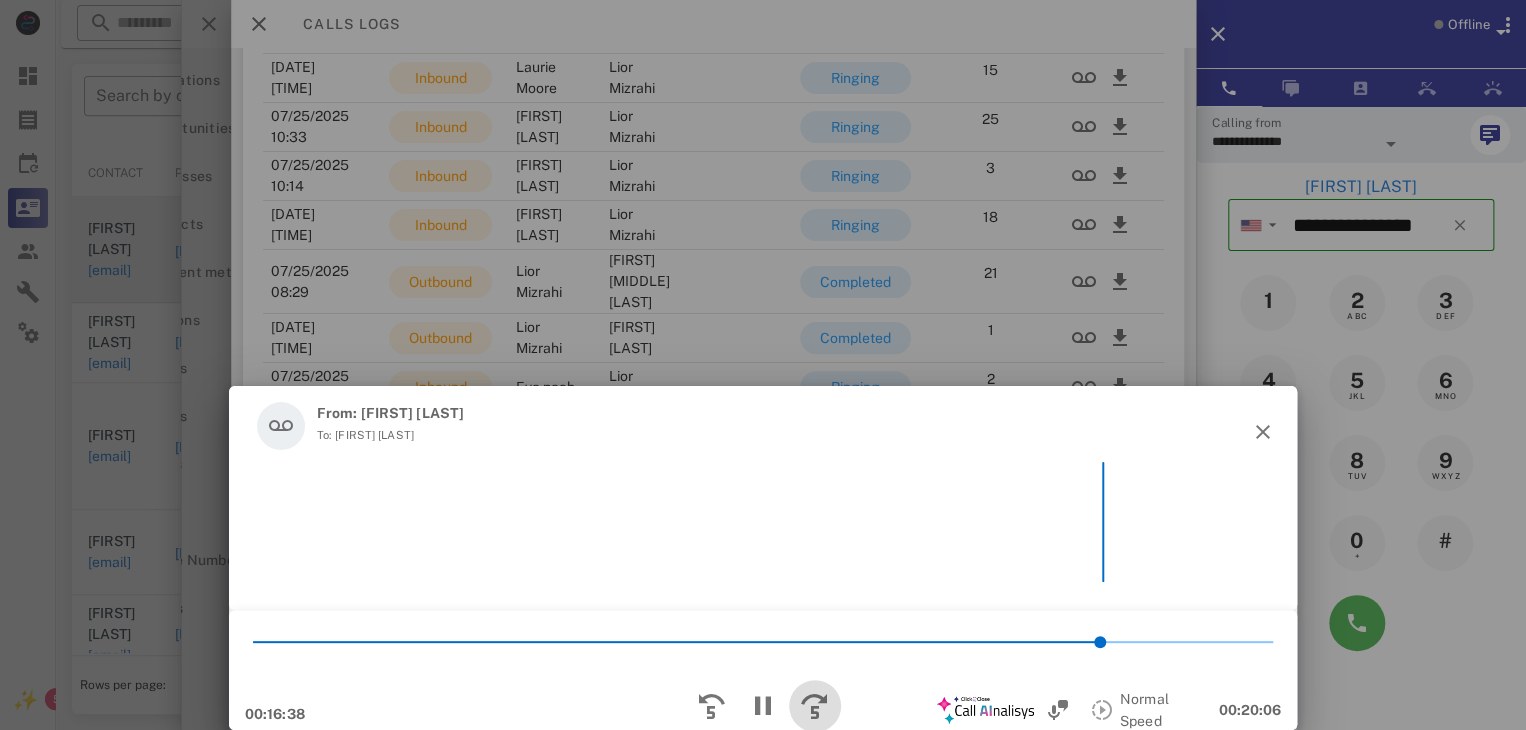 click at bounding box center (815, 706) 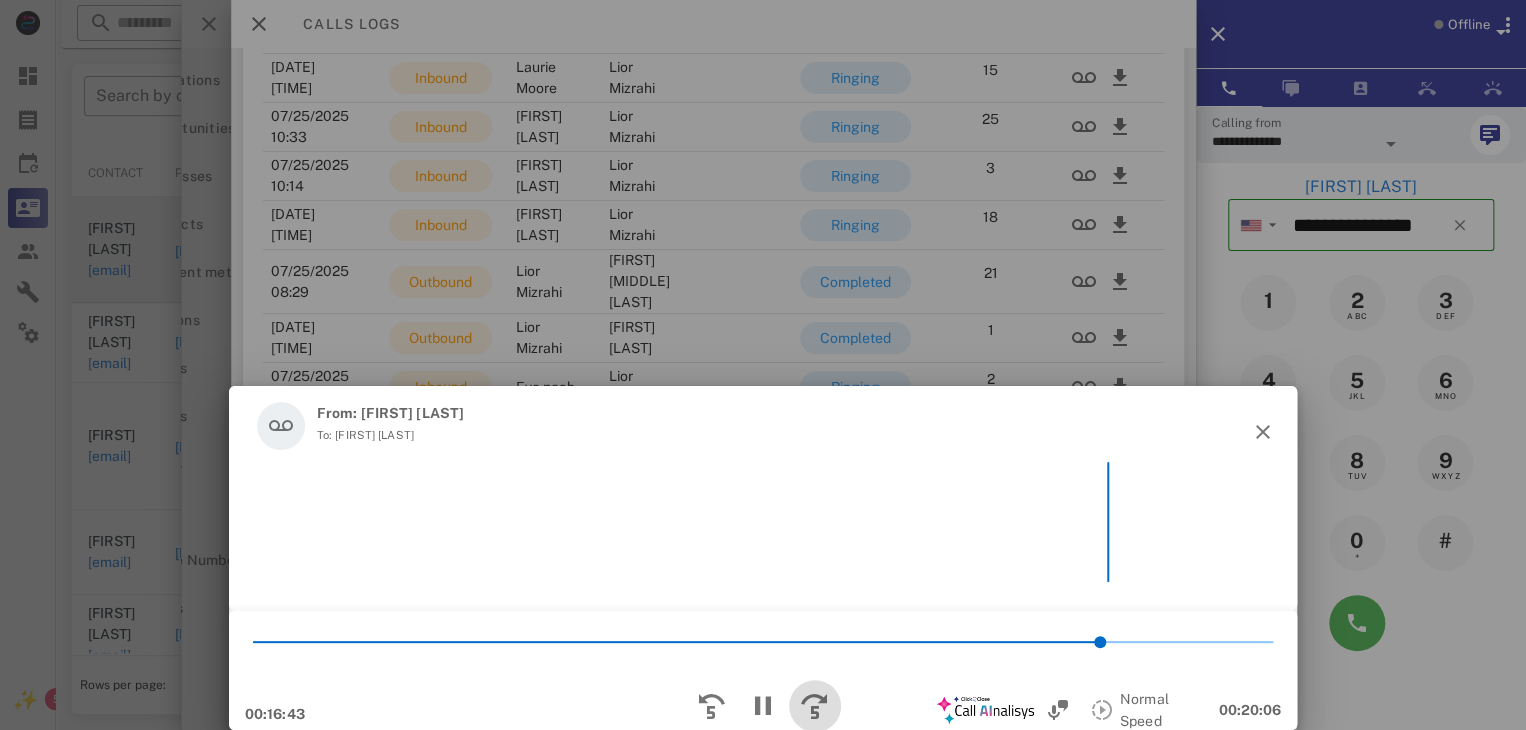 click at bounding box center (815, 706) 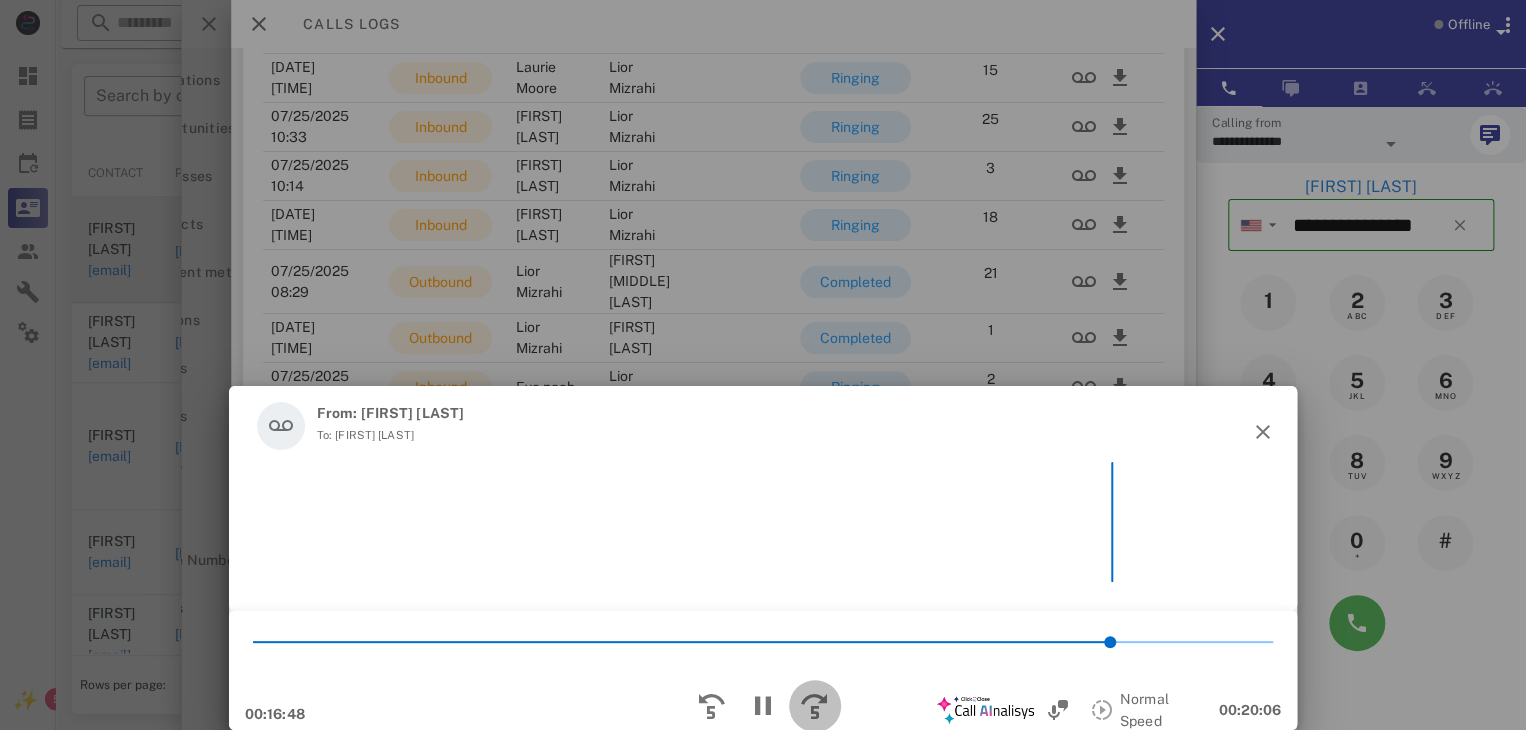 click at bounding box center (815, 706) 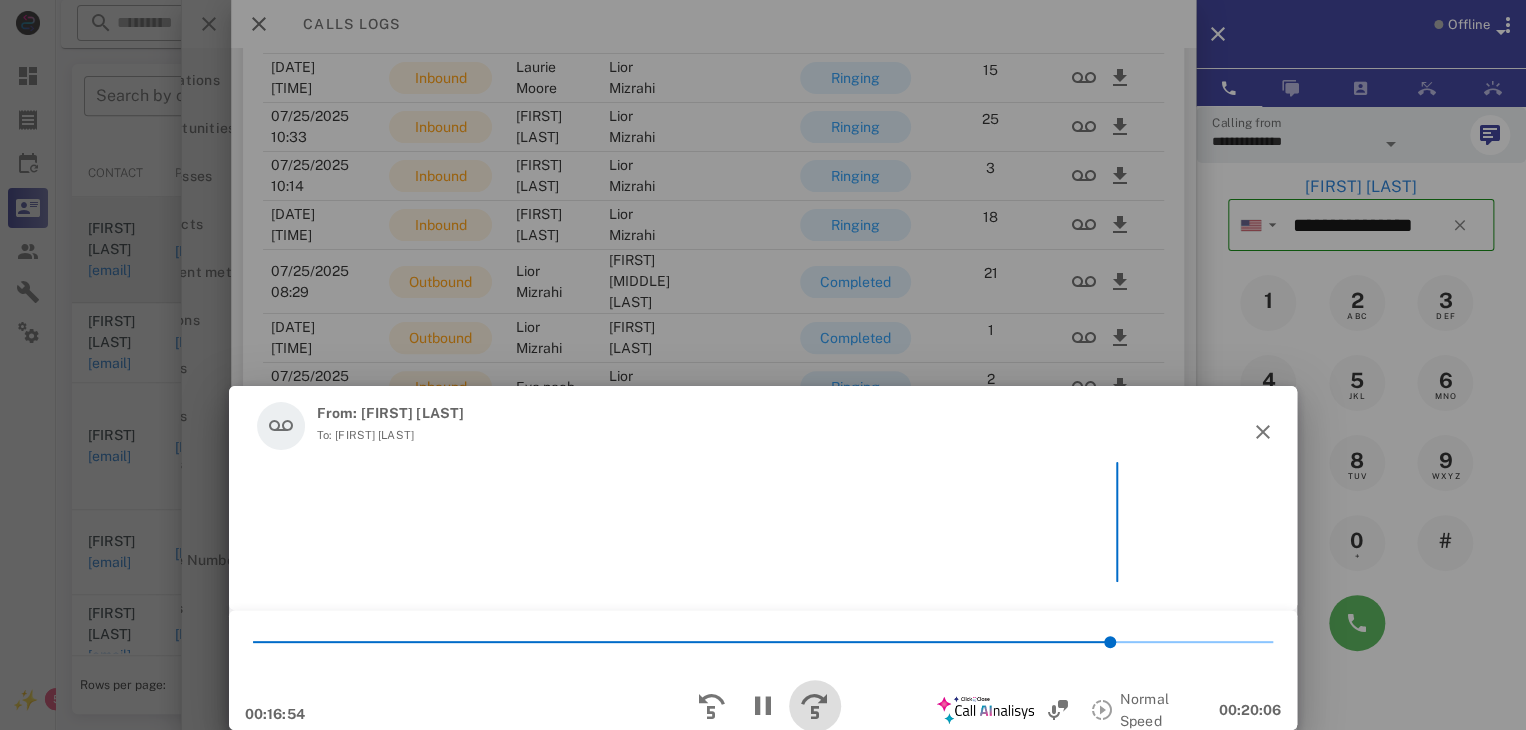 click at bounding box center [815, 706] 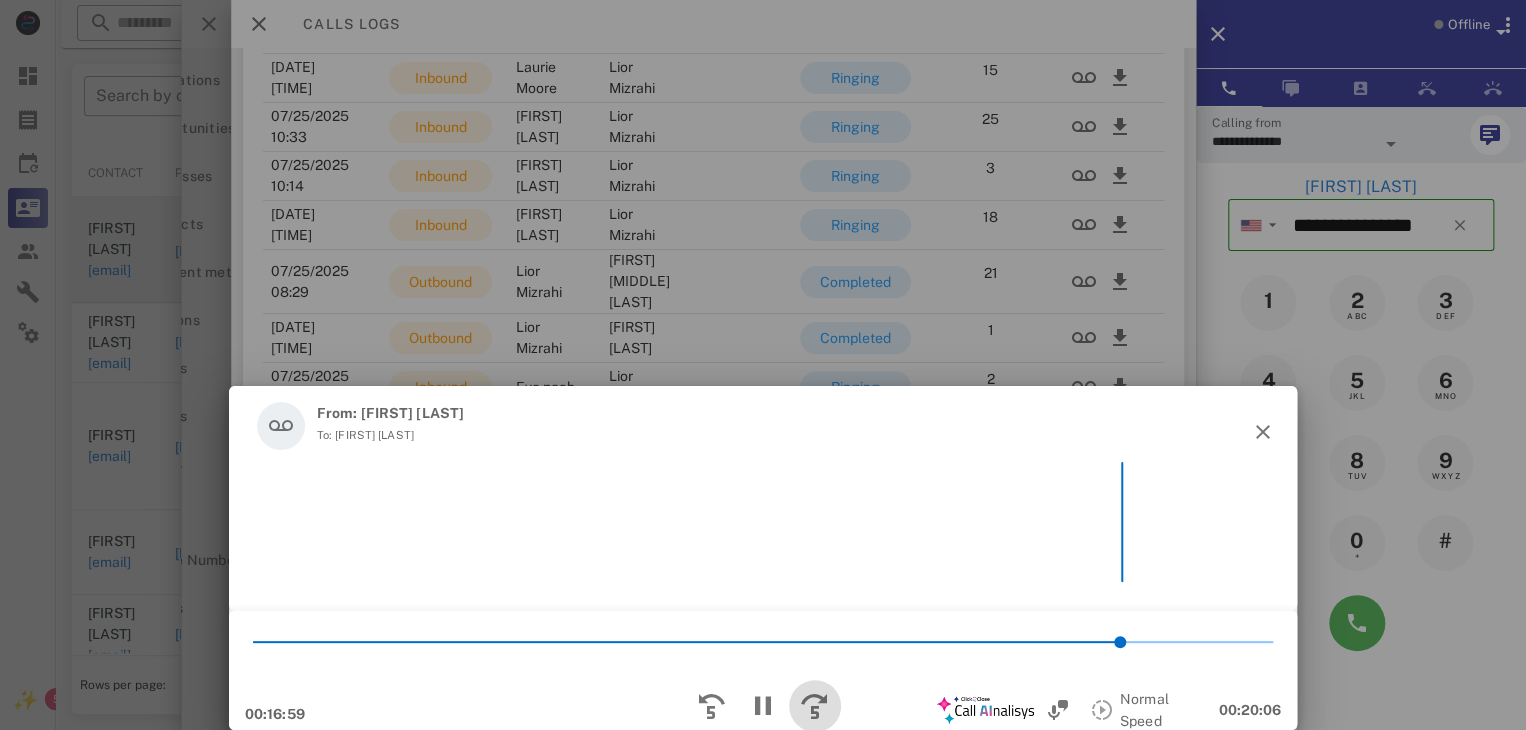click at bounding box center [815, 706] 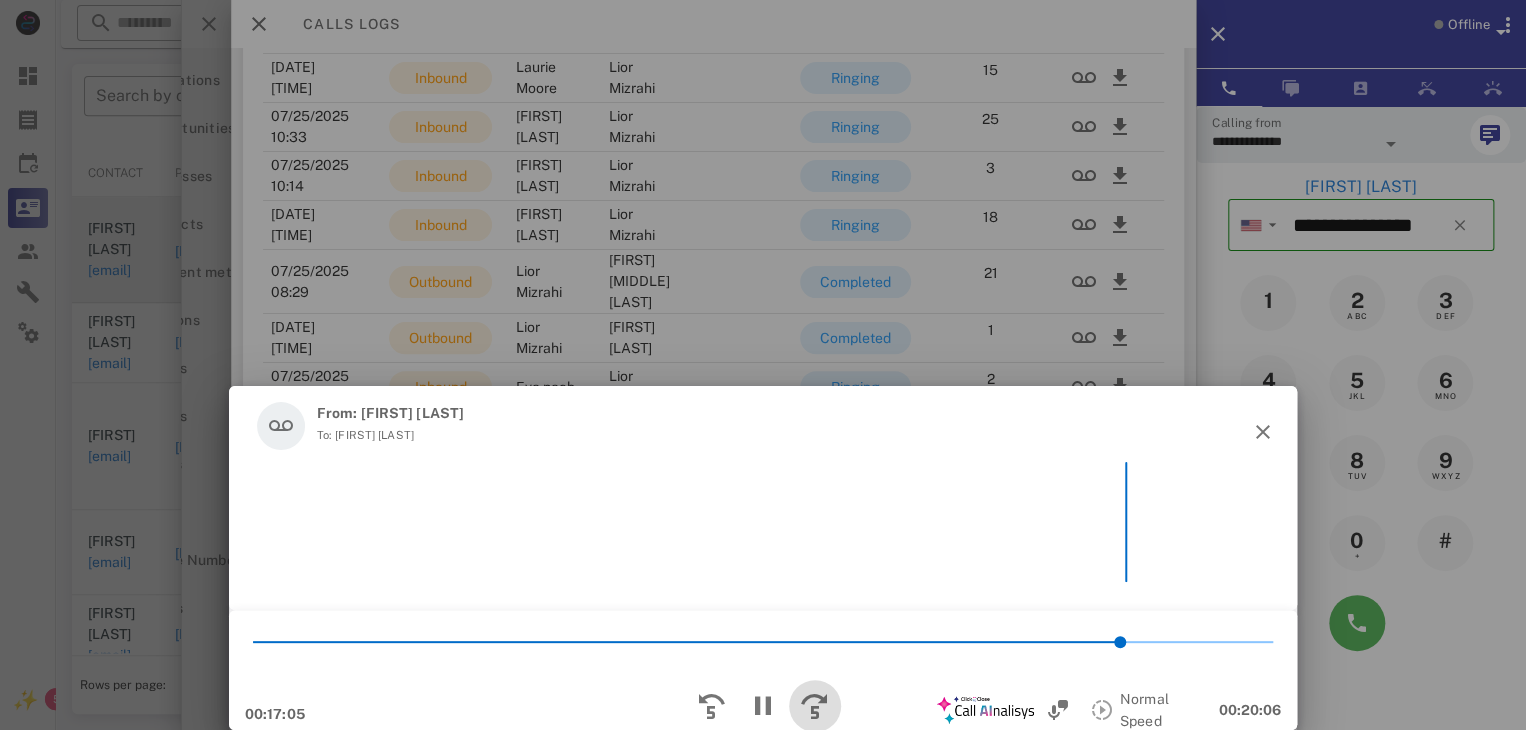click at bounding box center [815, 706] 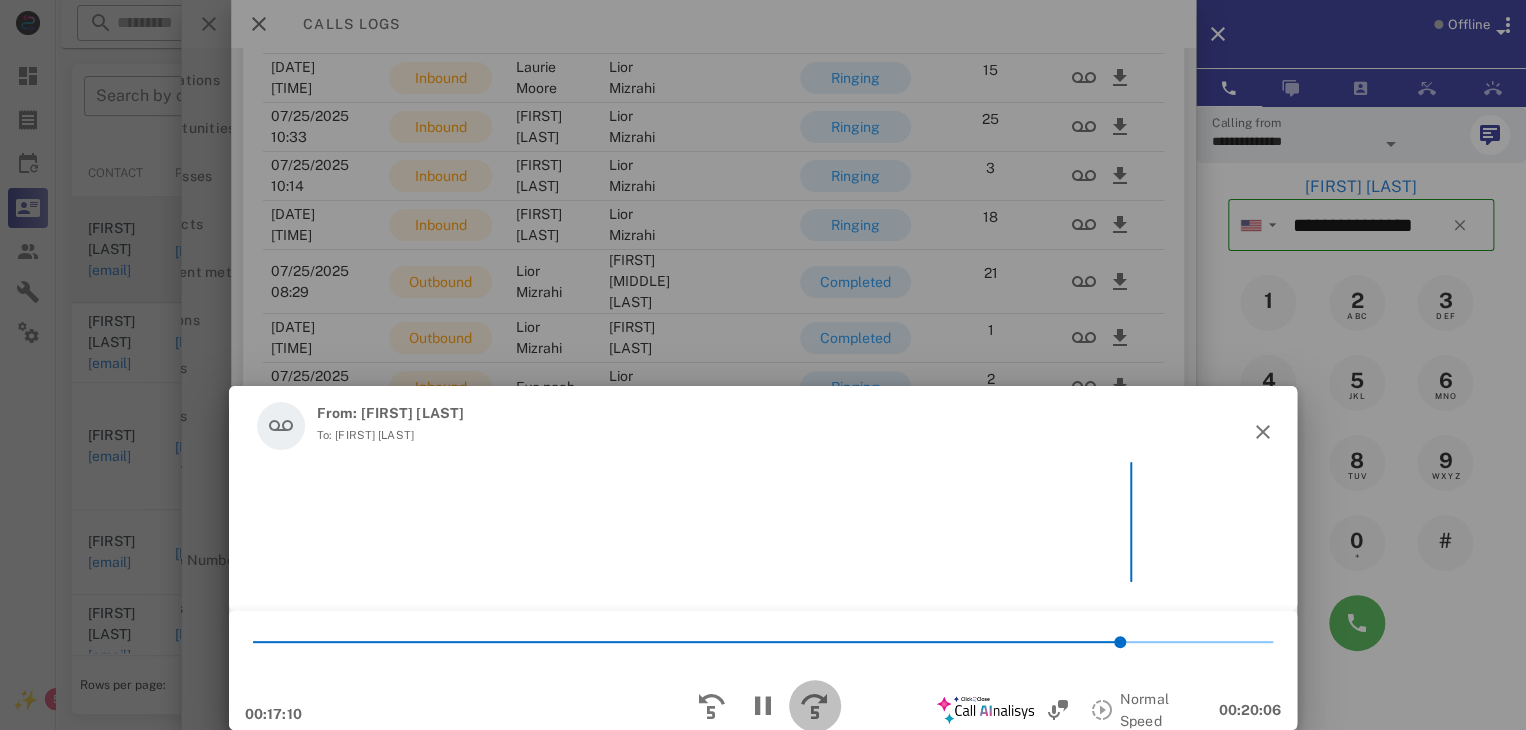 click at bounding box center [815, 706] 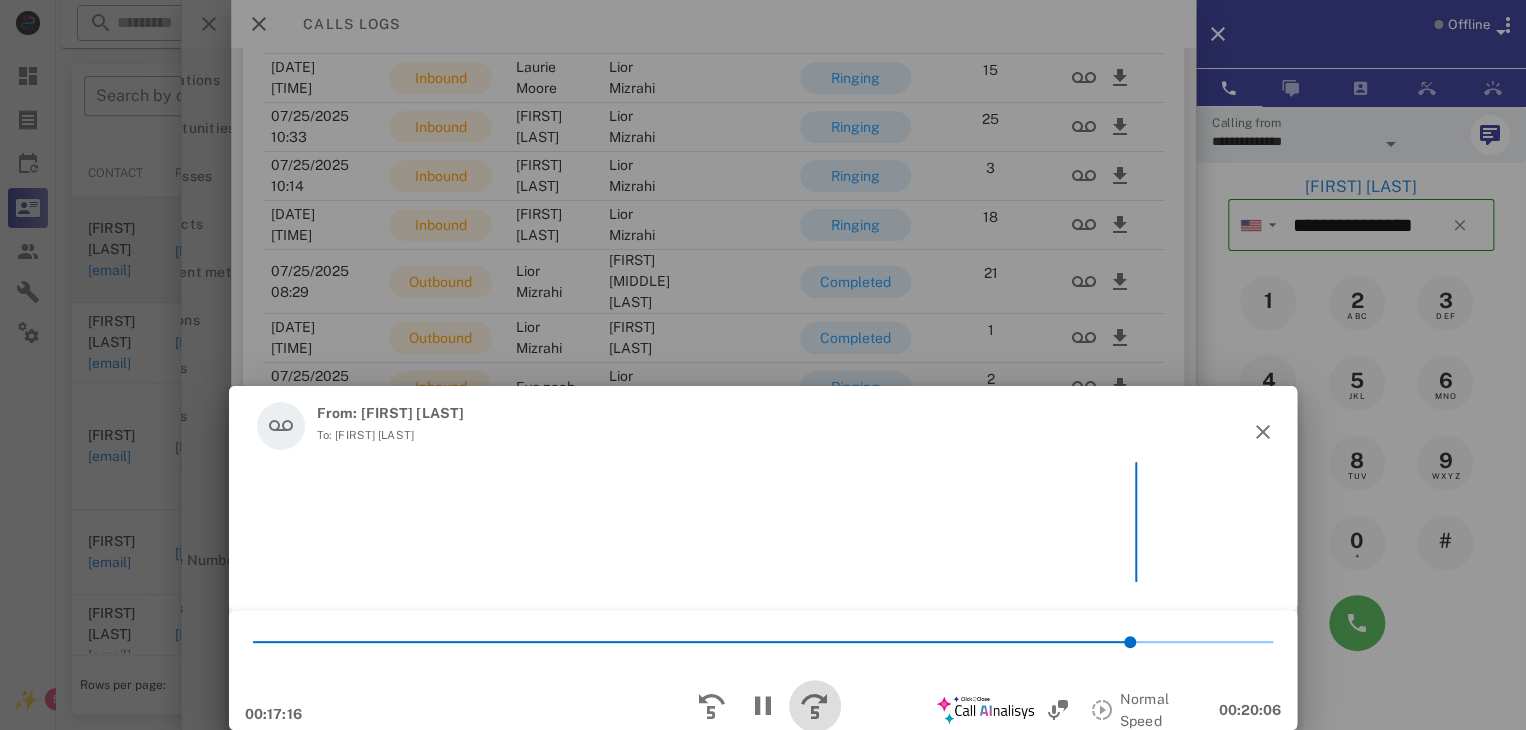 click at bounding box center (815, 706) 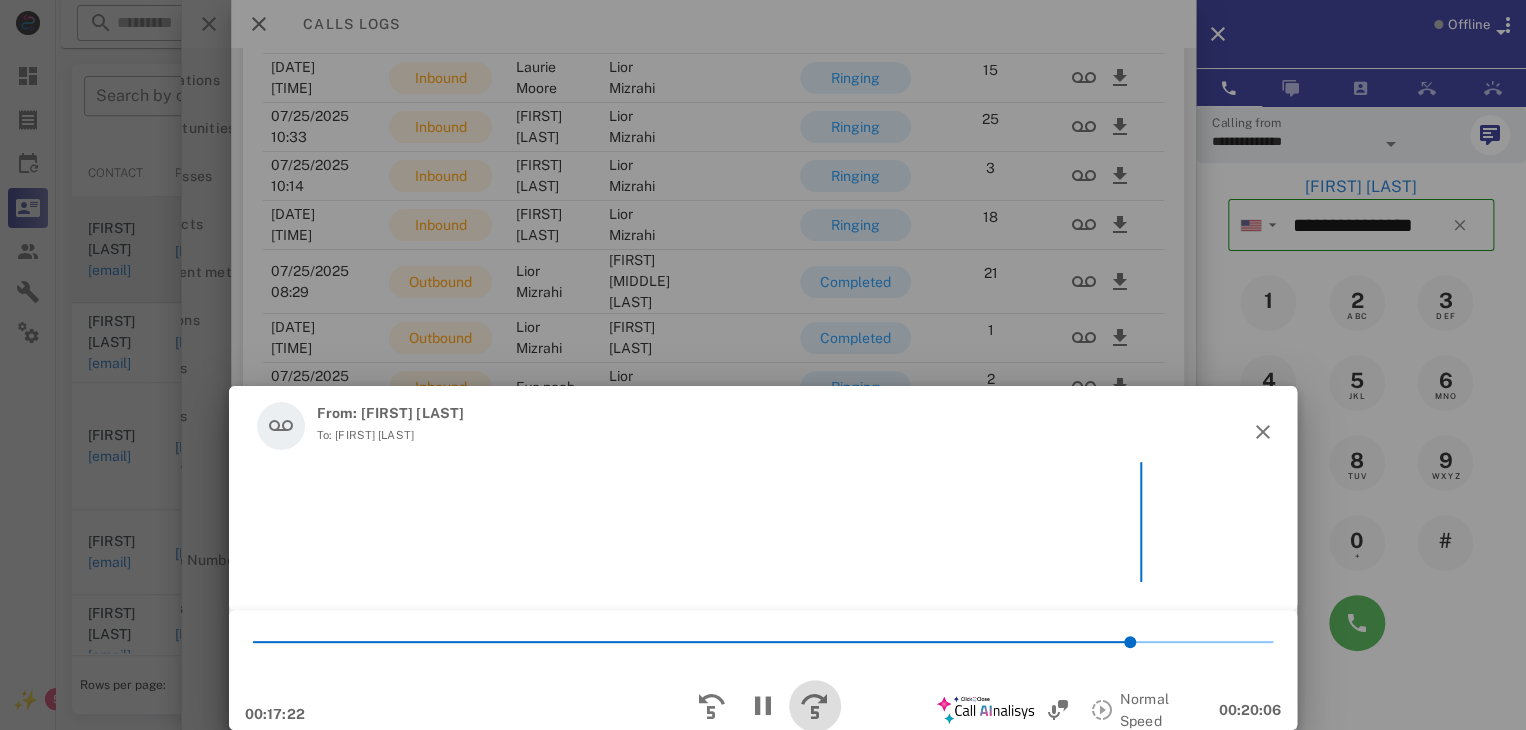 click at bounding box center [815, 706] 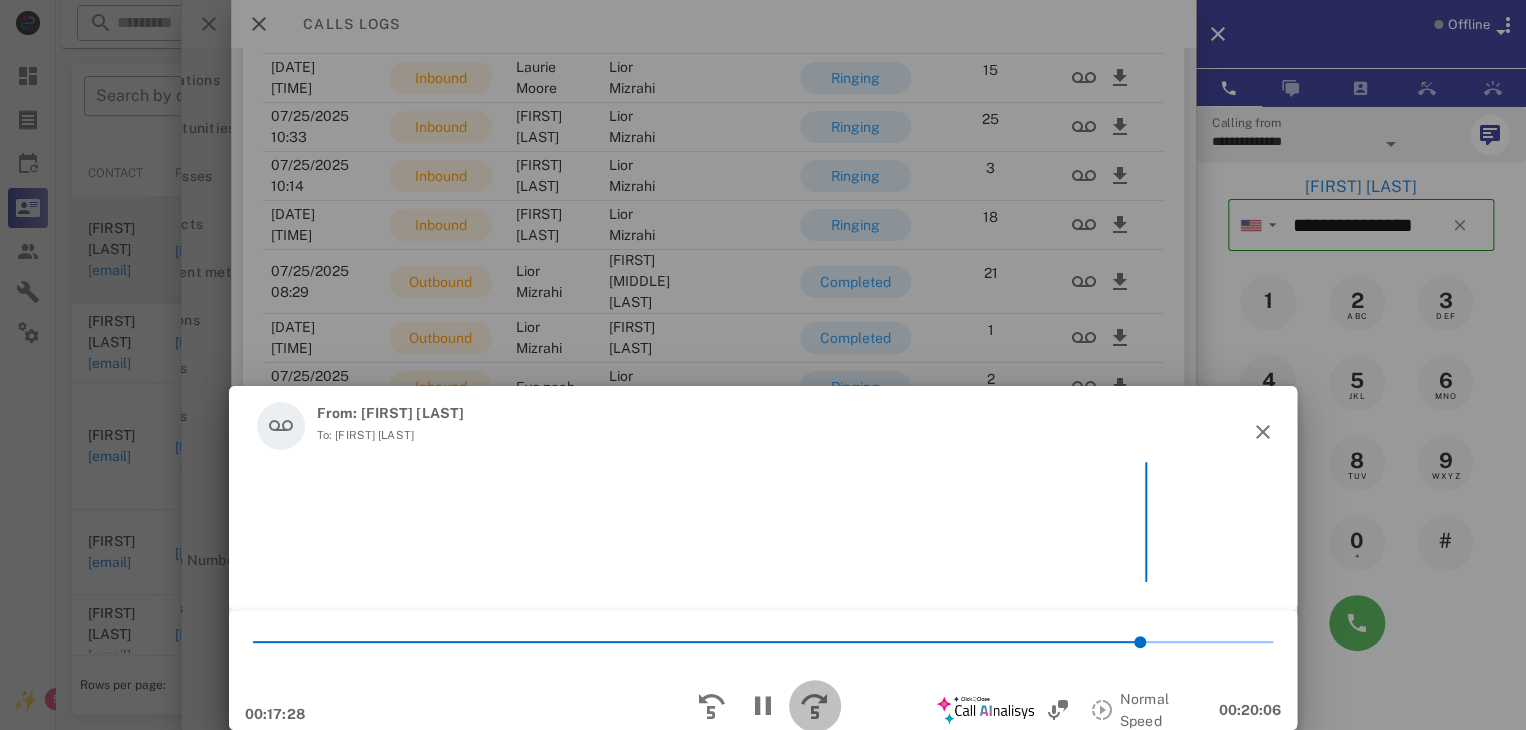 click at bounding box center (815, 706) 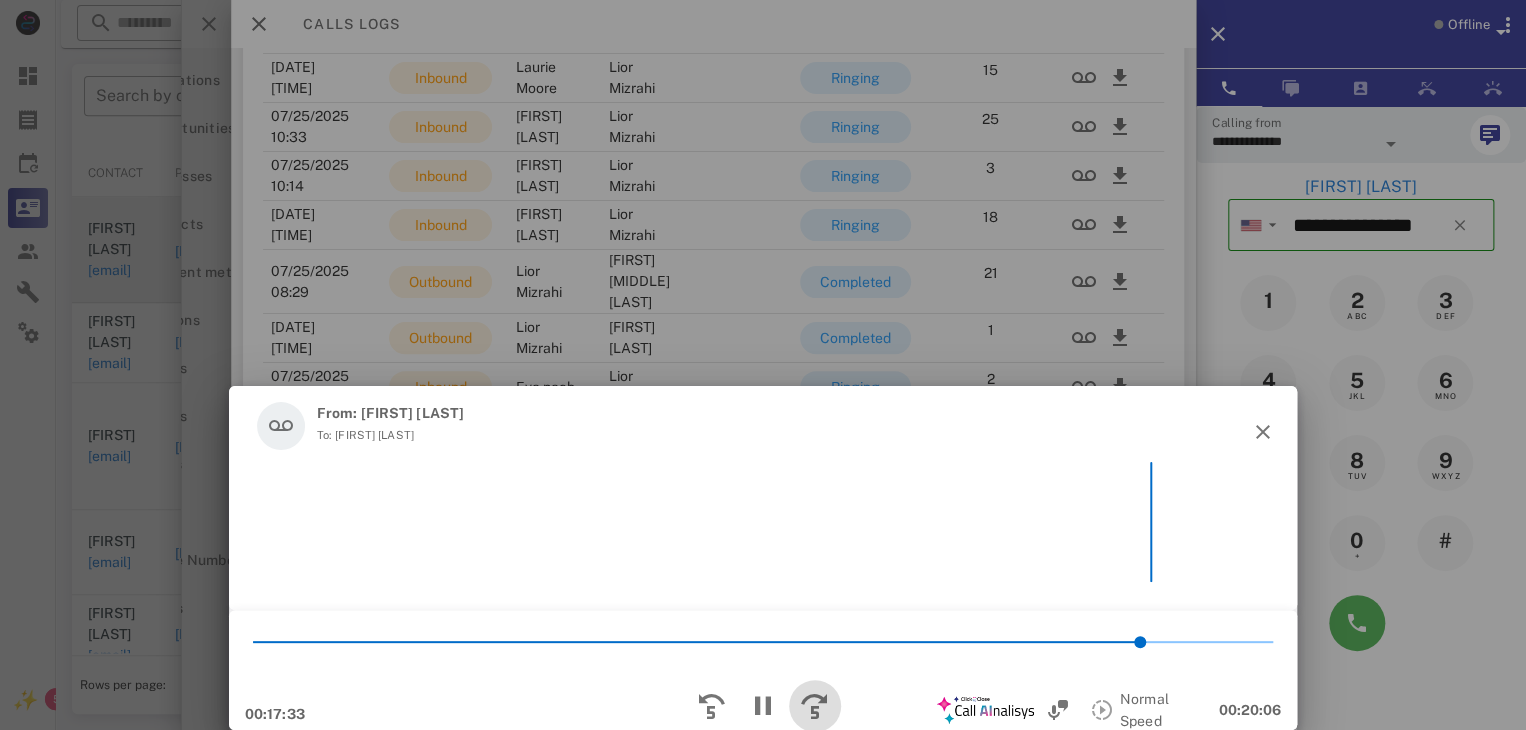 click at bounding box center (815, 706) 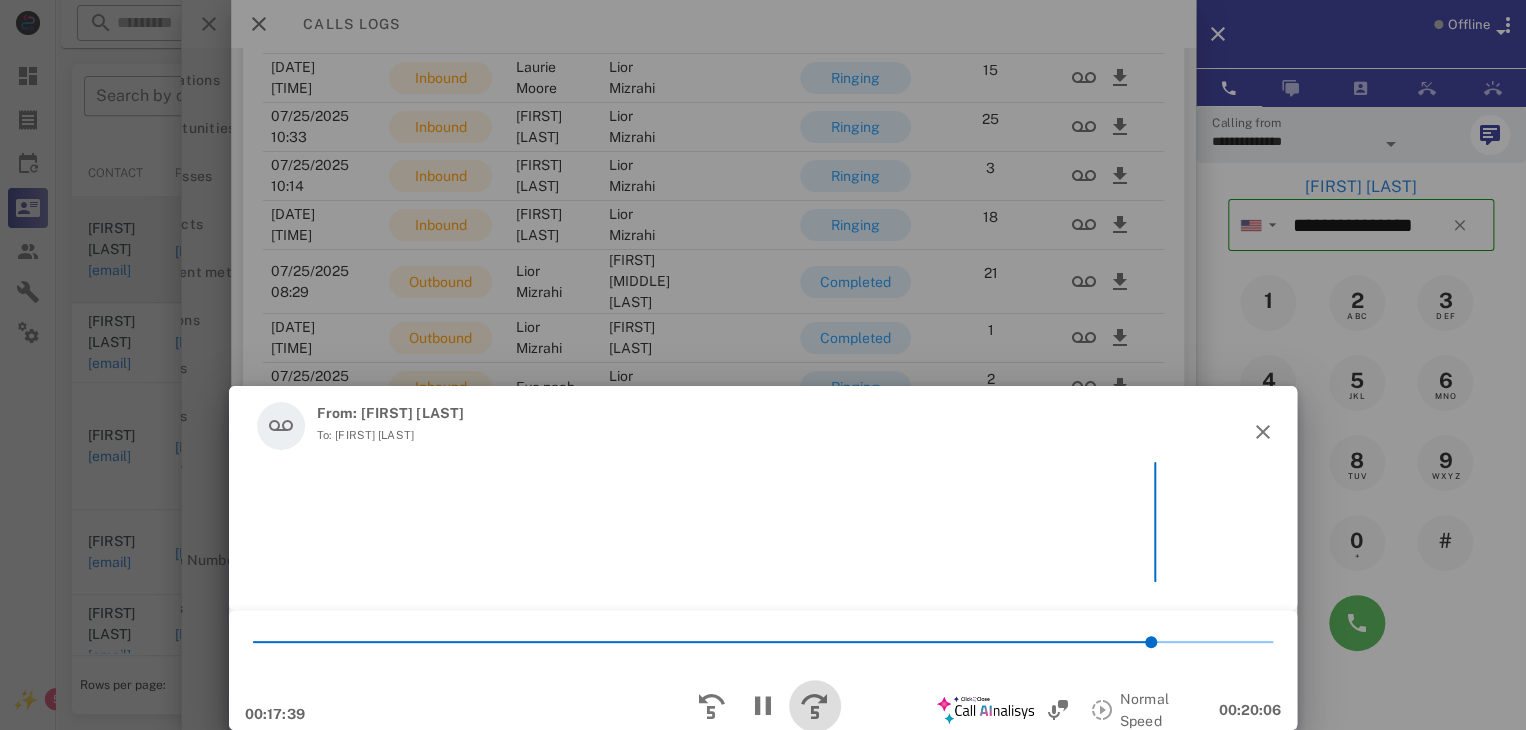 click at bounding box center (815, 706) 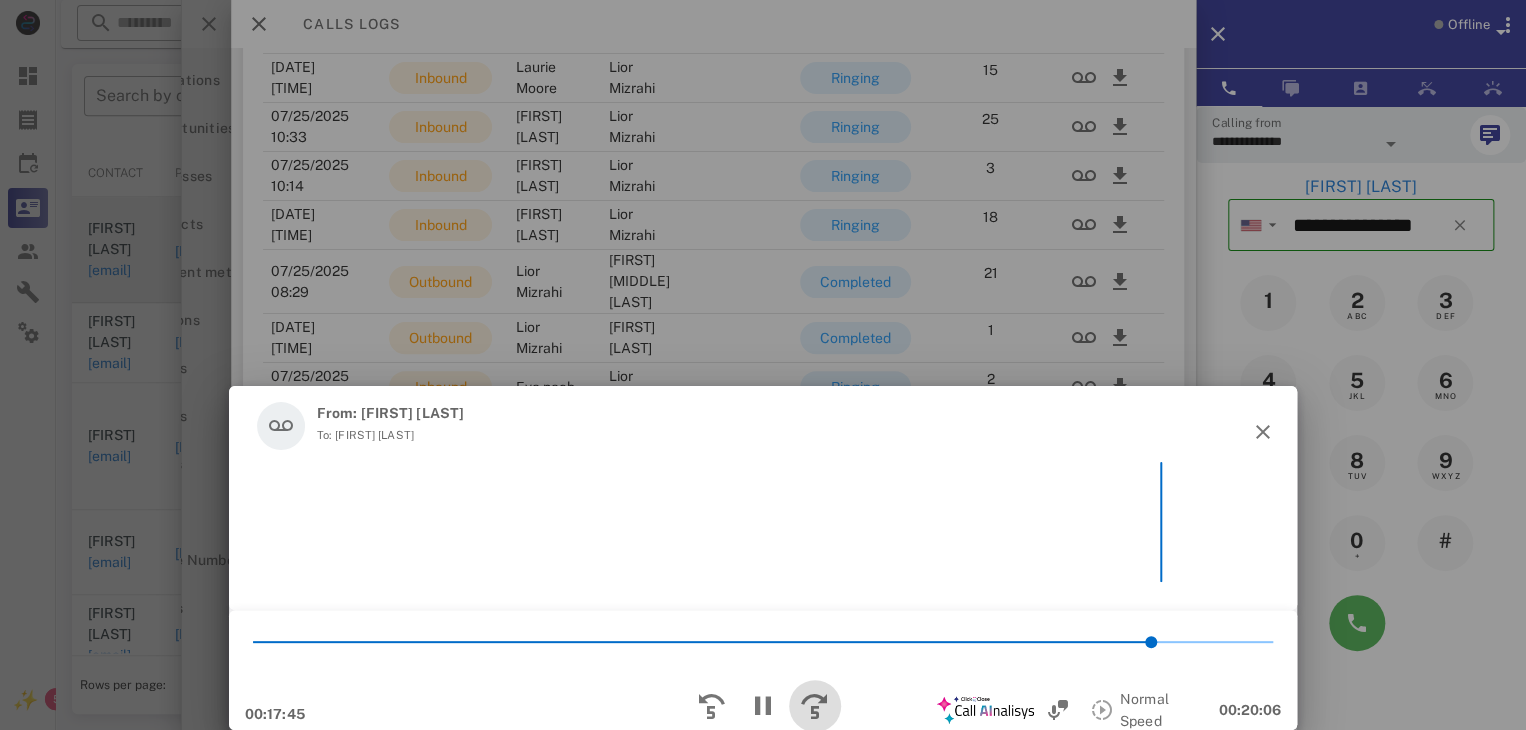 click at bounding box center [815, 706] 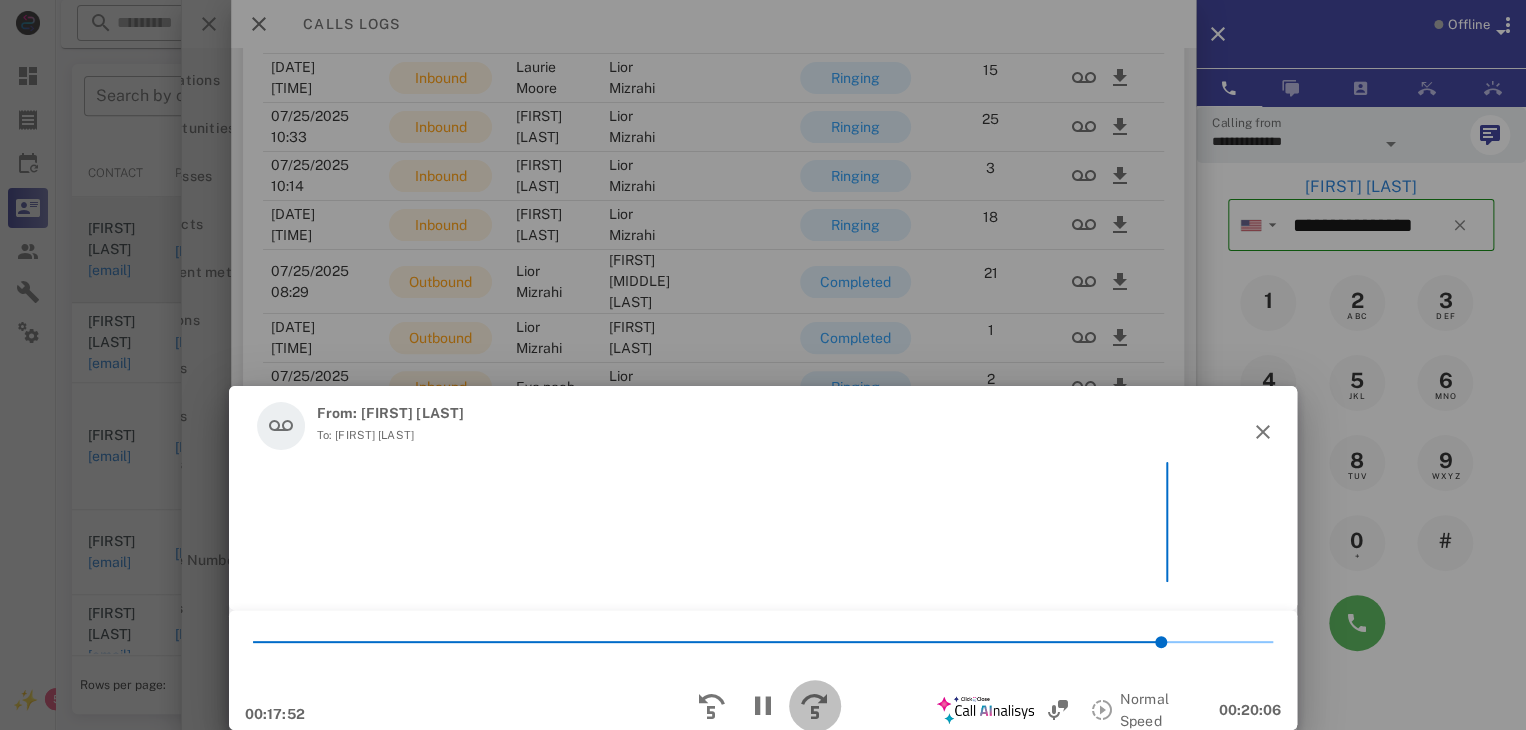 click at bounding box center [815, 706] 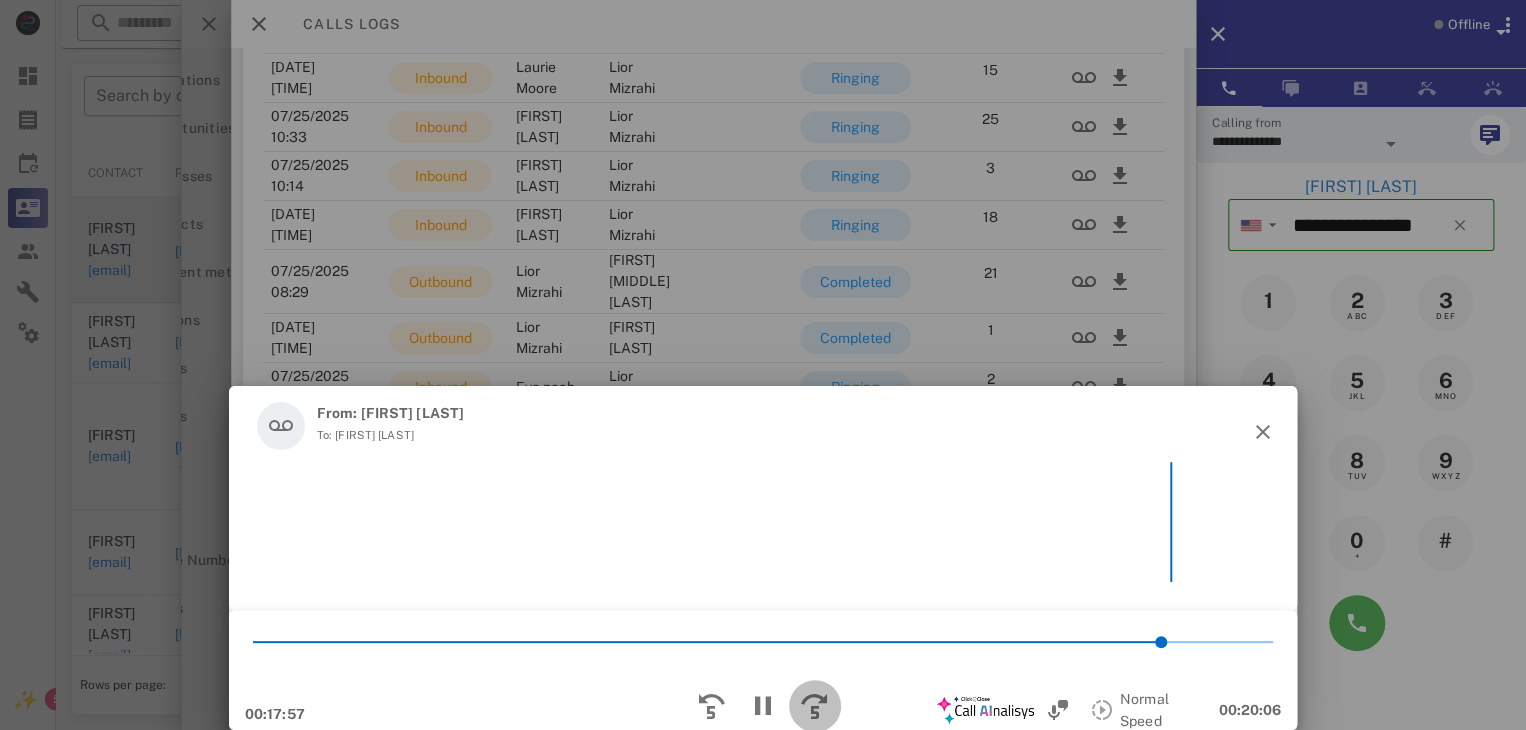 click at bounding box center [815, 706] 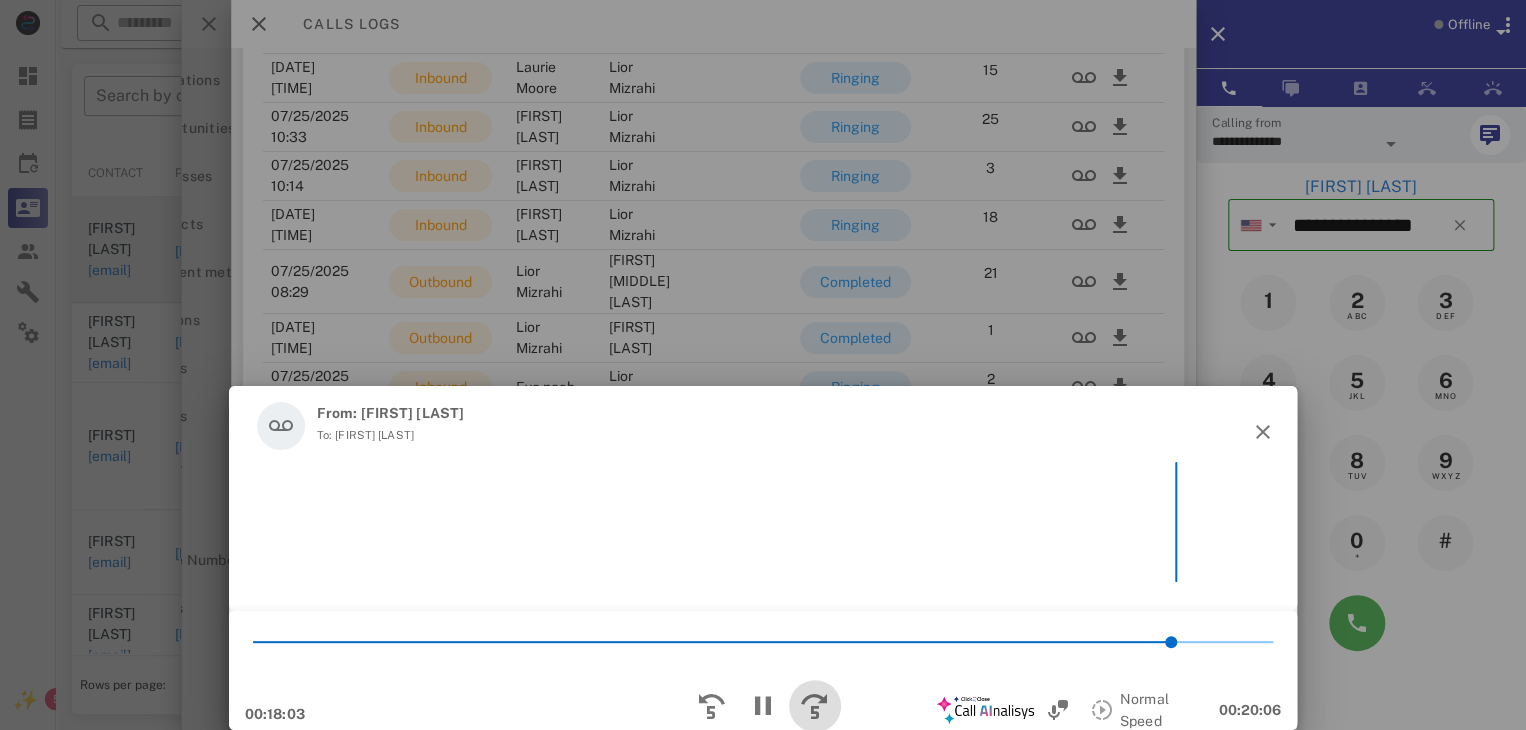 click at bounding box center [815, 706] 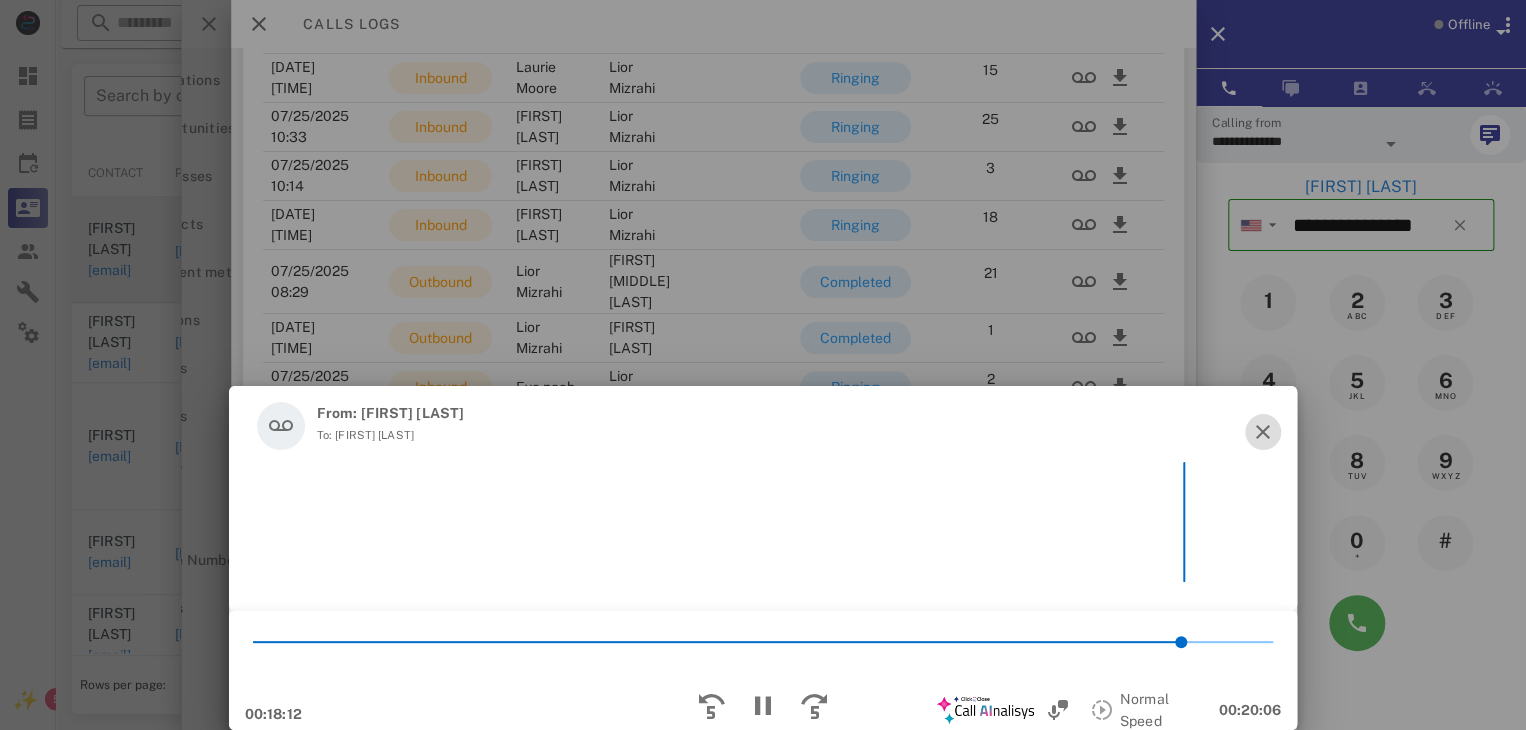 click at bounding box center (1263, 432) 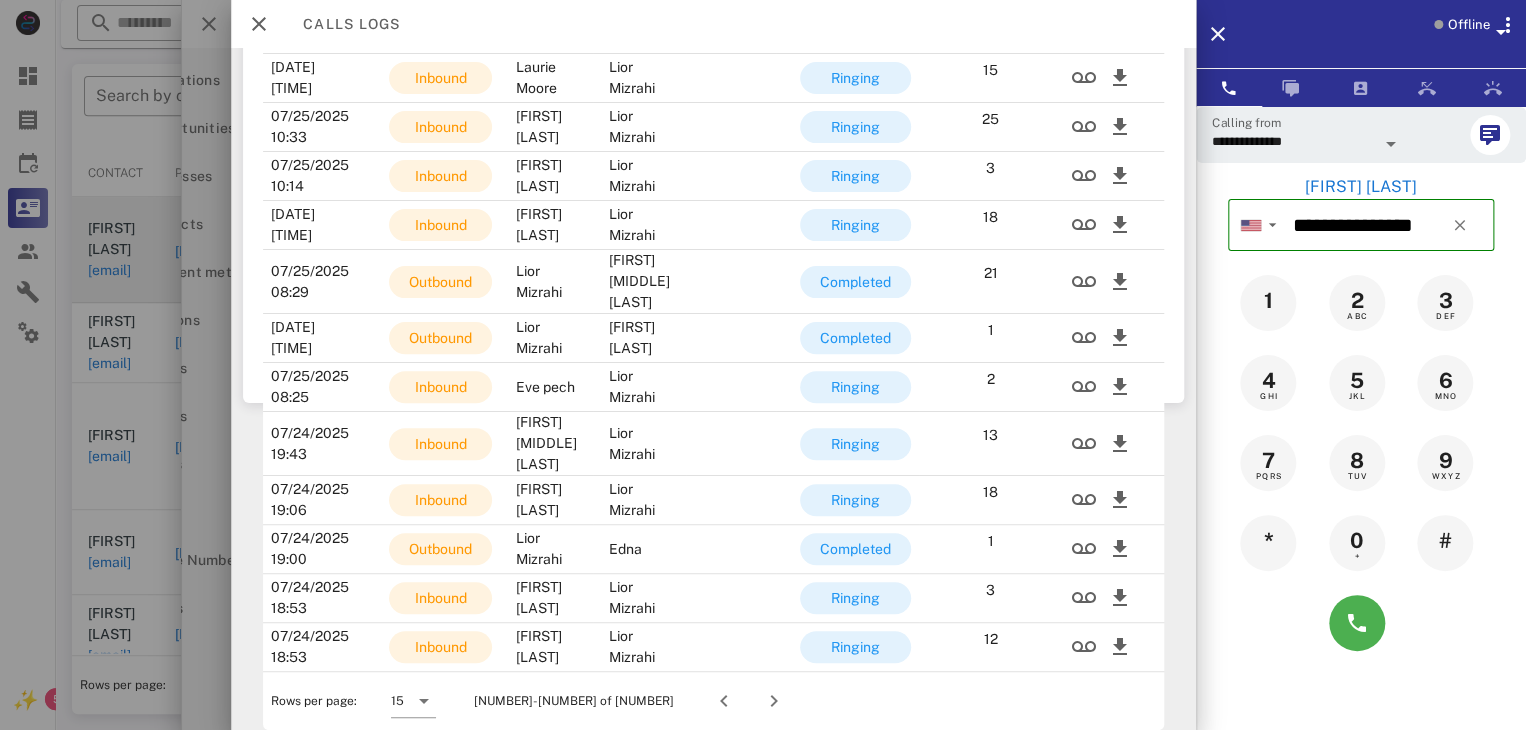 type 